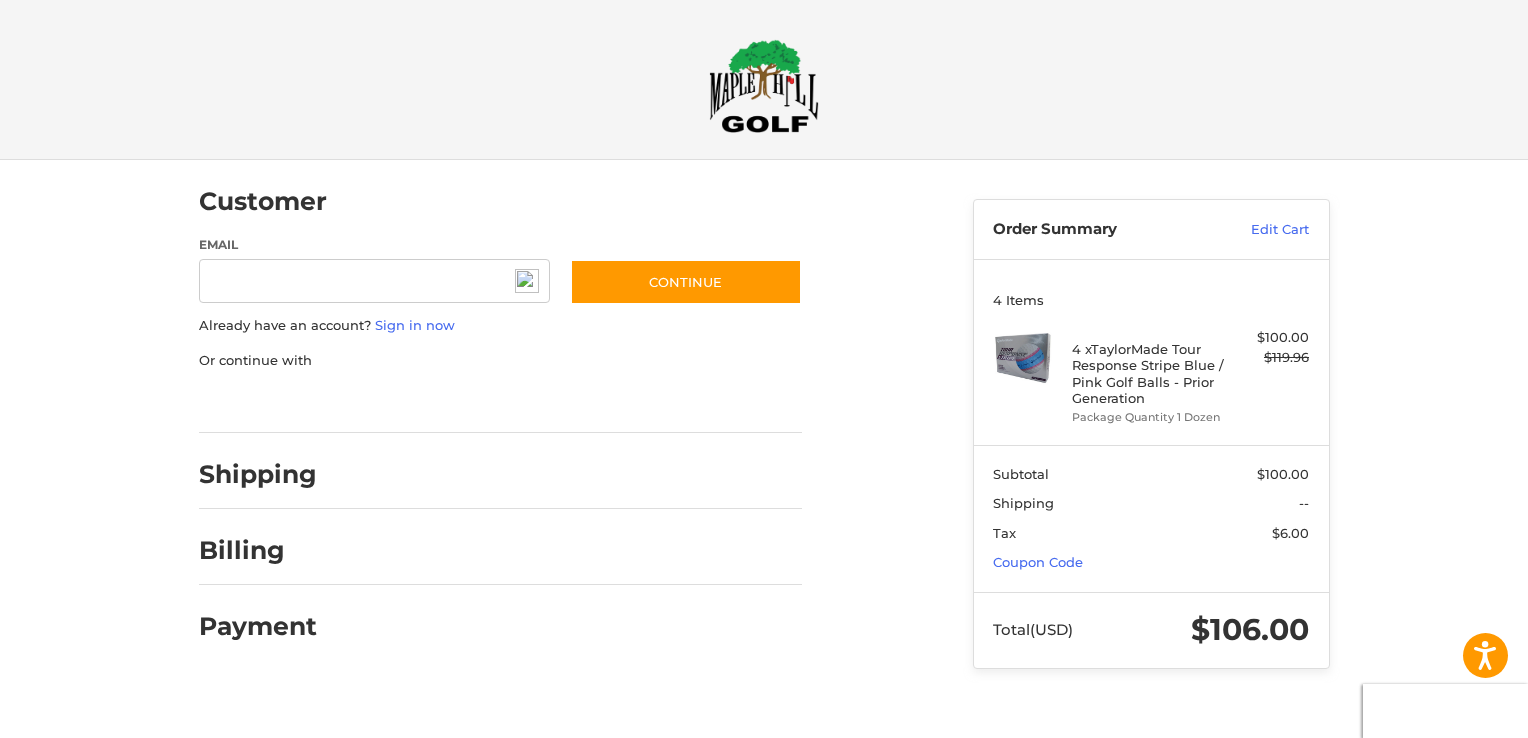 scroll, scrollTop: 0, scrollLeft: 0, axis: both 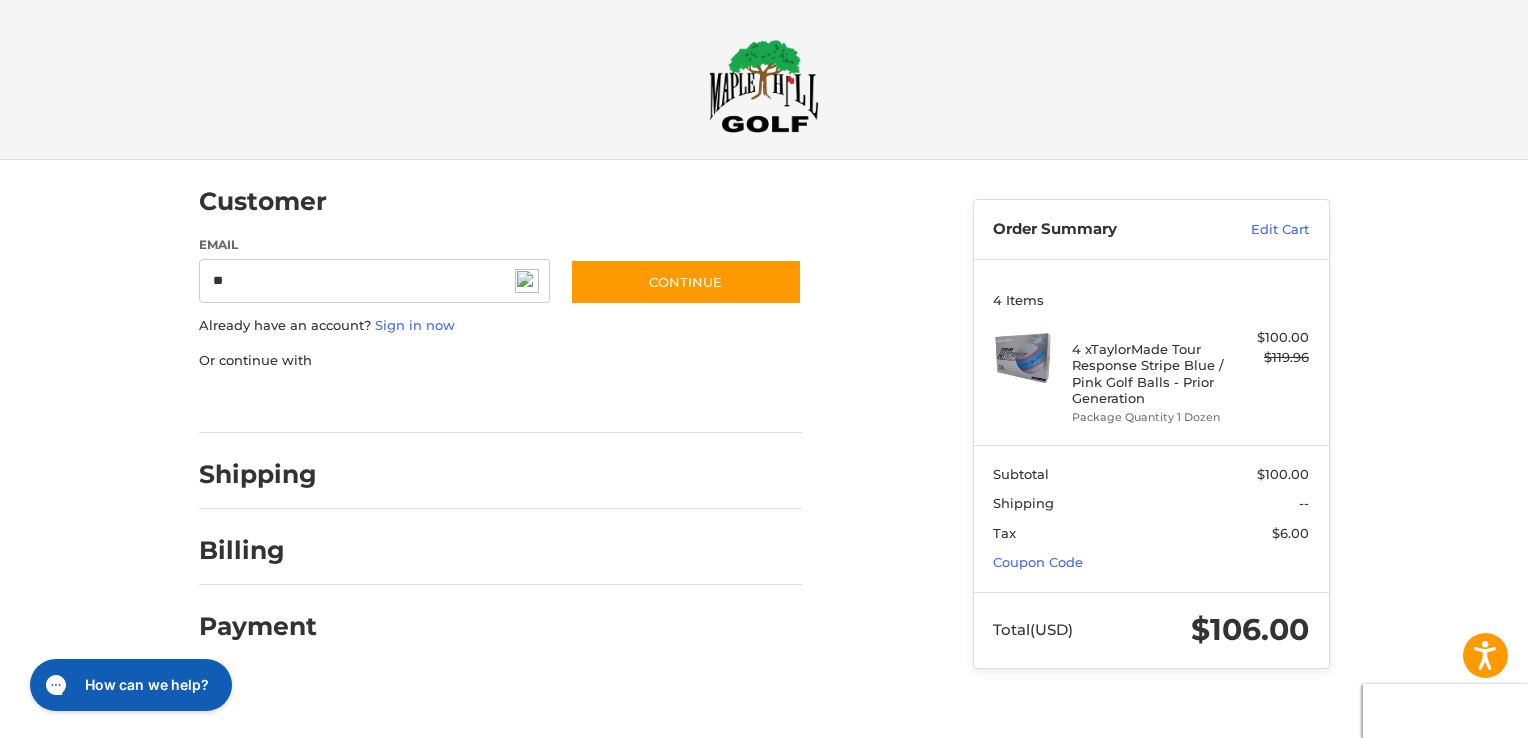 type on "**********" 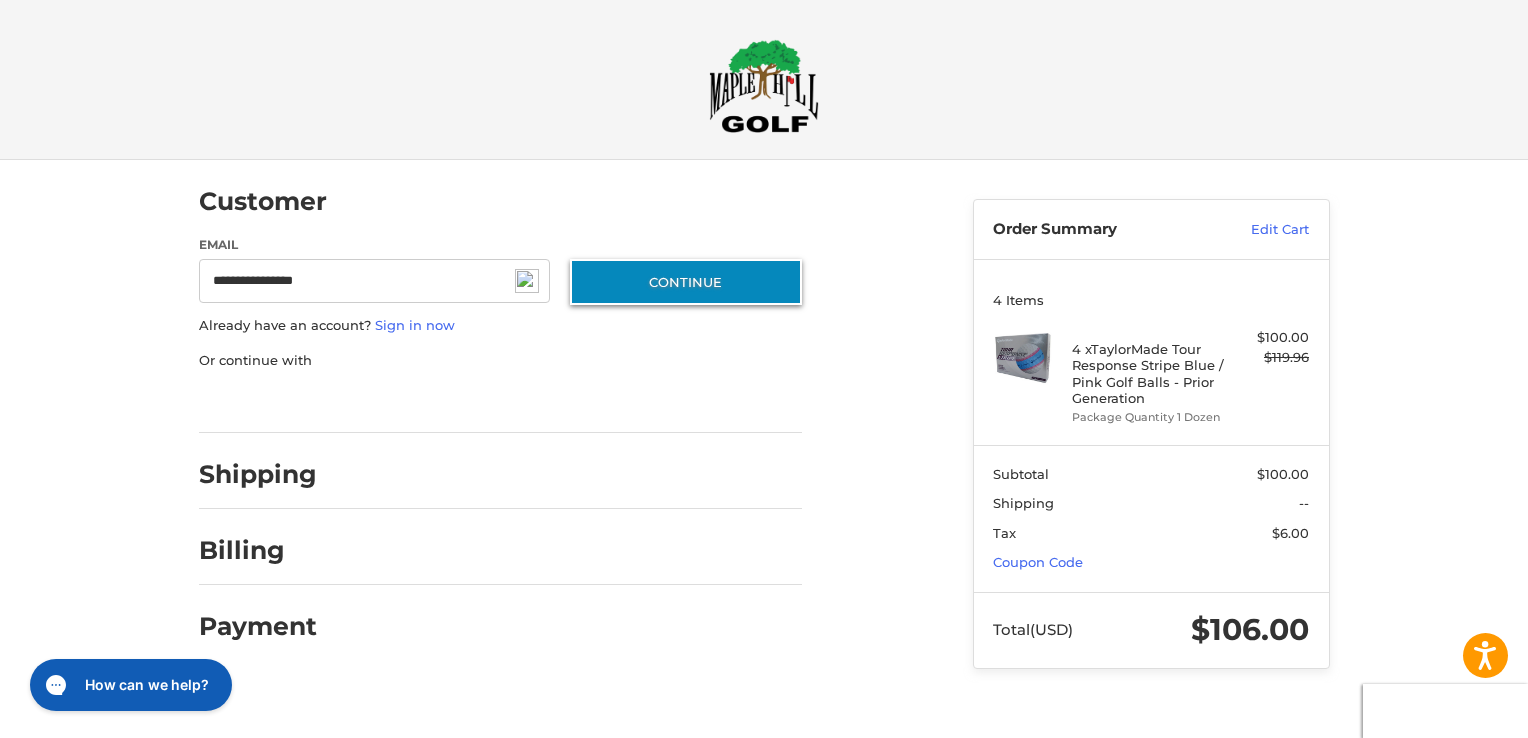 click on "Continue" at bounding box center [686, 282] 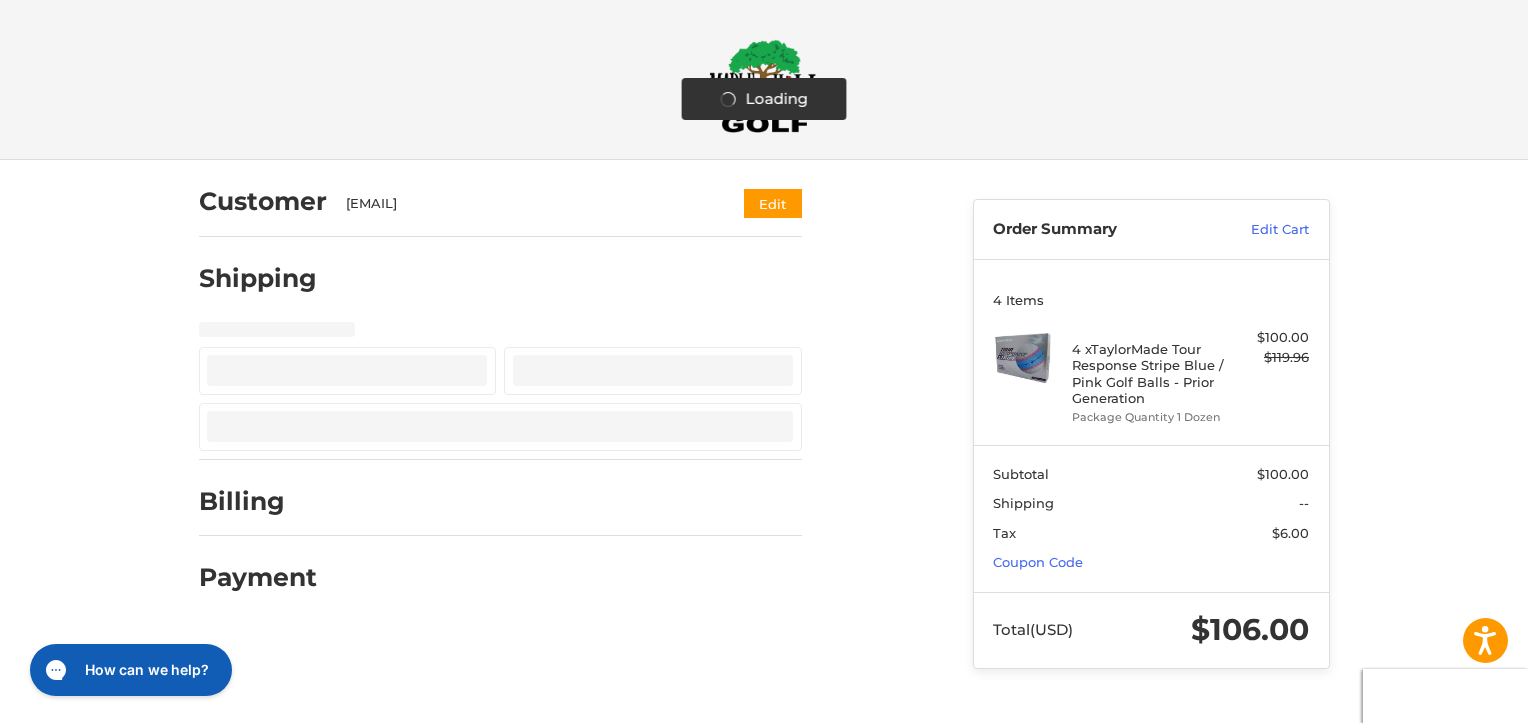 select on "**" 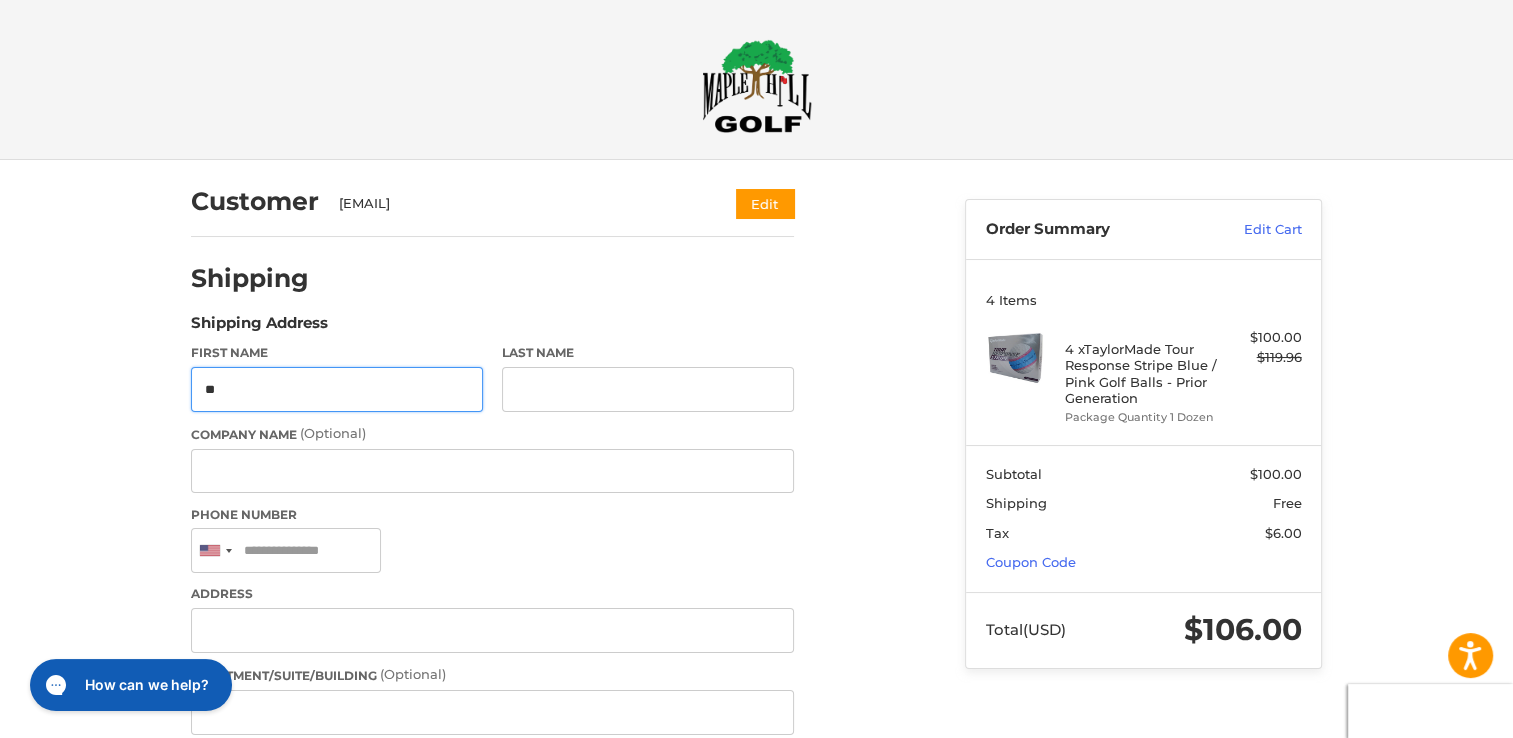 type on "**" 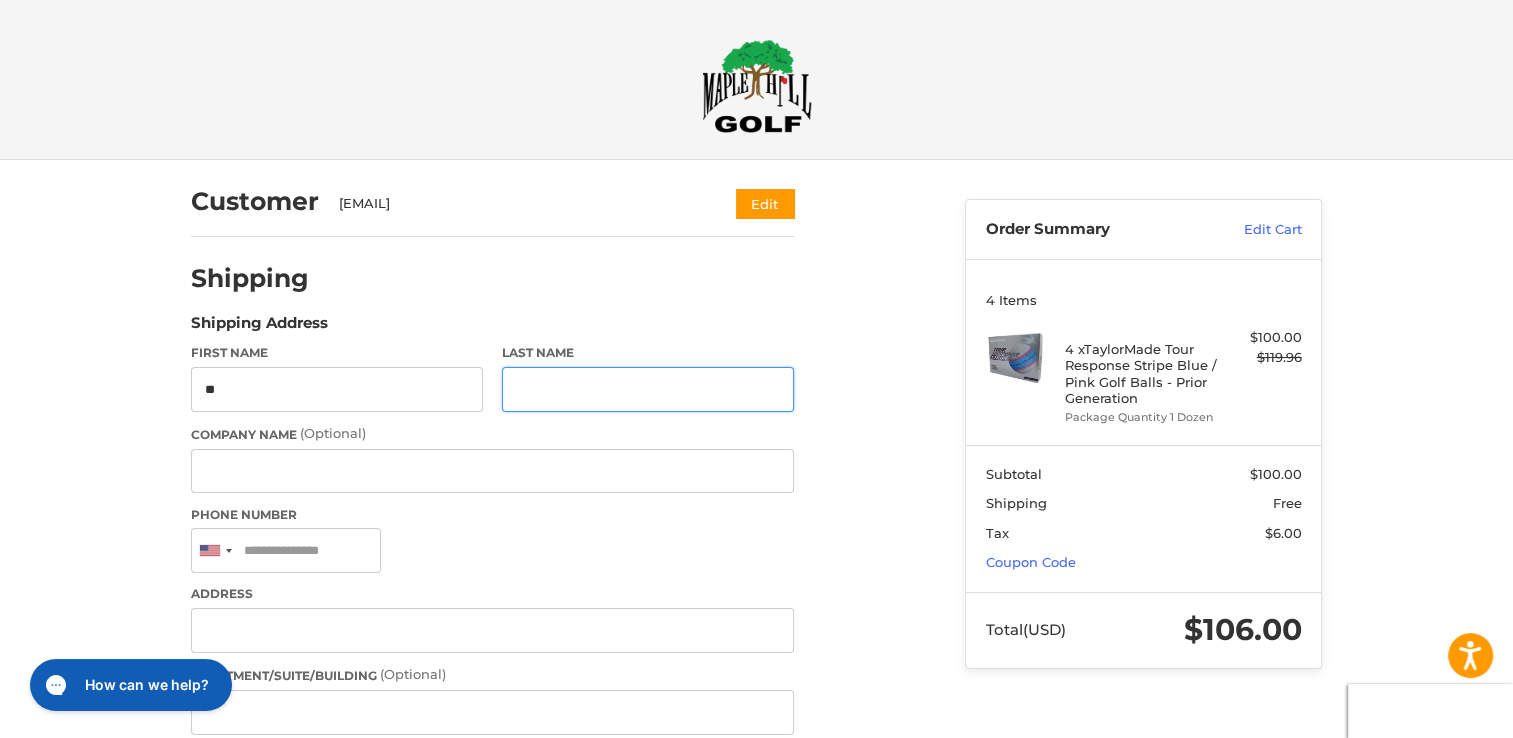 click on "Last Name" at bounding box center (648, 389) 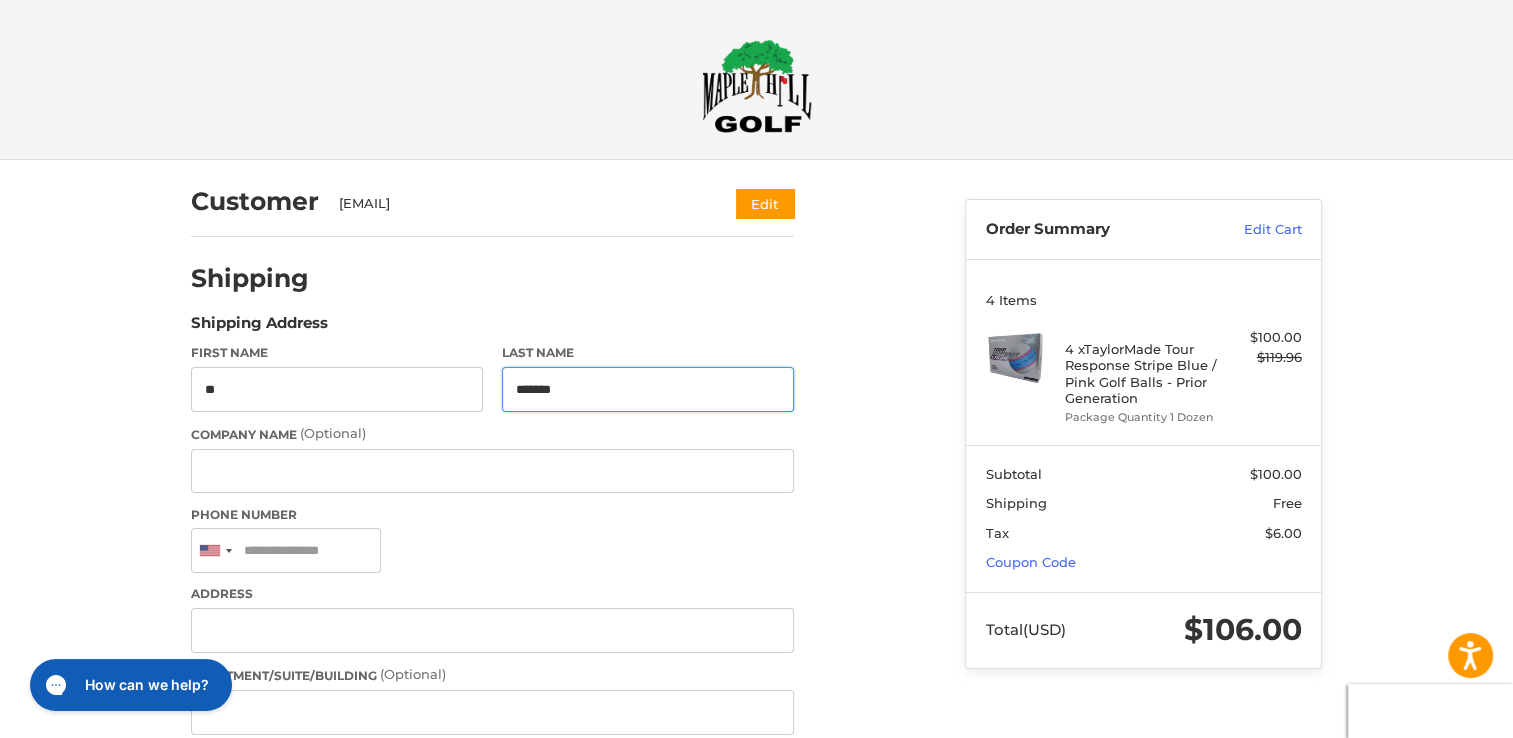 type on "*******" 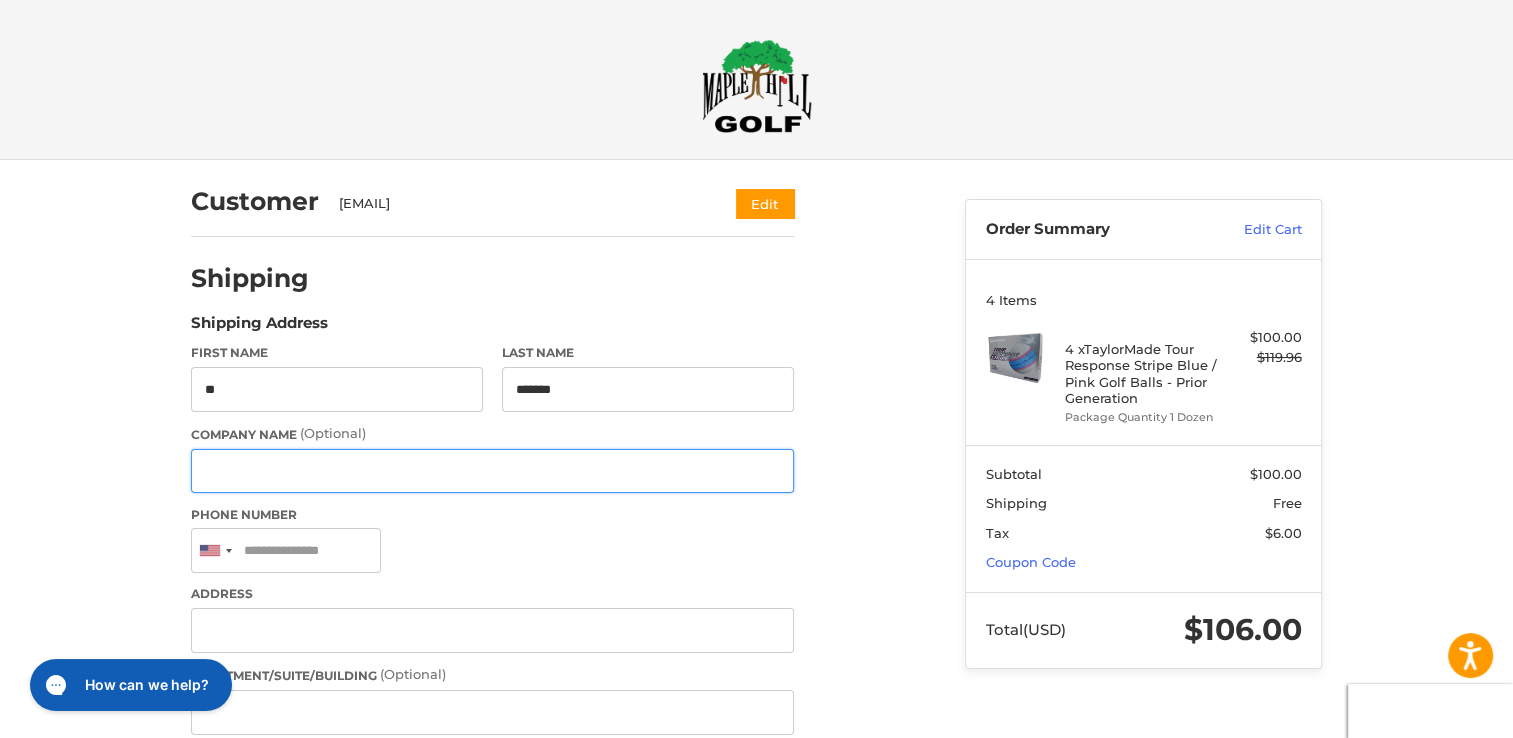 click on "Company Name   (Optional)" at bounding box center (492, 471) 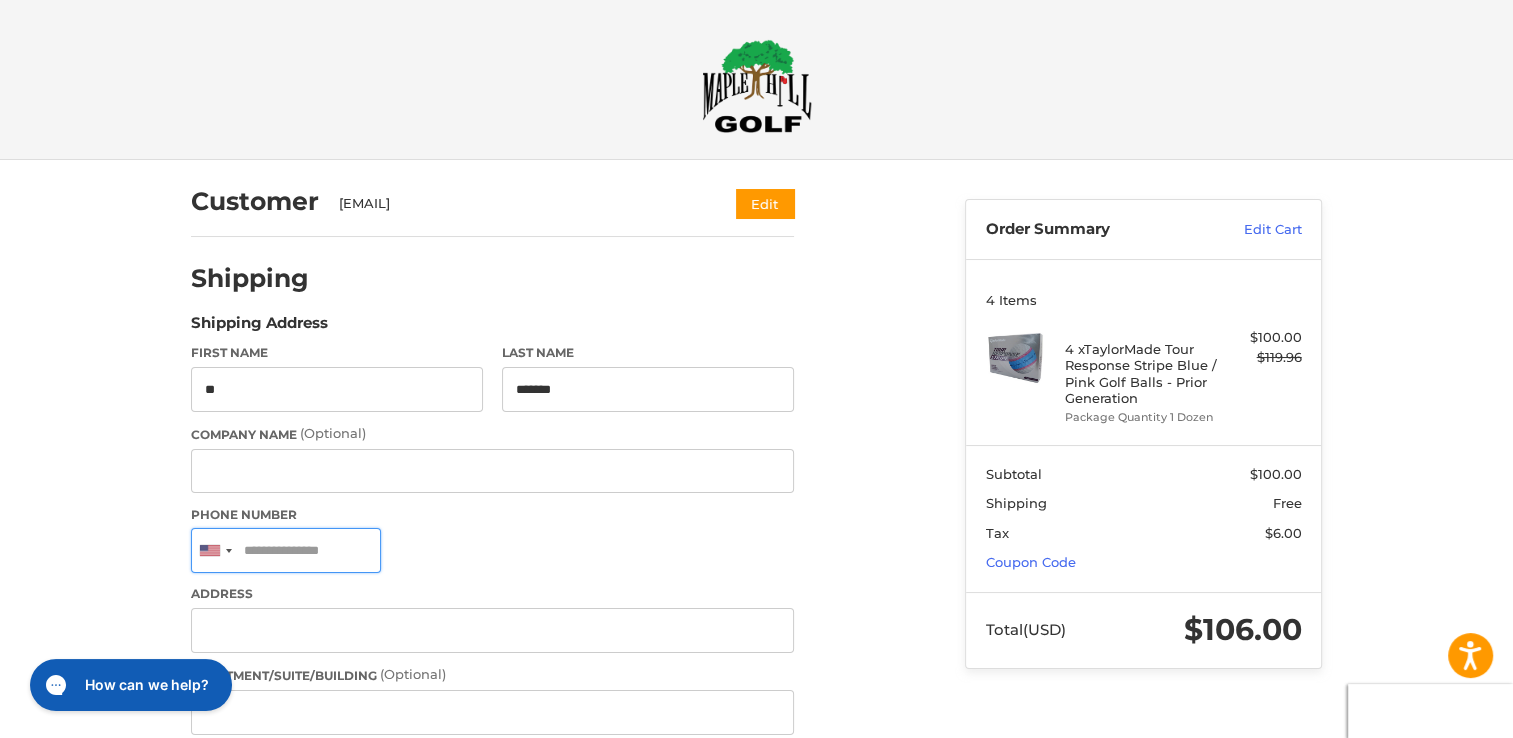 click on "Phone Number" at bounding box center (286, 550) 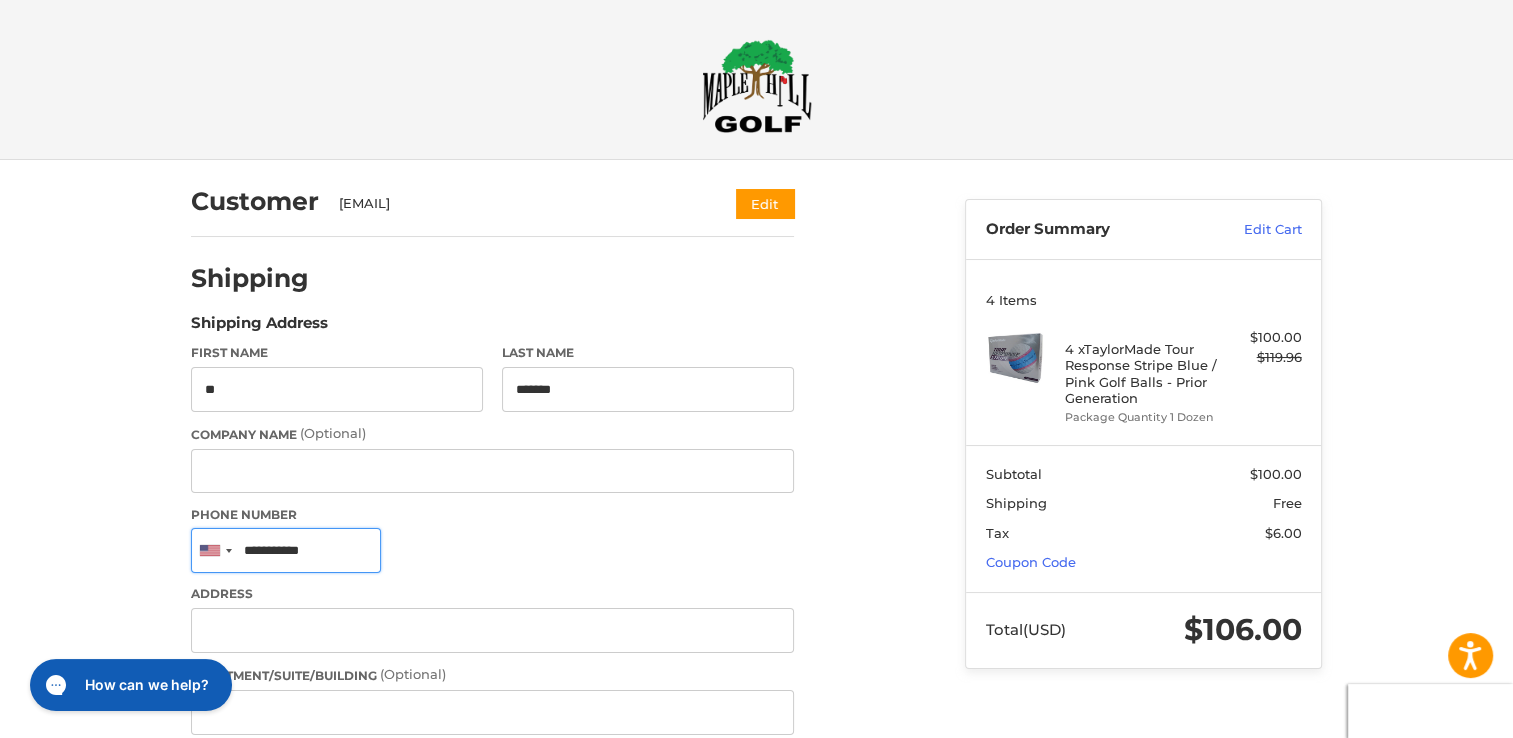 type on "**********" 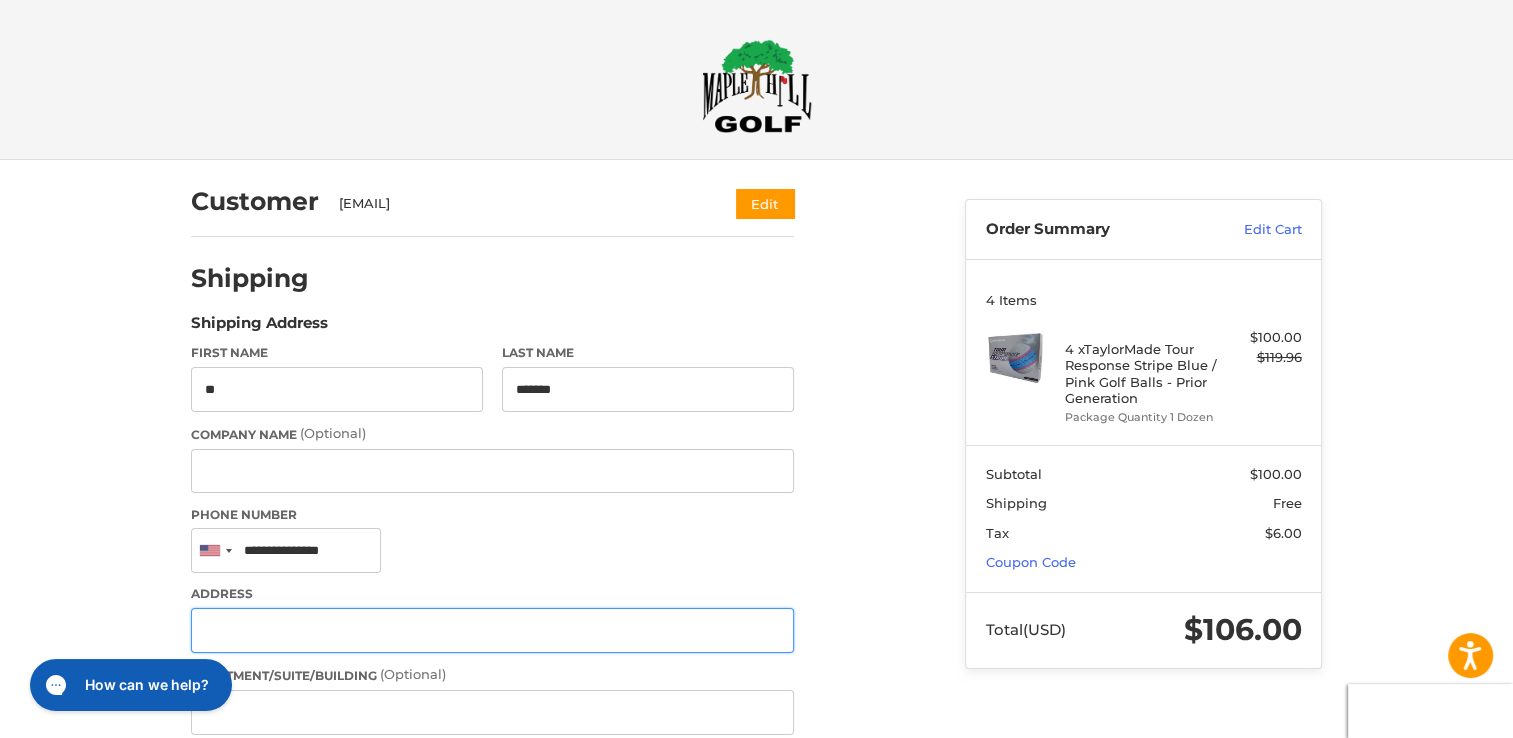 type on "**********" 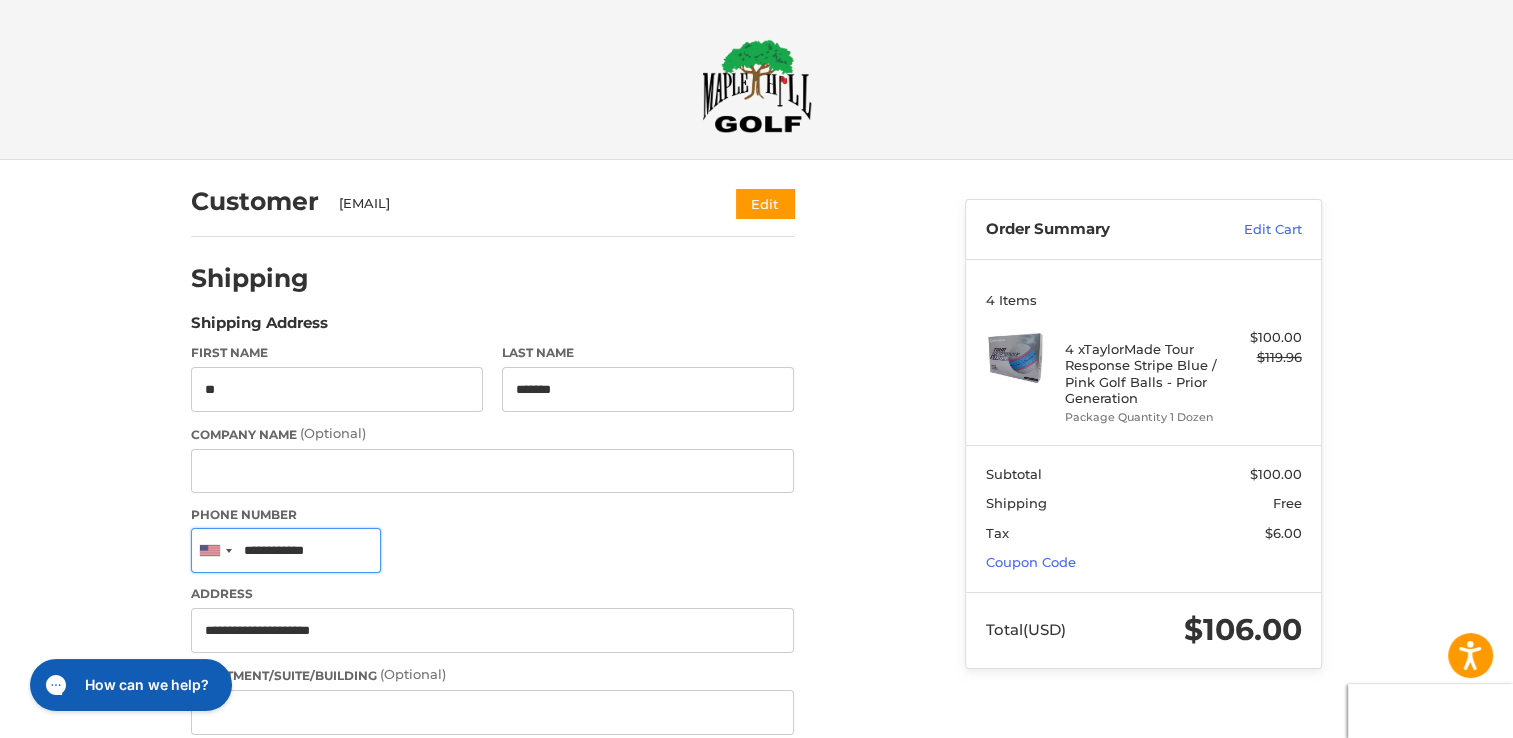 type on "**********" 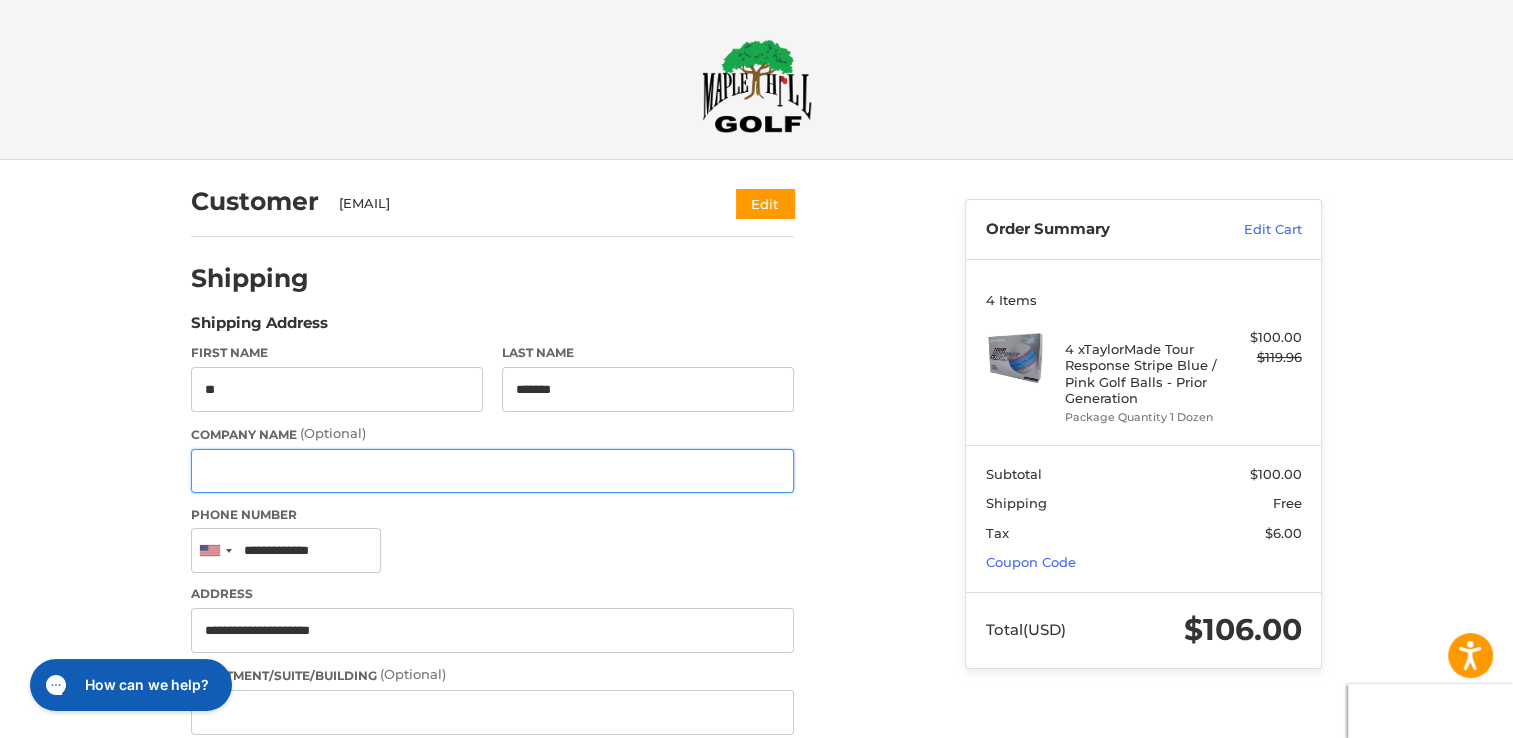 type on "*****" 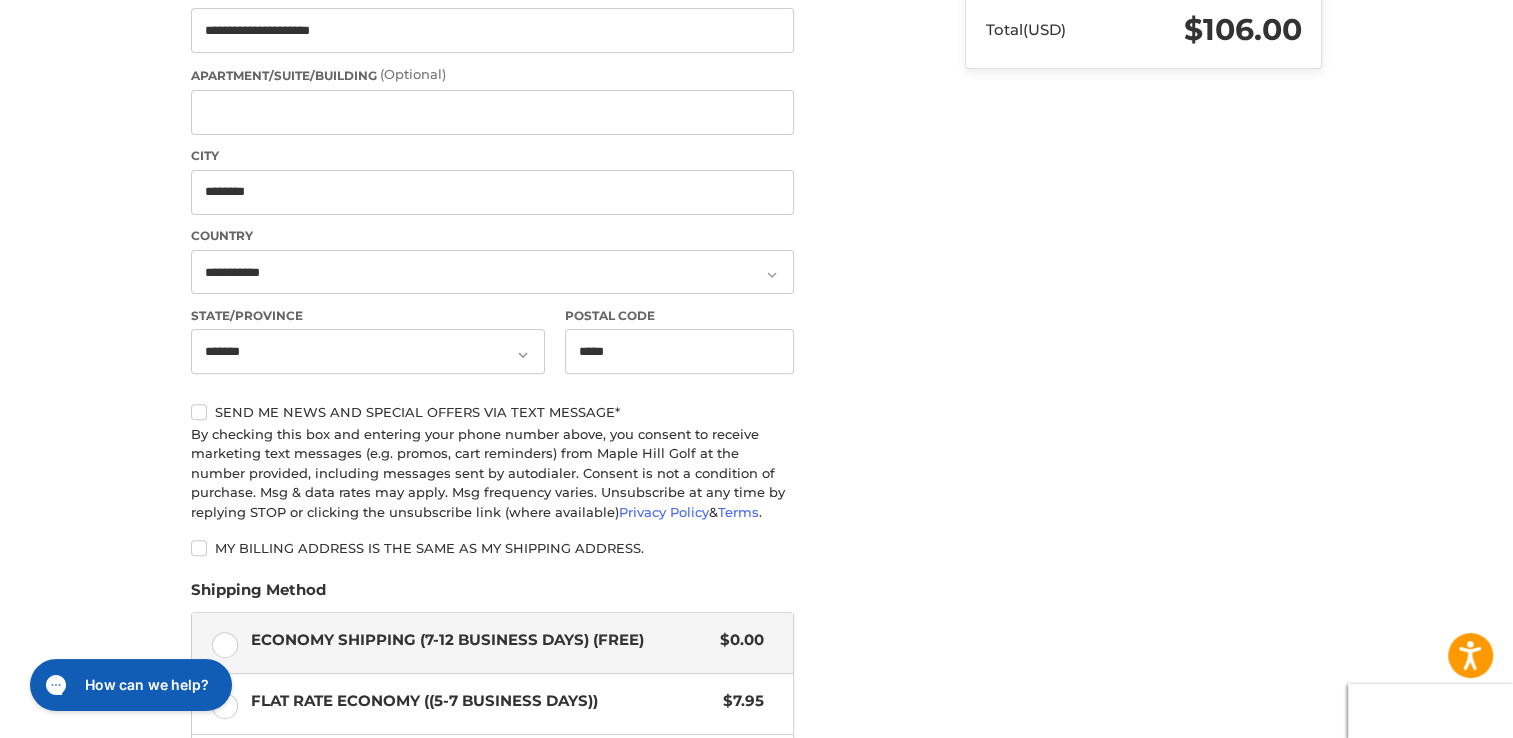 scroll, scrollTop: 800, scrollLeft: 0, axis: vertical 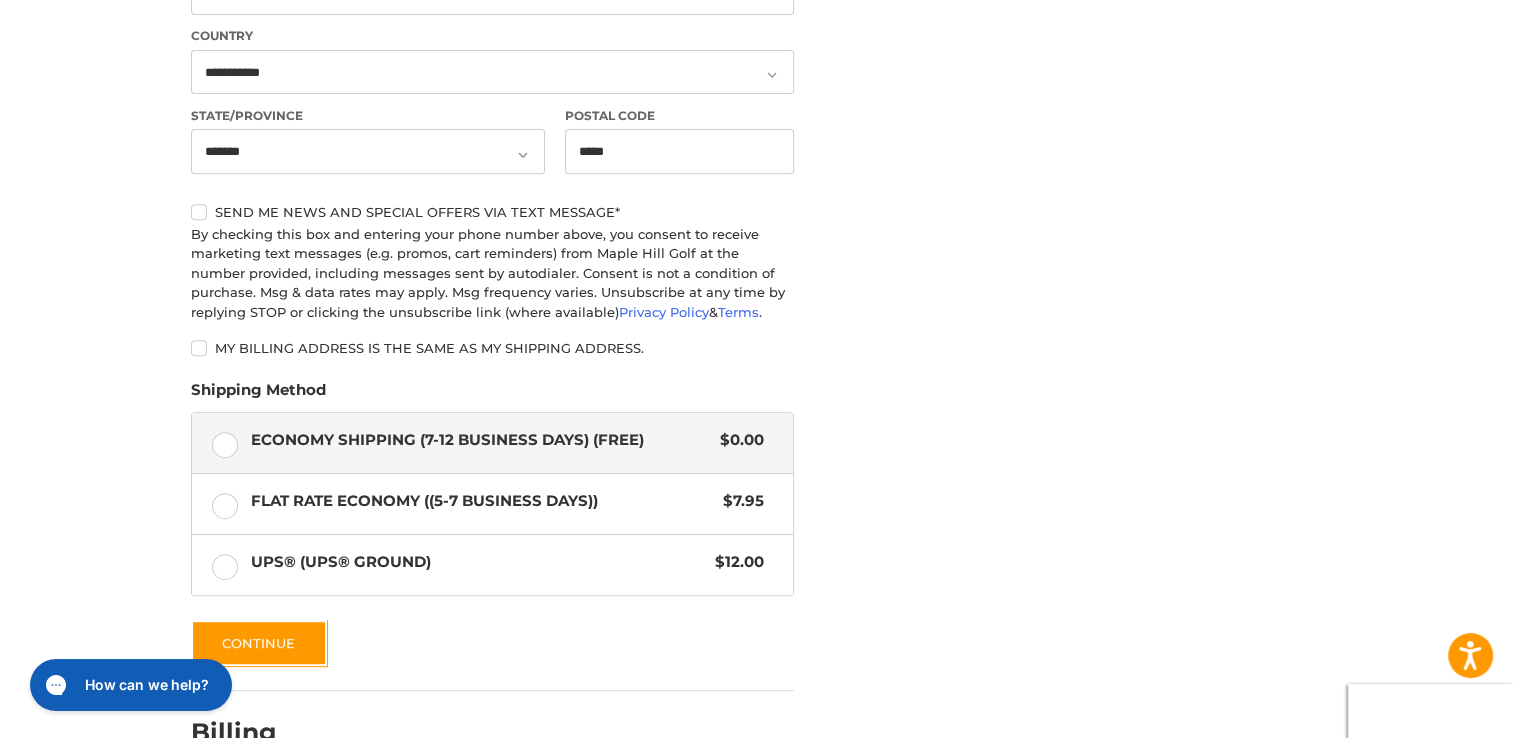 click on "My billing address is the same as my shipping address." at bounding box center [492, 348] 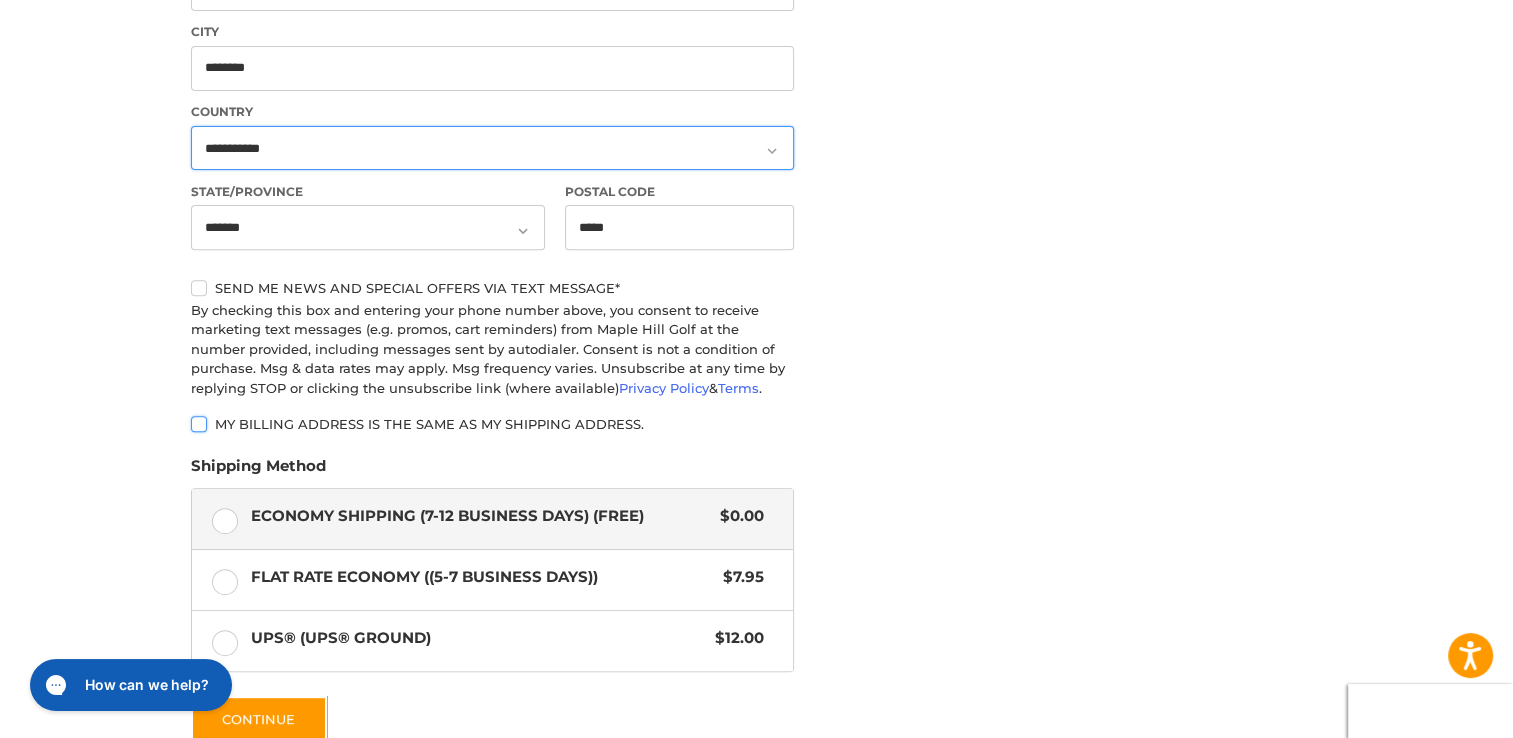 scroll, scrollTop: 924, scrollLeft: 0, axis: vertical 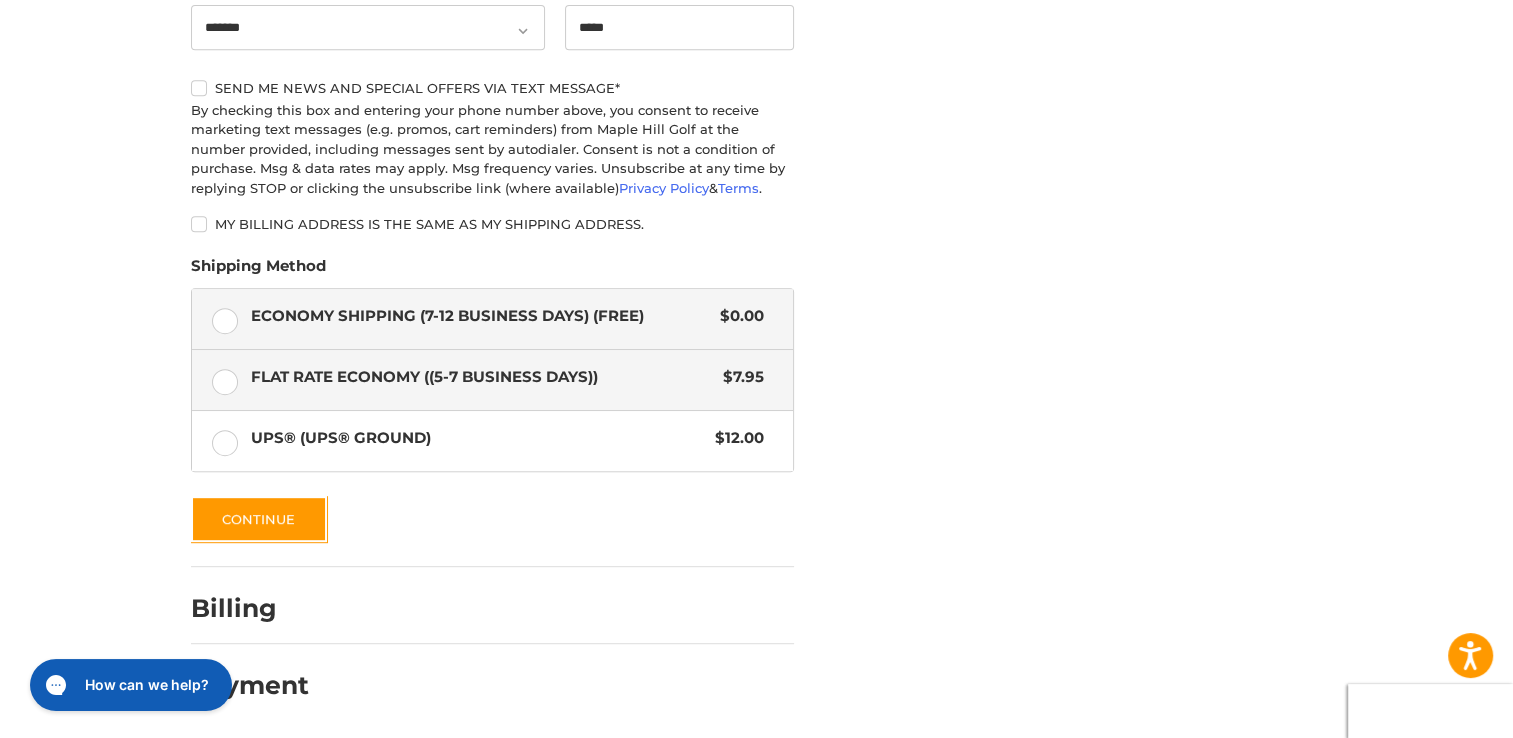 click on "Flat Rate Economy ((5-7 Business Days)) $7.95" at bounding box center (492, 380) 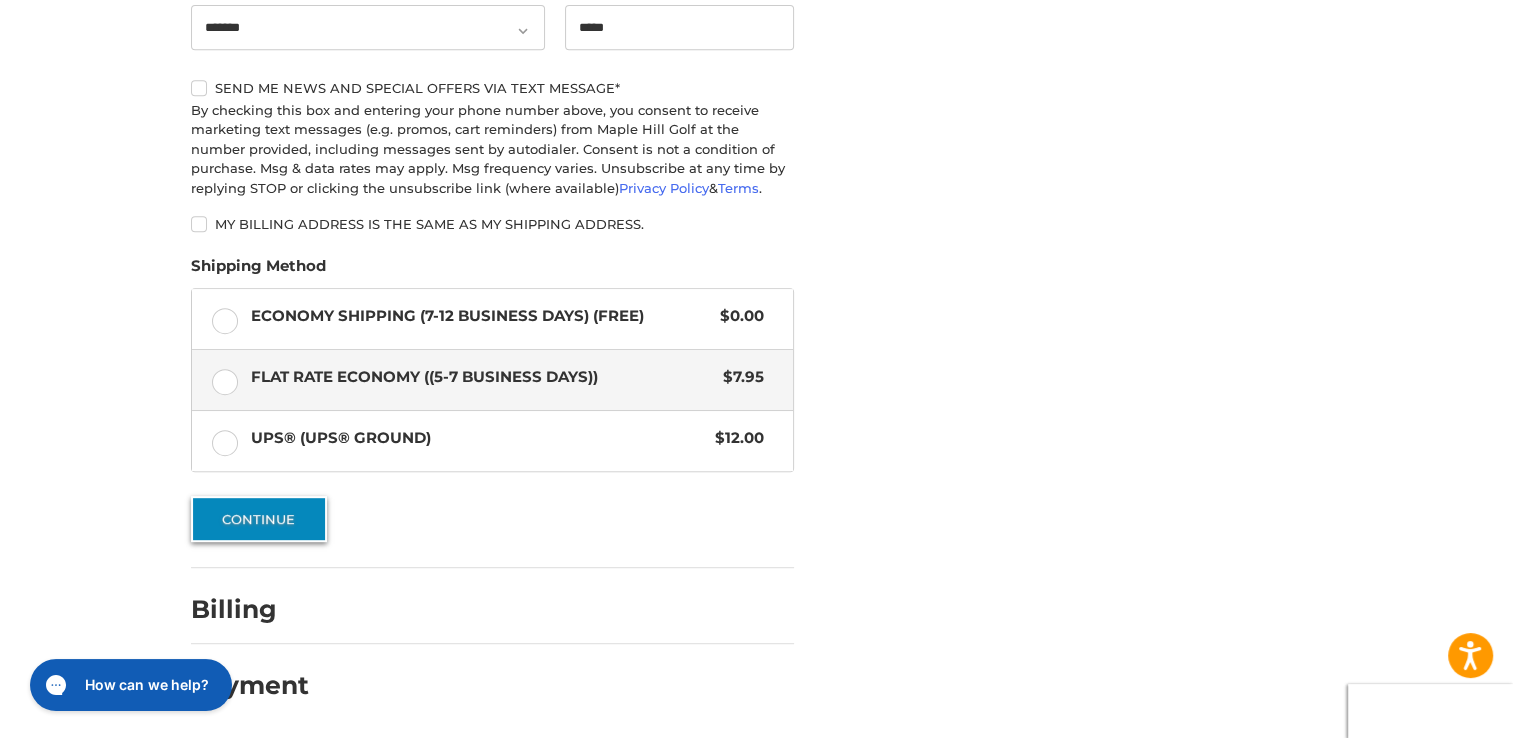click on "Continue" at bounding box center (259, 519) 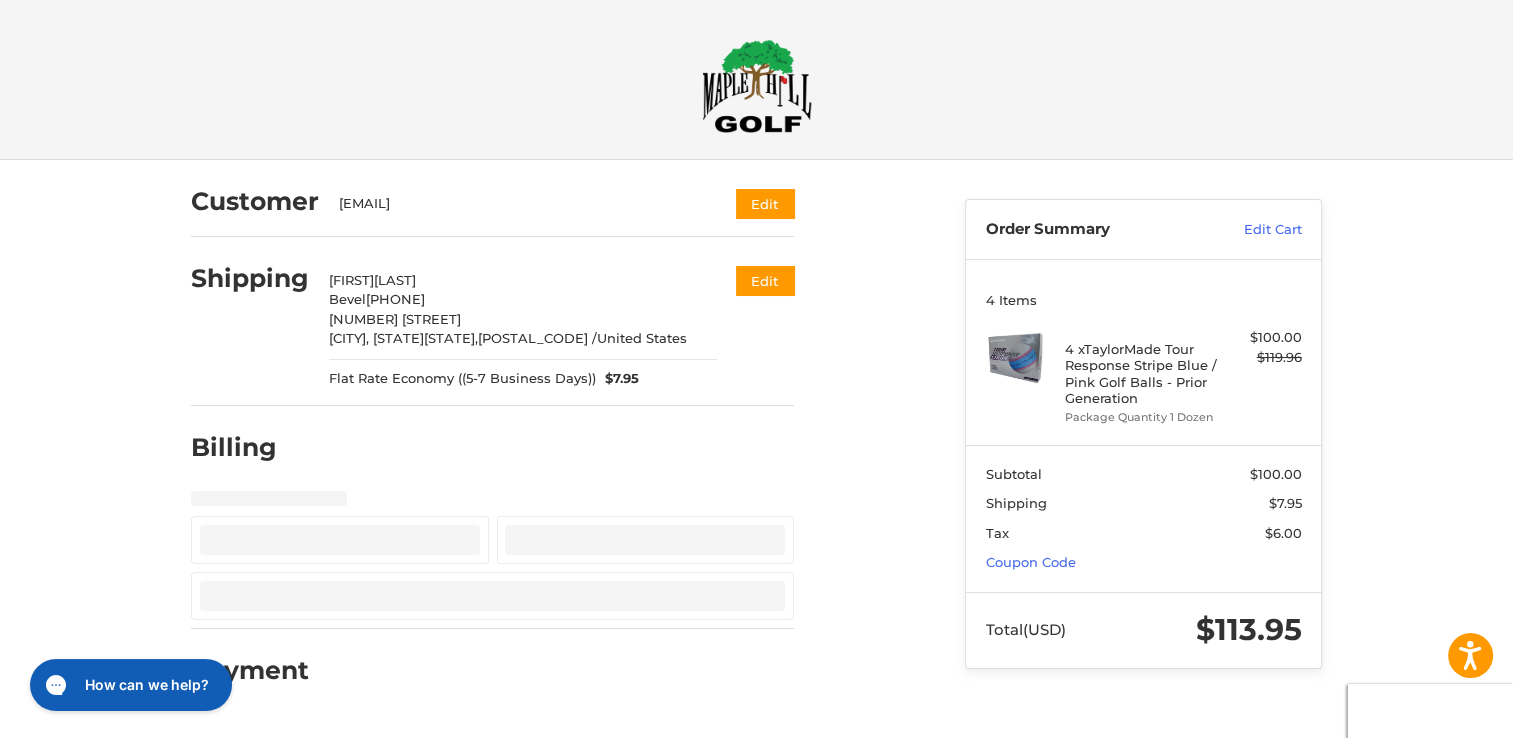 scroll, scrollTop: 0, scrollLeft: 0, axis: both 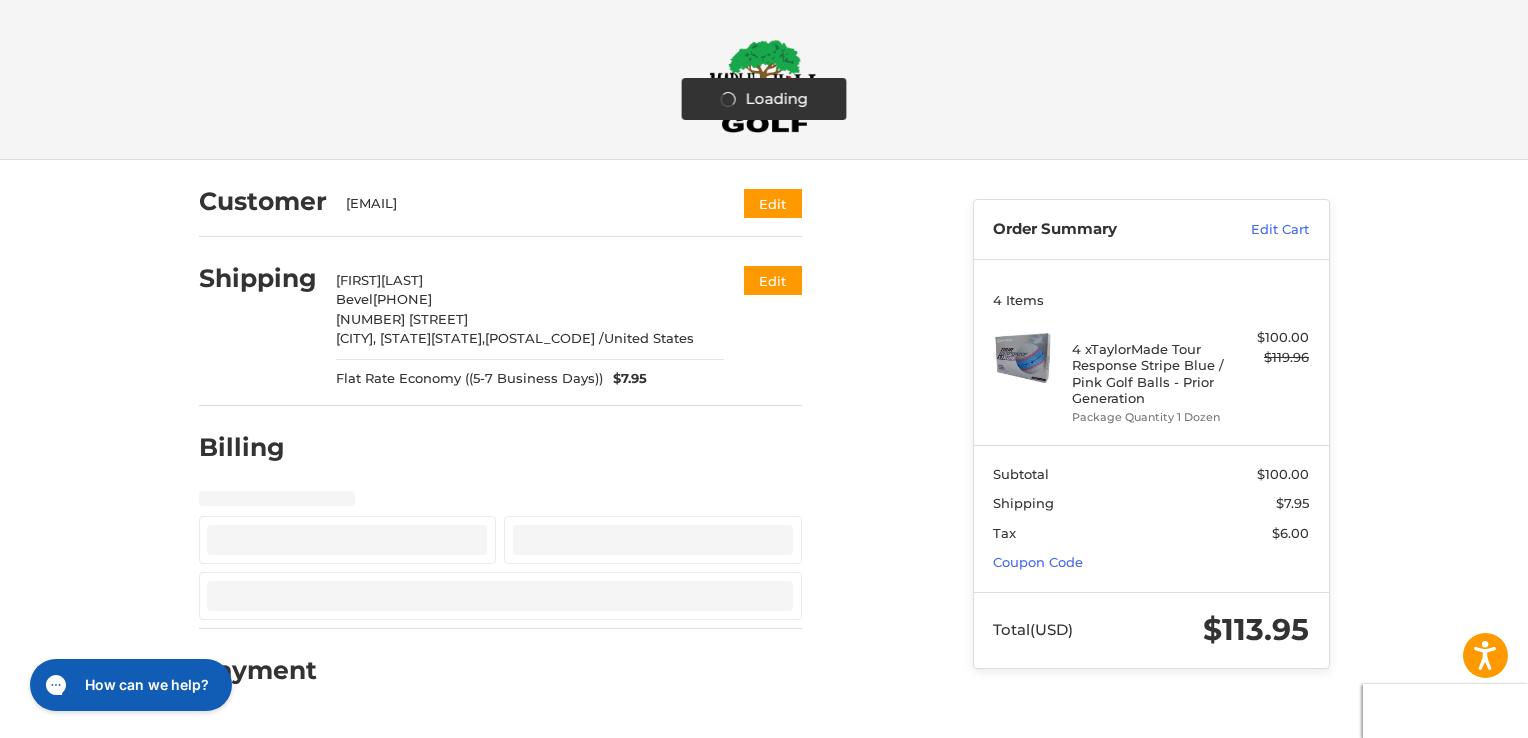 select on "**" 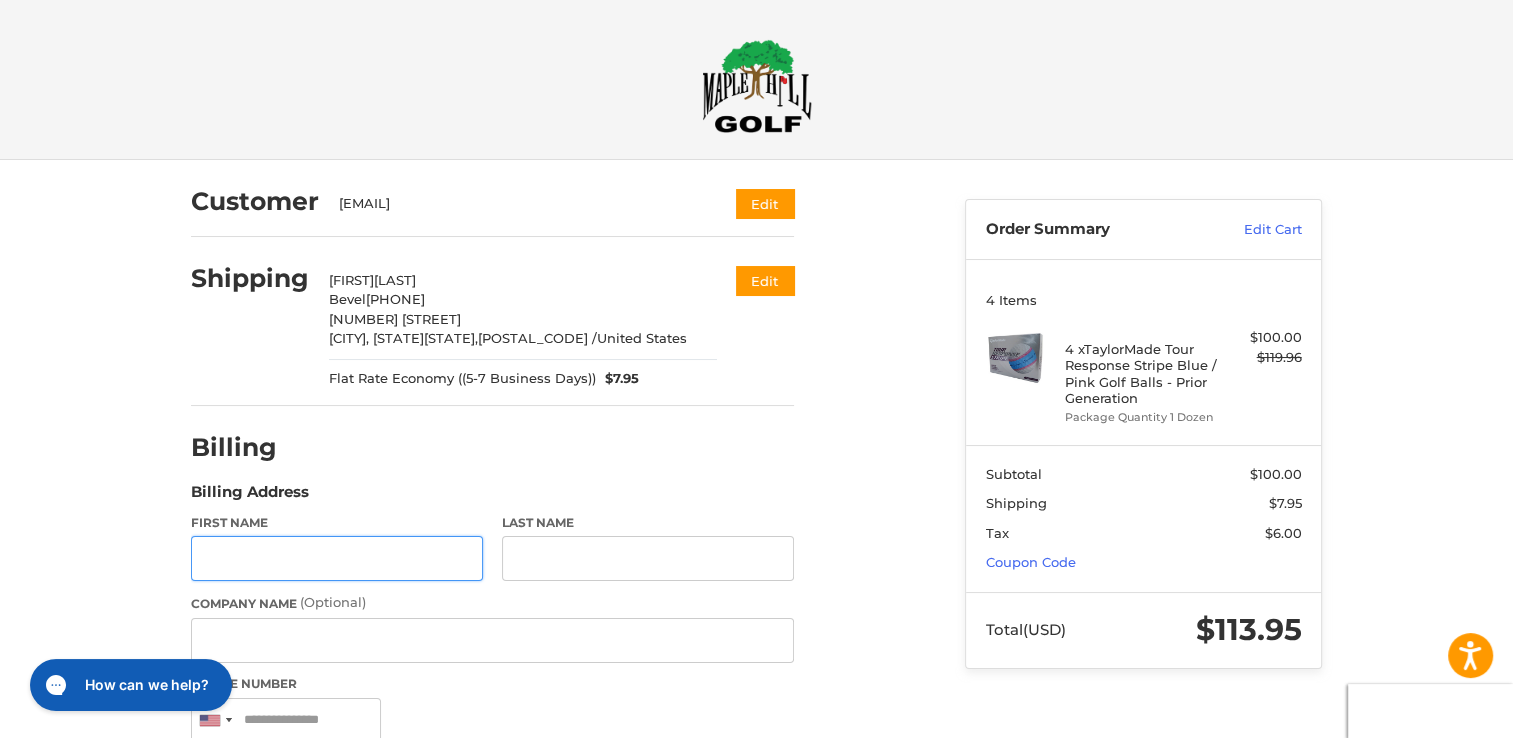 scroll, scrollTop: 257, scrollLeft: 0, axis: vertical 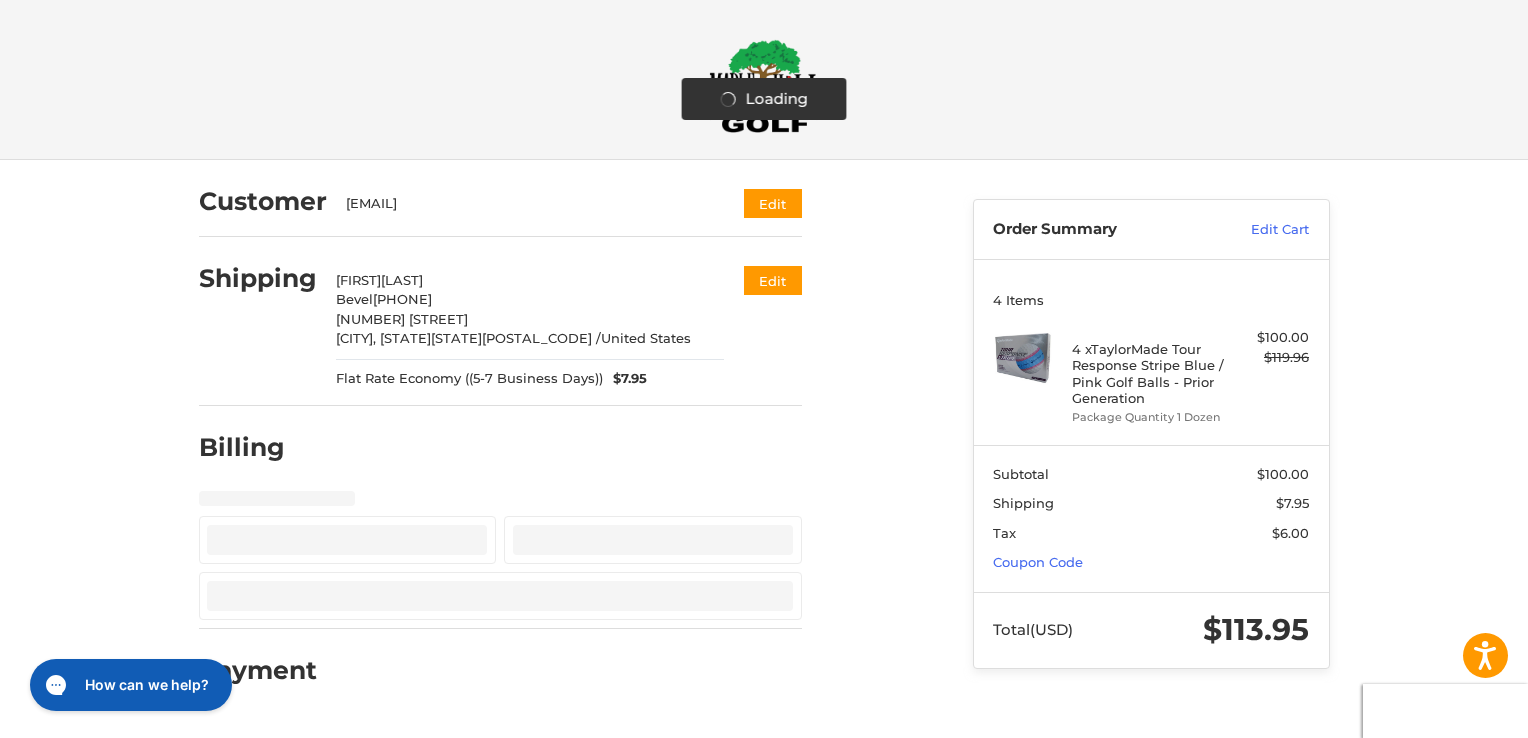 select on "**" 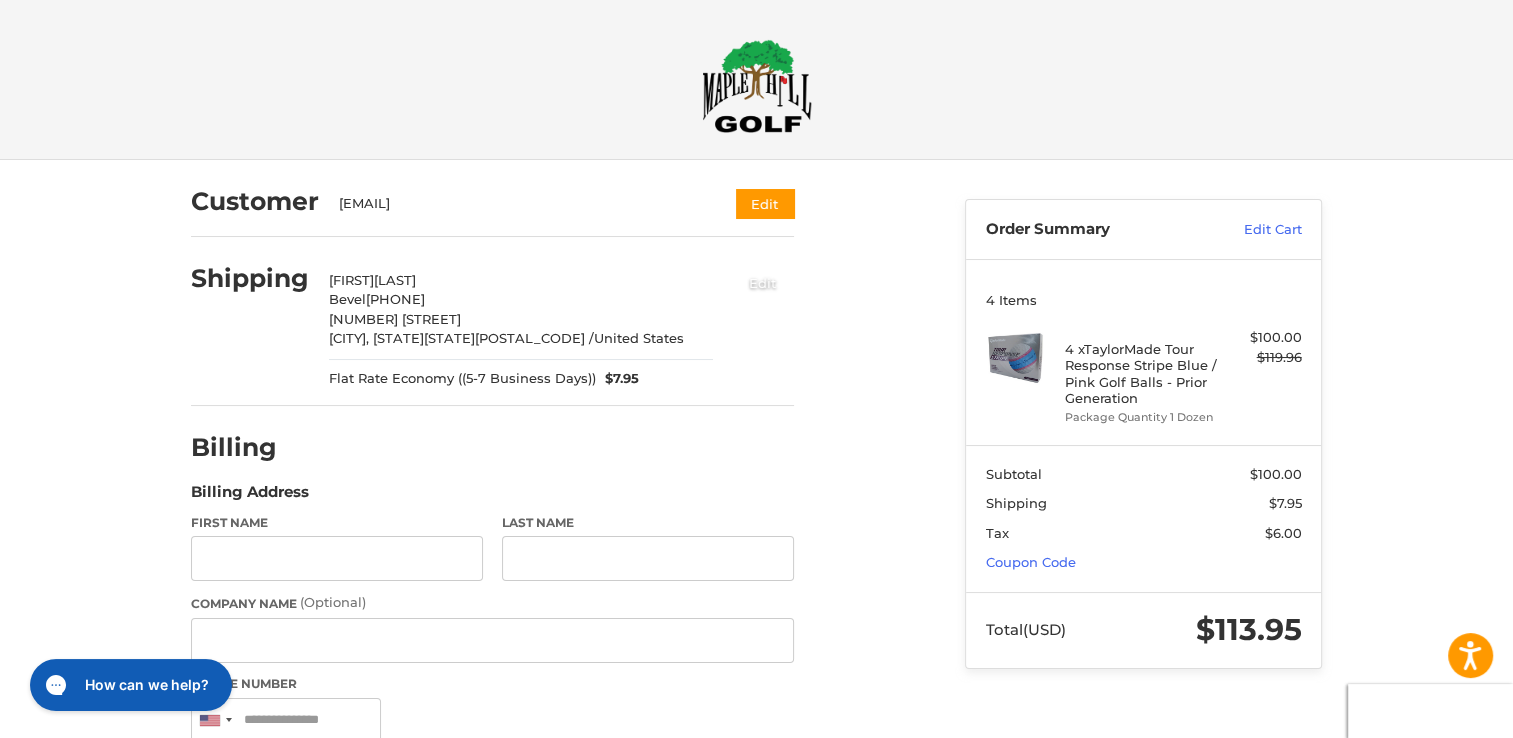 click on "Edit" at bounding box center [763, 282] 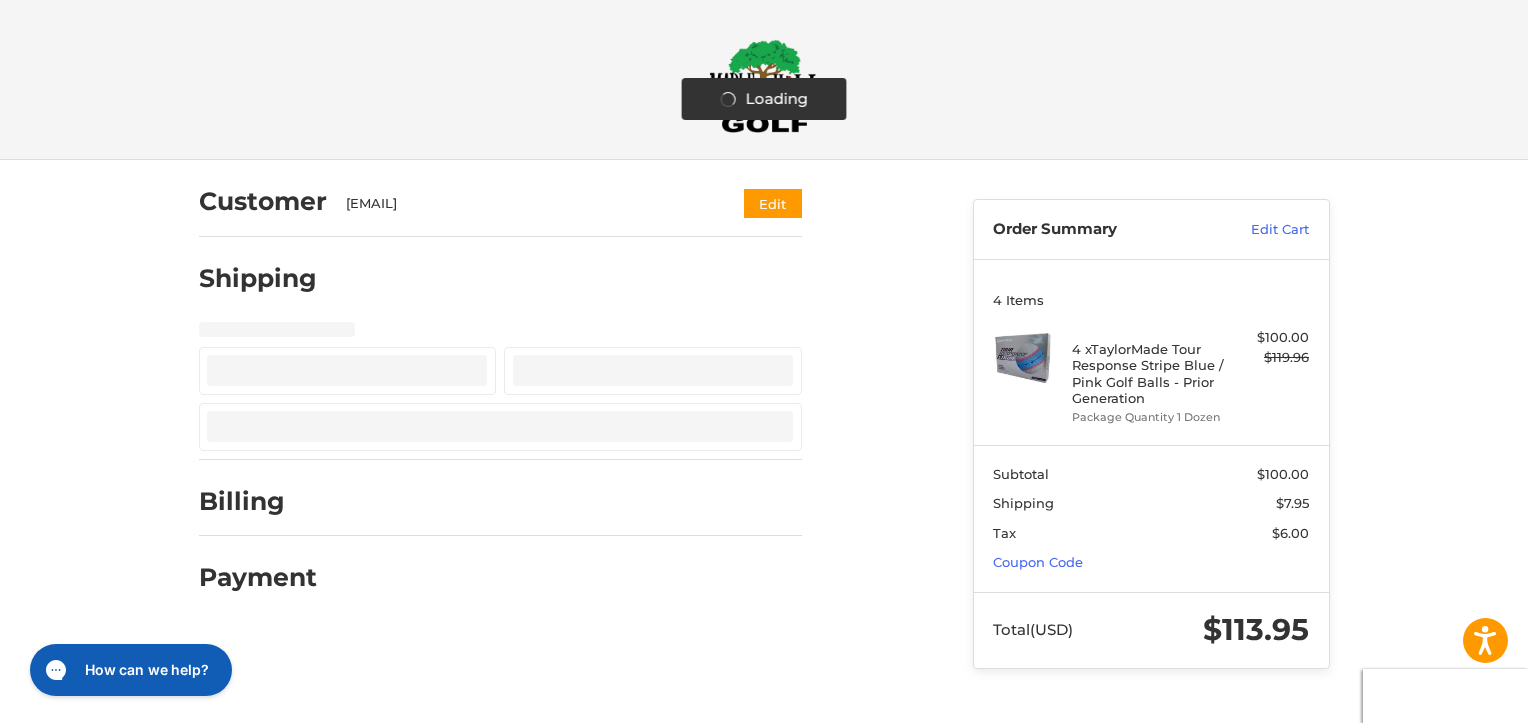 select on "**" 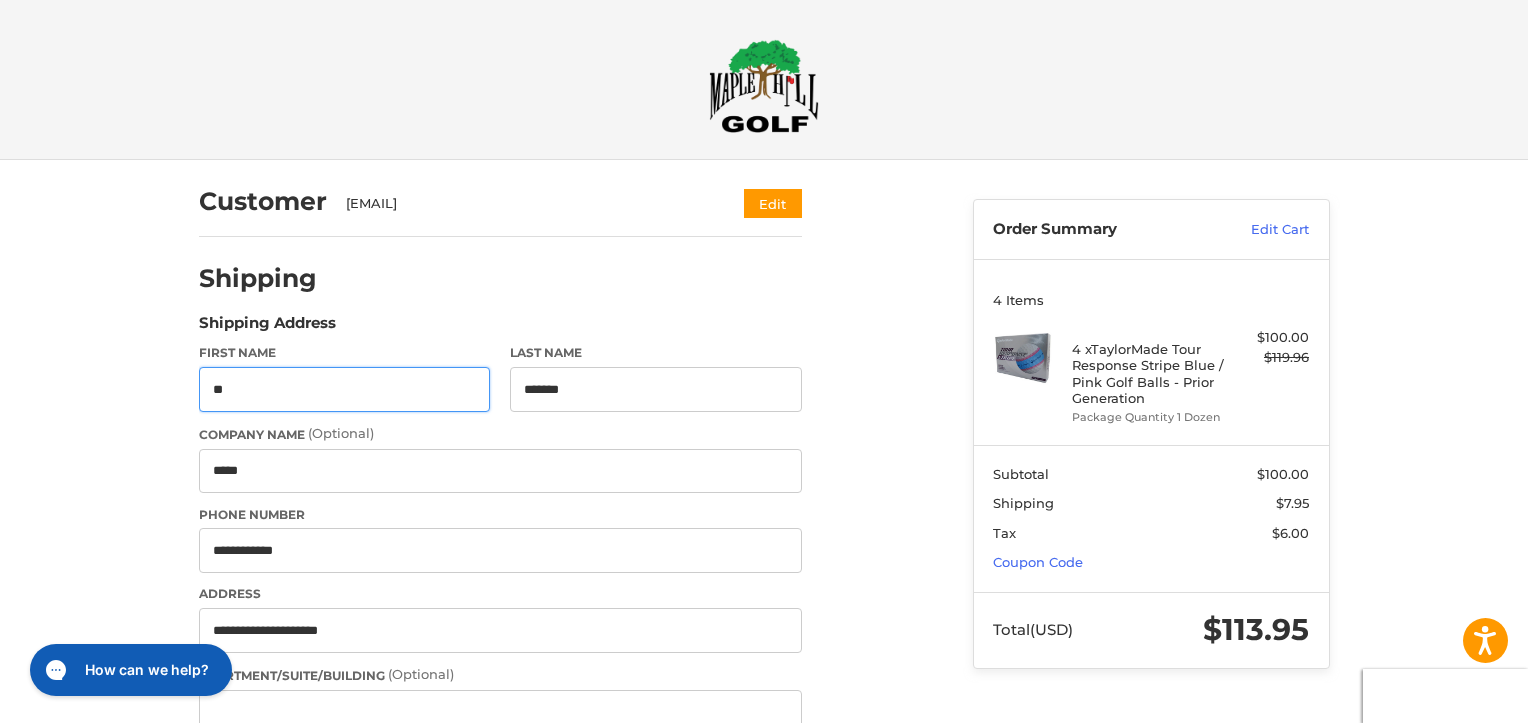type on "**********" 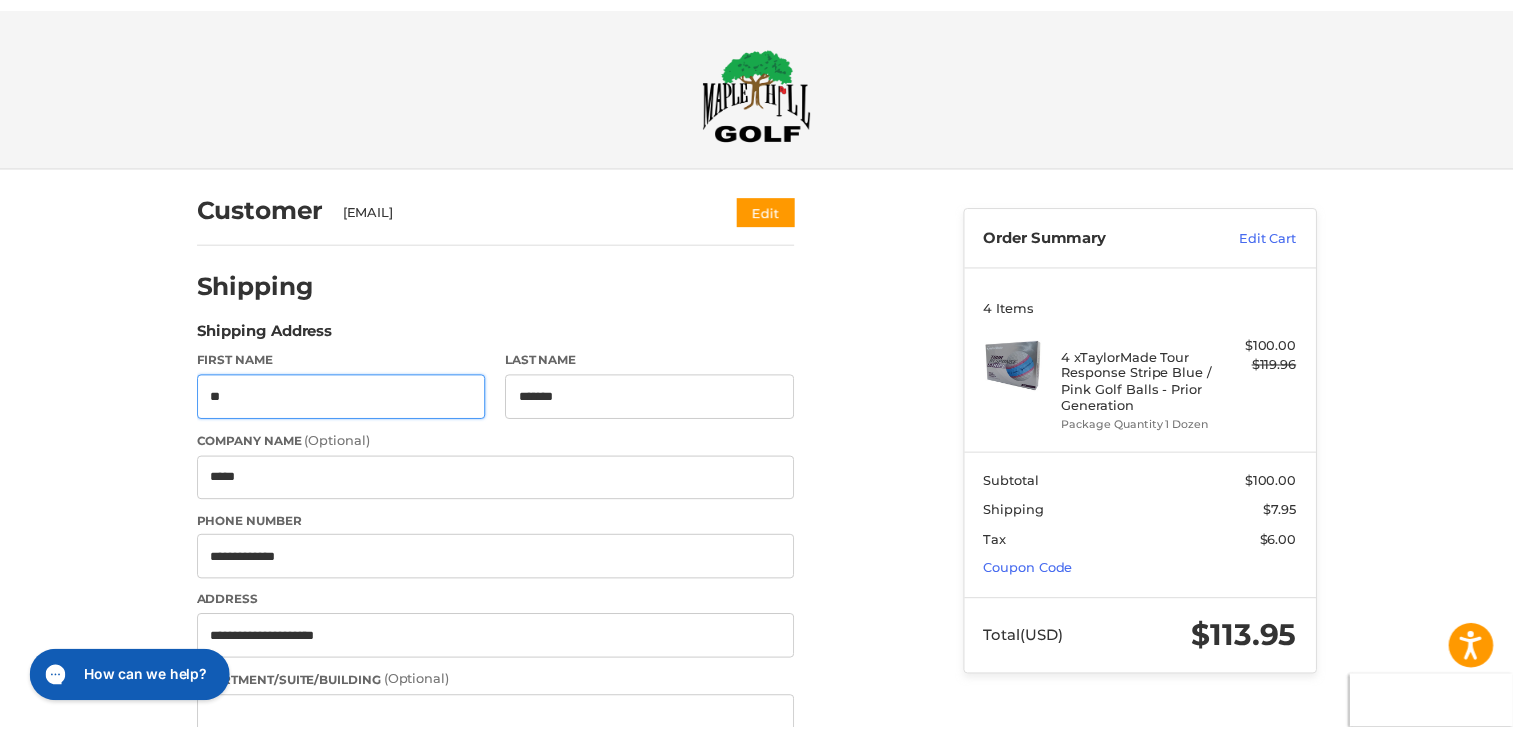 scroll, scrollTop: 236, scrollLeft: 0, axis: vertical 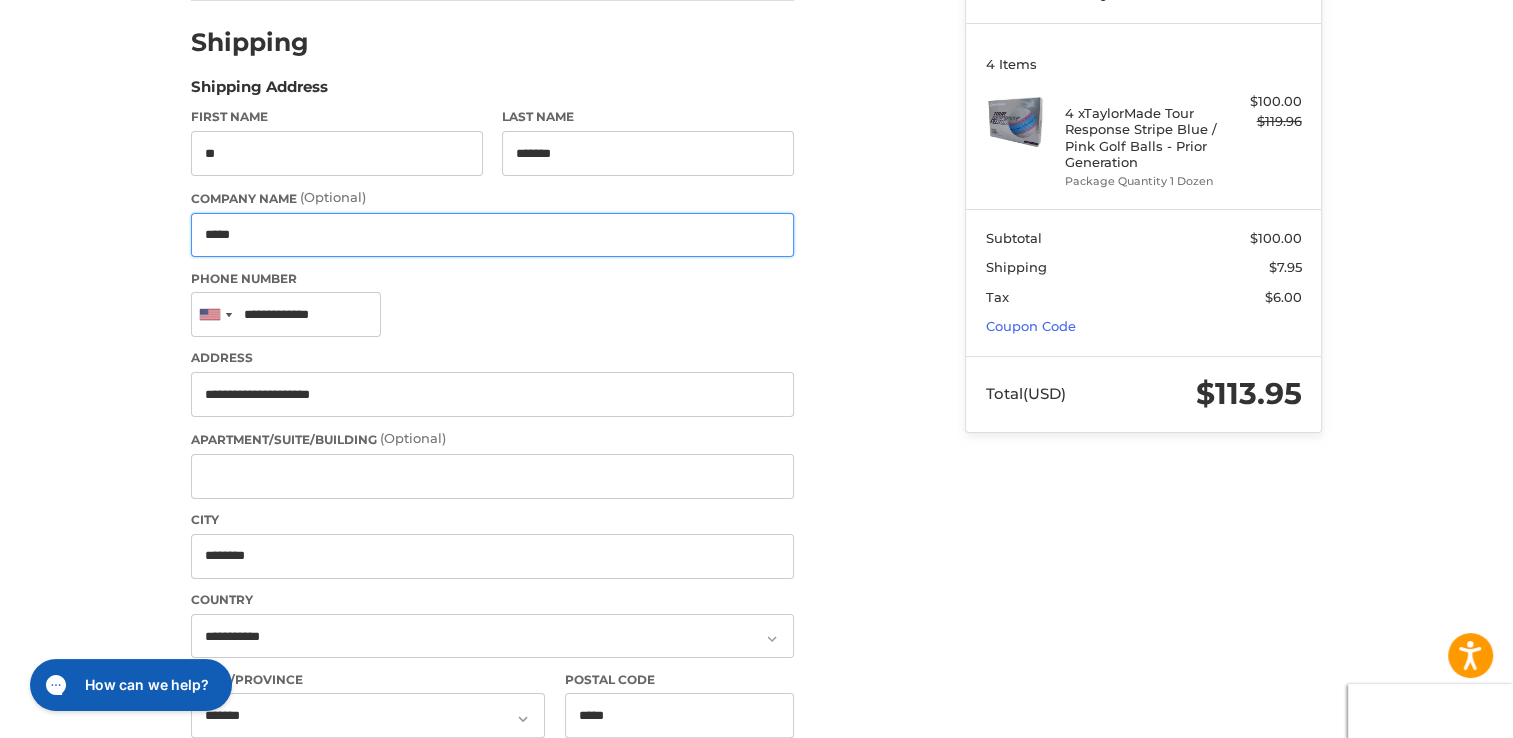drag, startPoint x: 259, startPoint y: 231, endPoint x: 52, endPoint y: 231, distance: 207 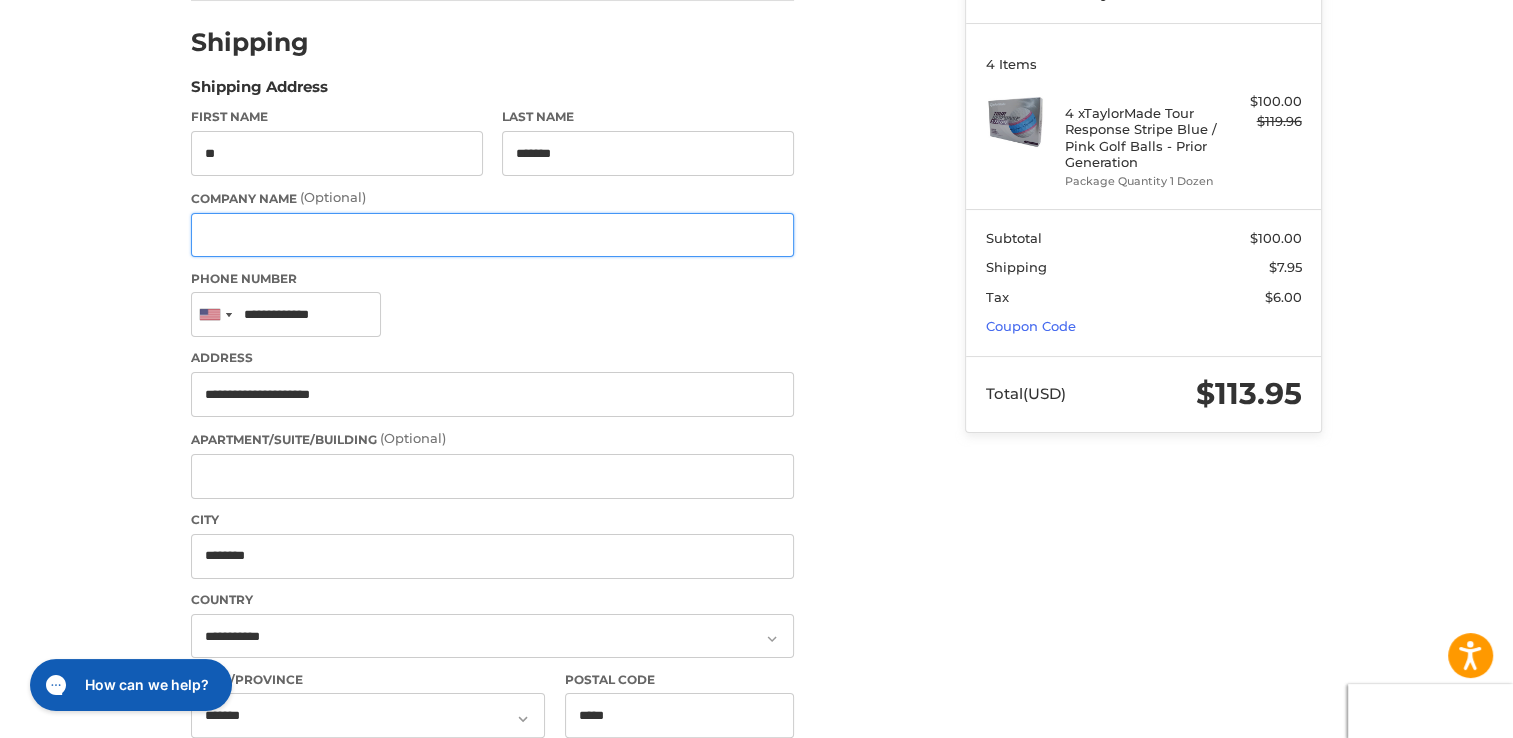 type 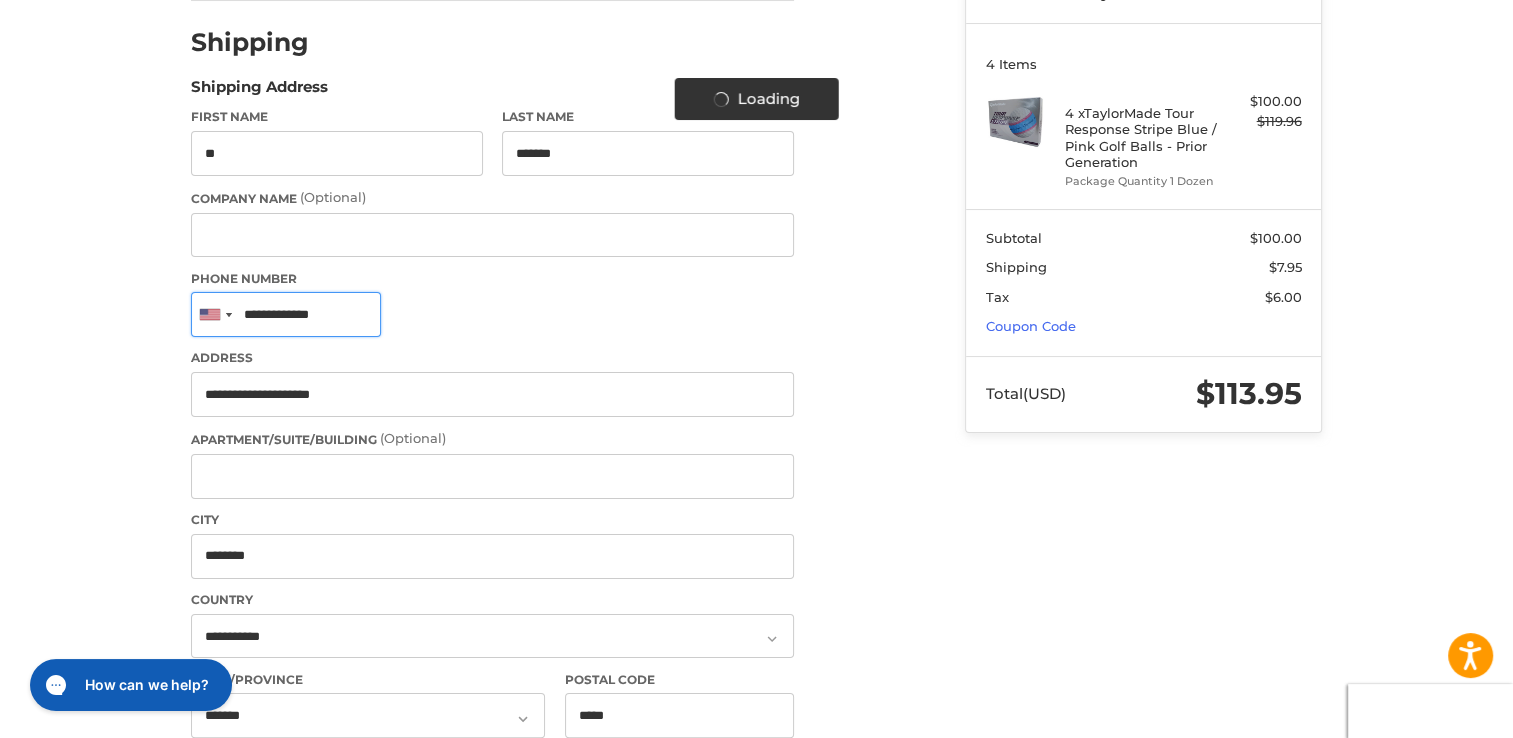 drag, startPoint x: 368, startPoint y: 317, endPoint x: 152, endPoint y: 290, distance: 217.68095 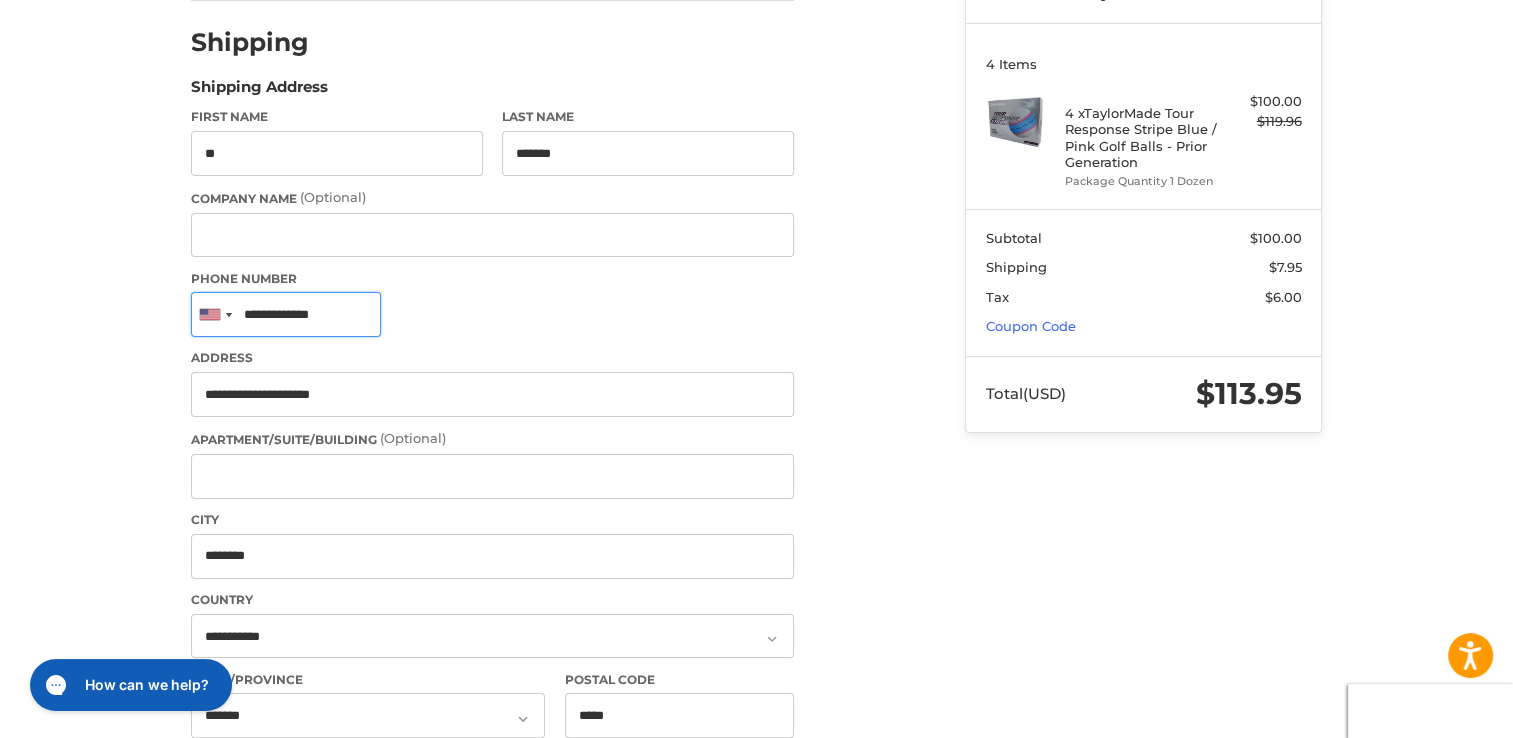 drag, startPoint x: 406, startPoint y: 299, endPoint x: 349, endPoint y: 322, distance: 61.46544 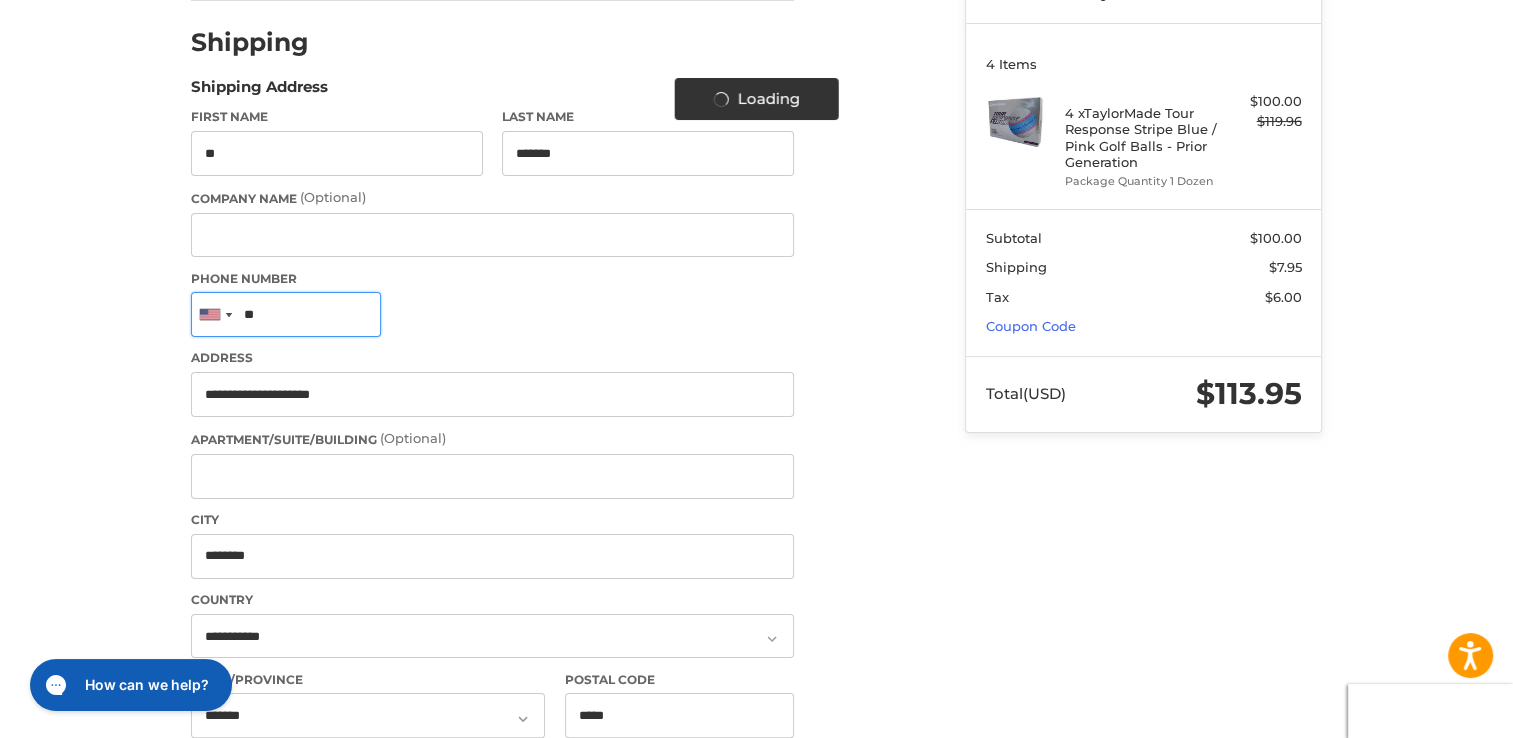 type on "**" 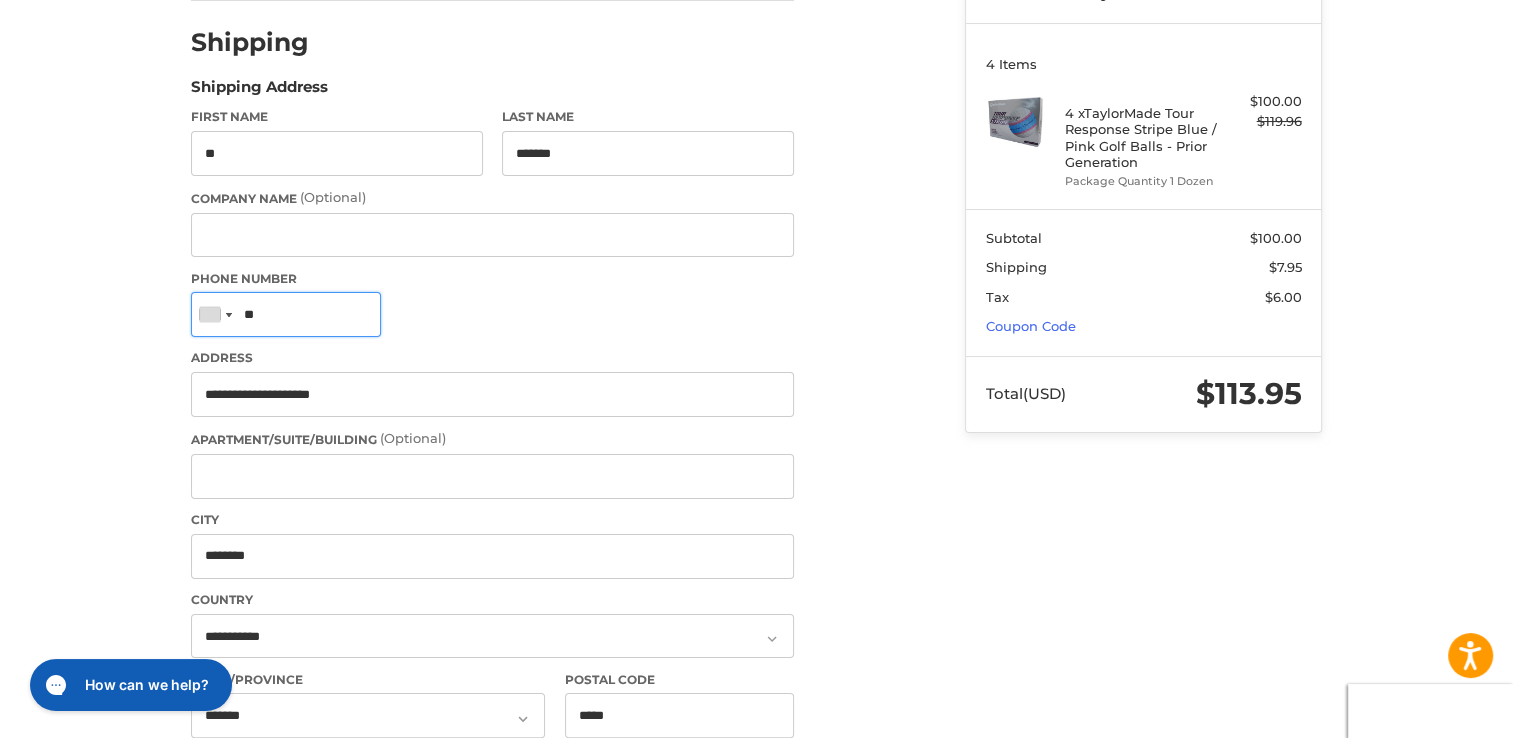 click on "**" at bounding box center [286, 314] 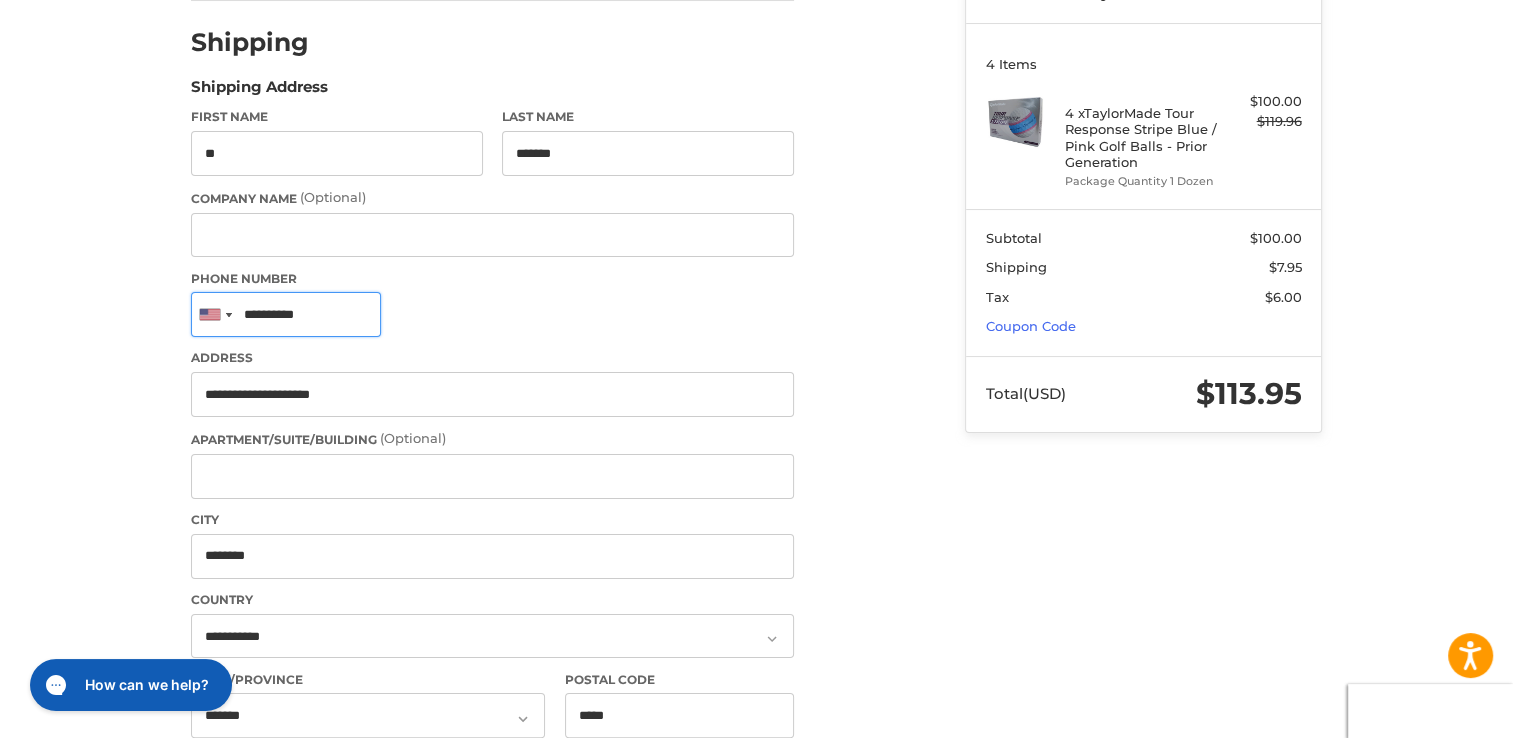 type on "**********" 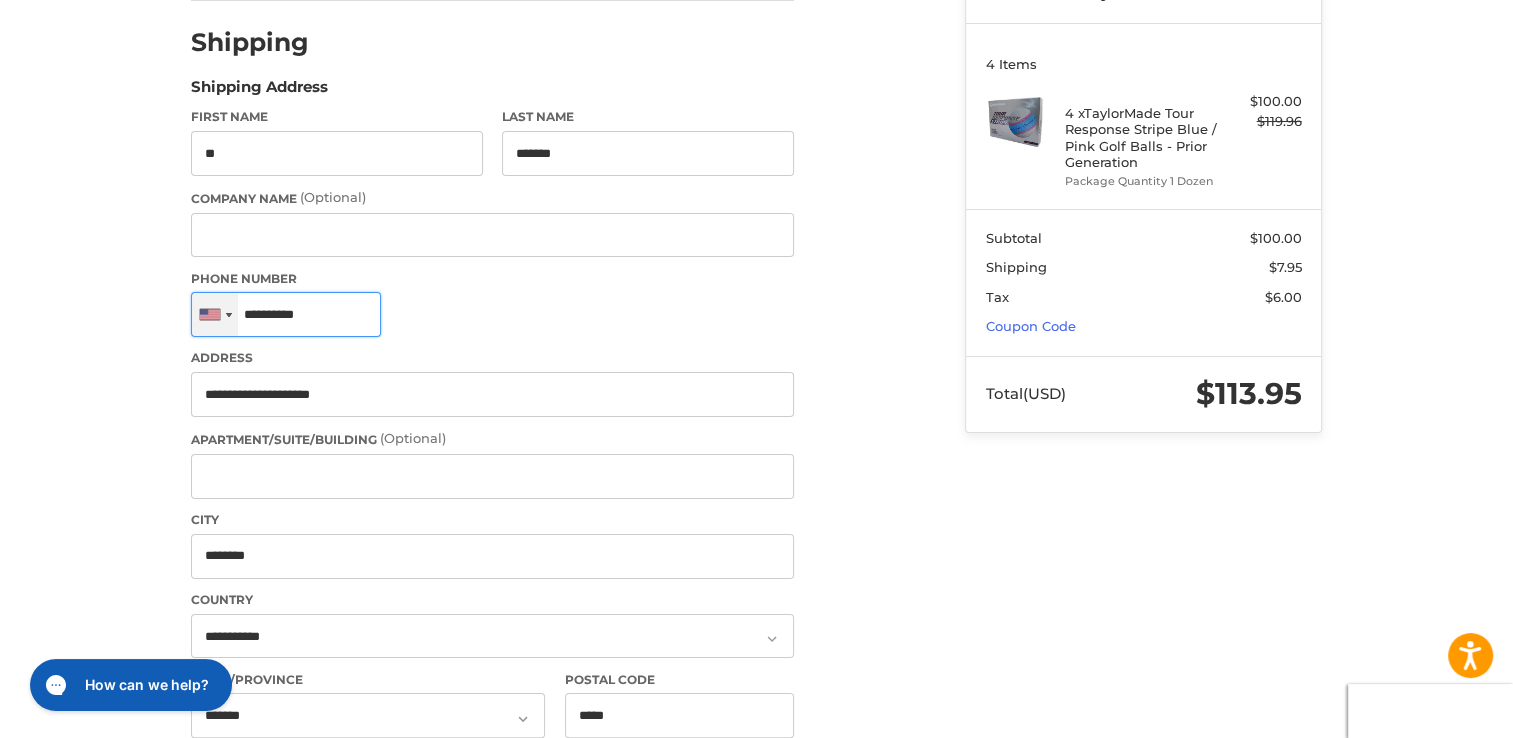 drag, startPoint x: 334, startPoint y: 306, endPoint x: 229, endPoint y: 316, distance: 105.47511 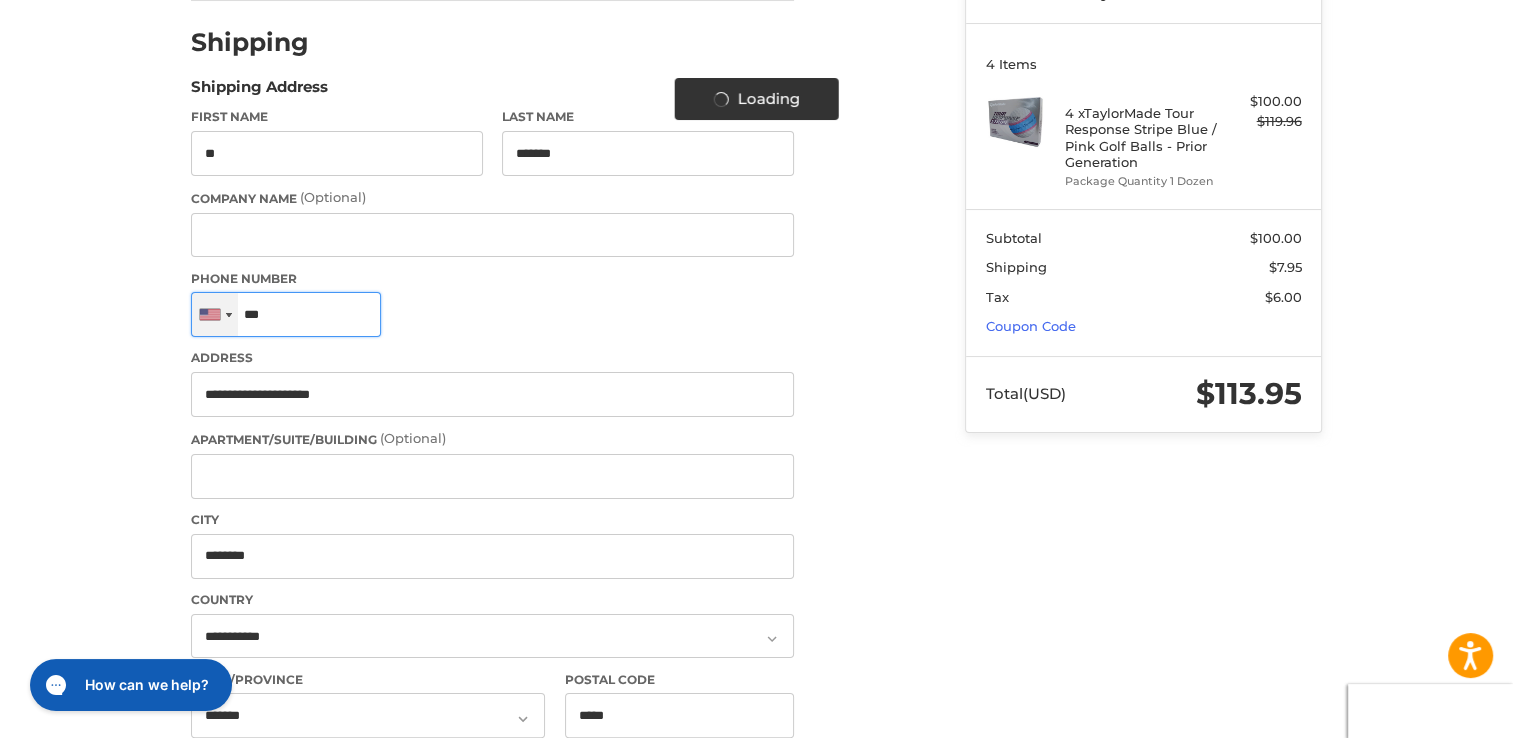 type on "***" 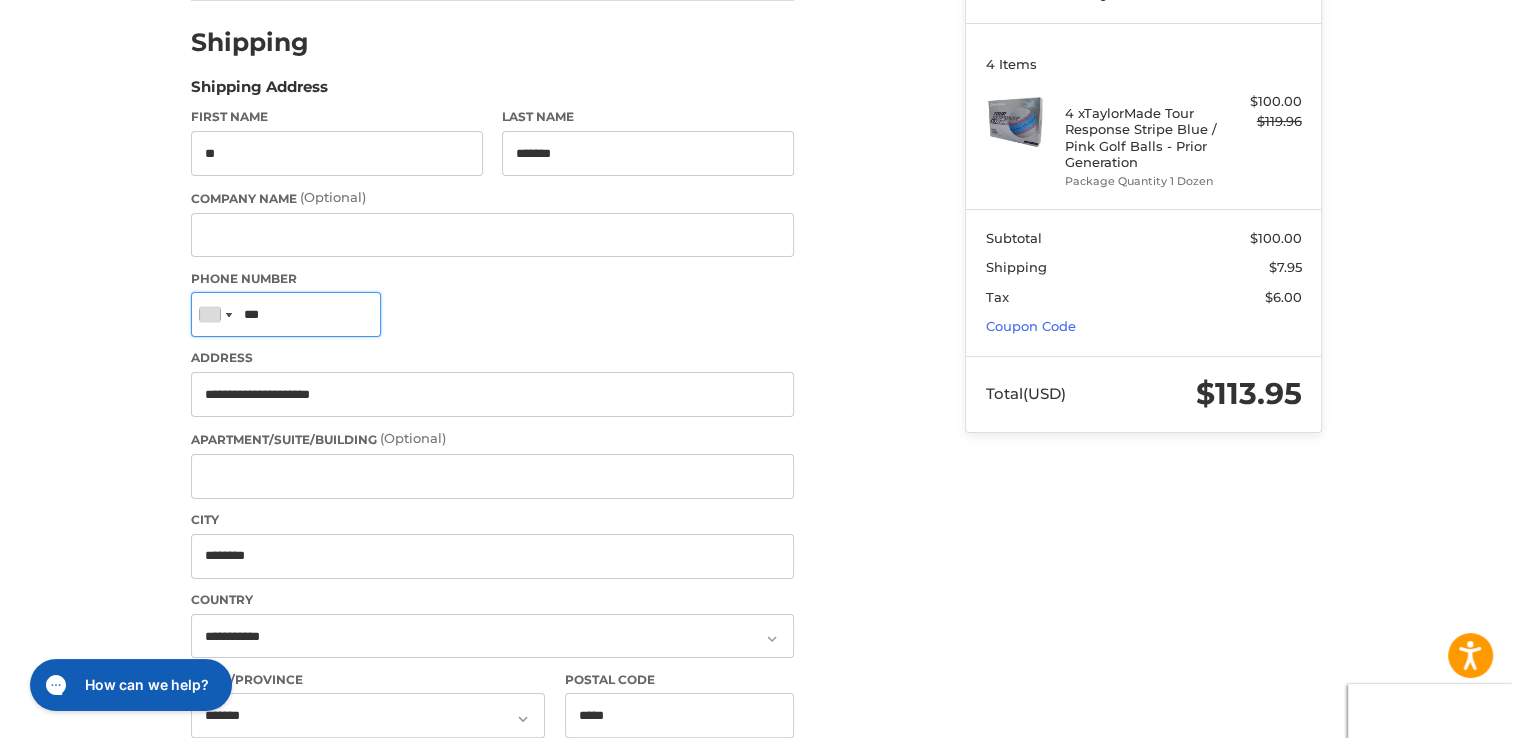 click on "***" at bounding box center [286, 314] 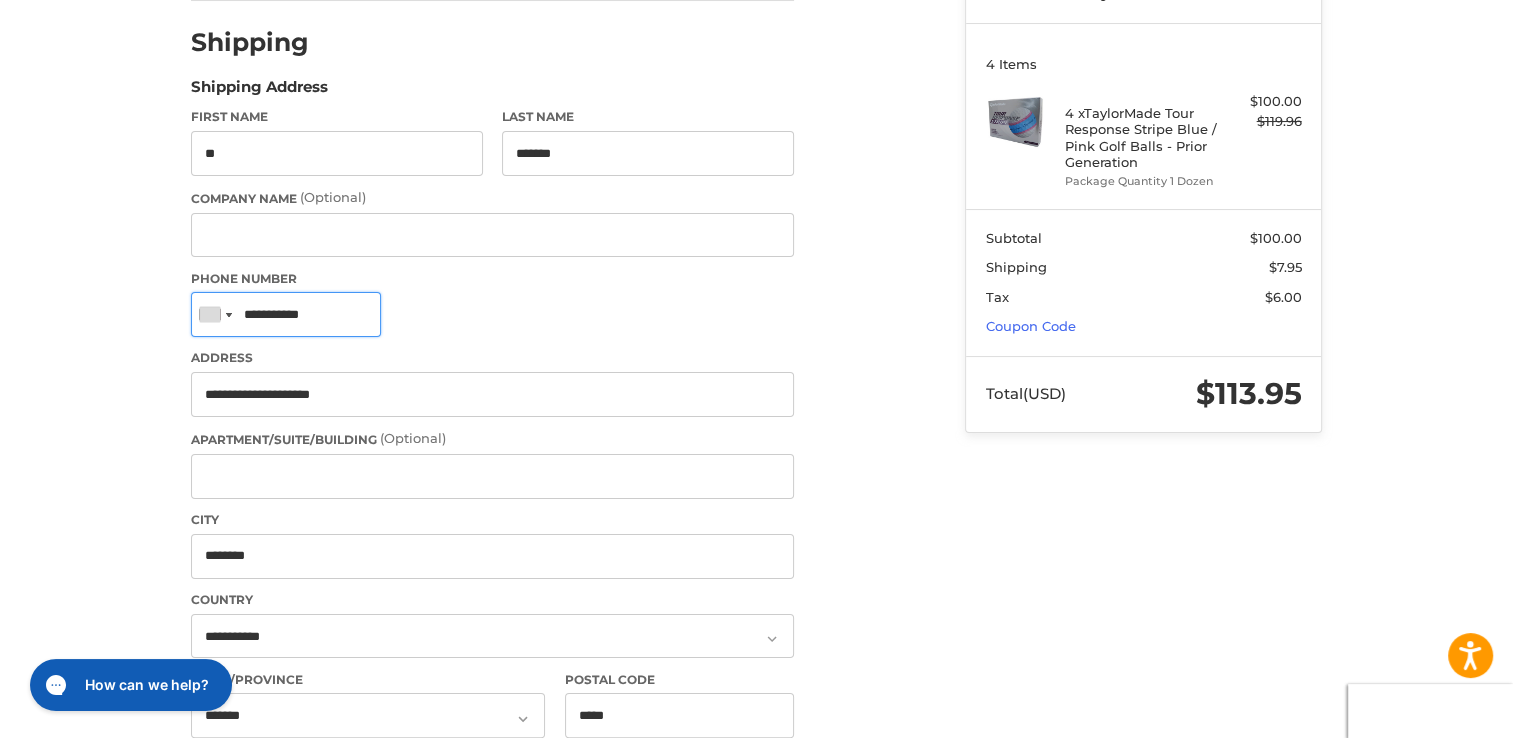 type on "**********" 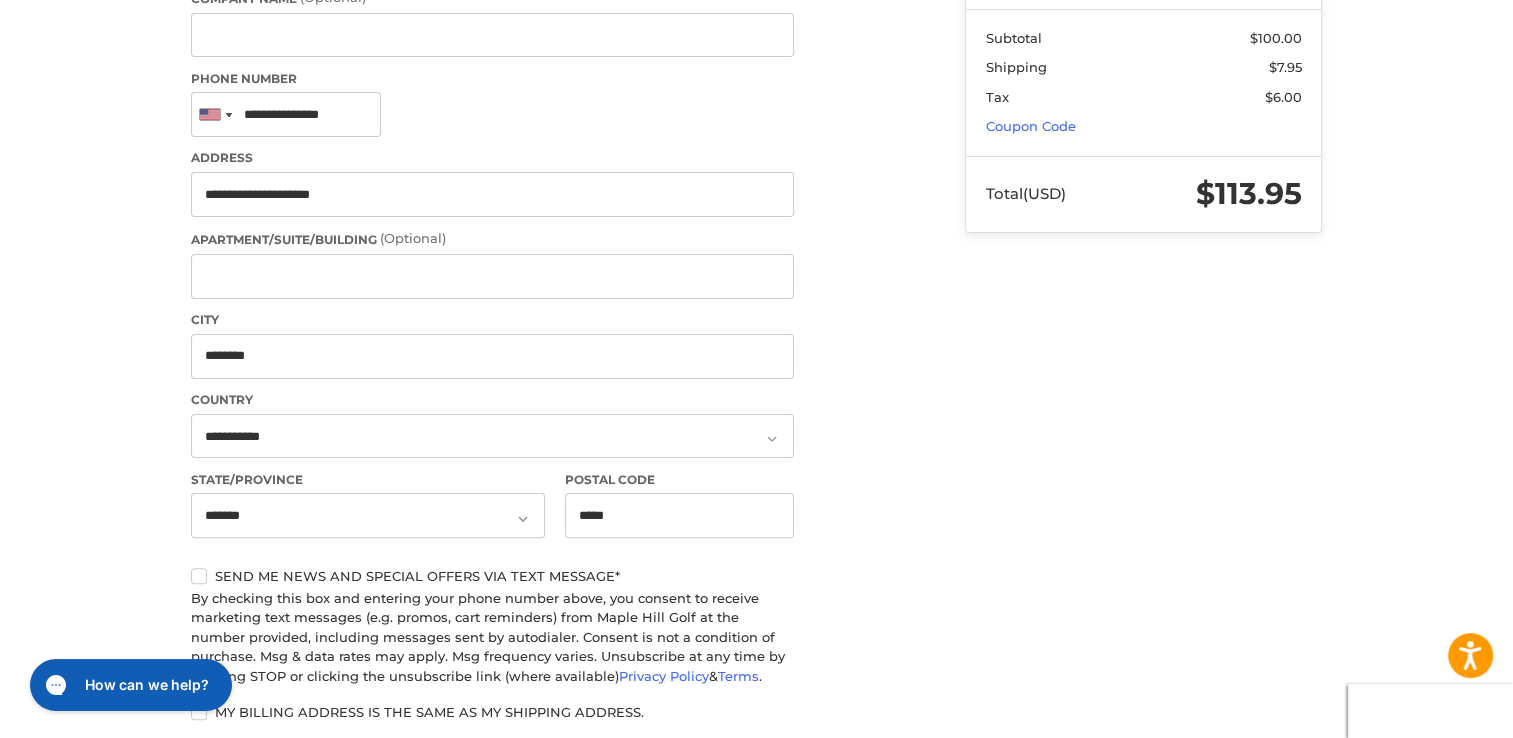 scroll, scrollTop: 636, scrollLeft: 0, axis: vertical 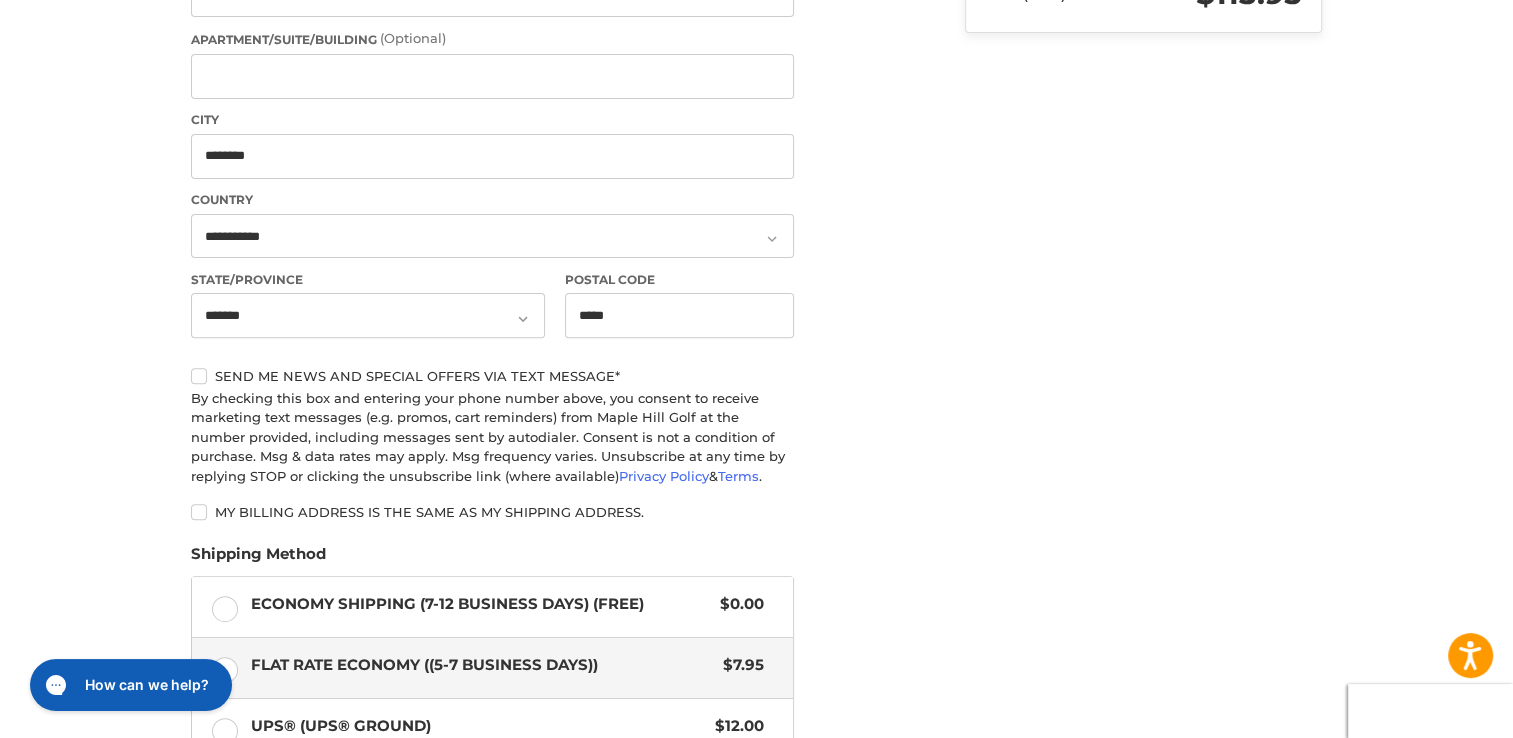 click on "My billing address is the same as my shipping address." at bounding box center (492, 512) 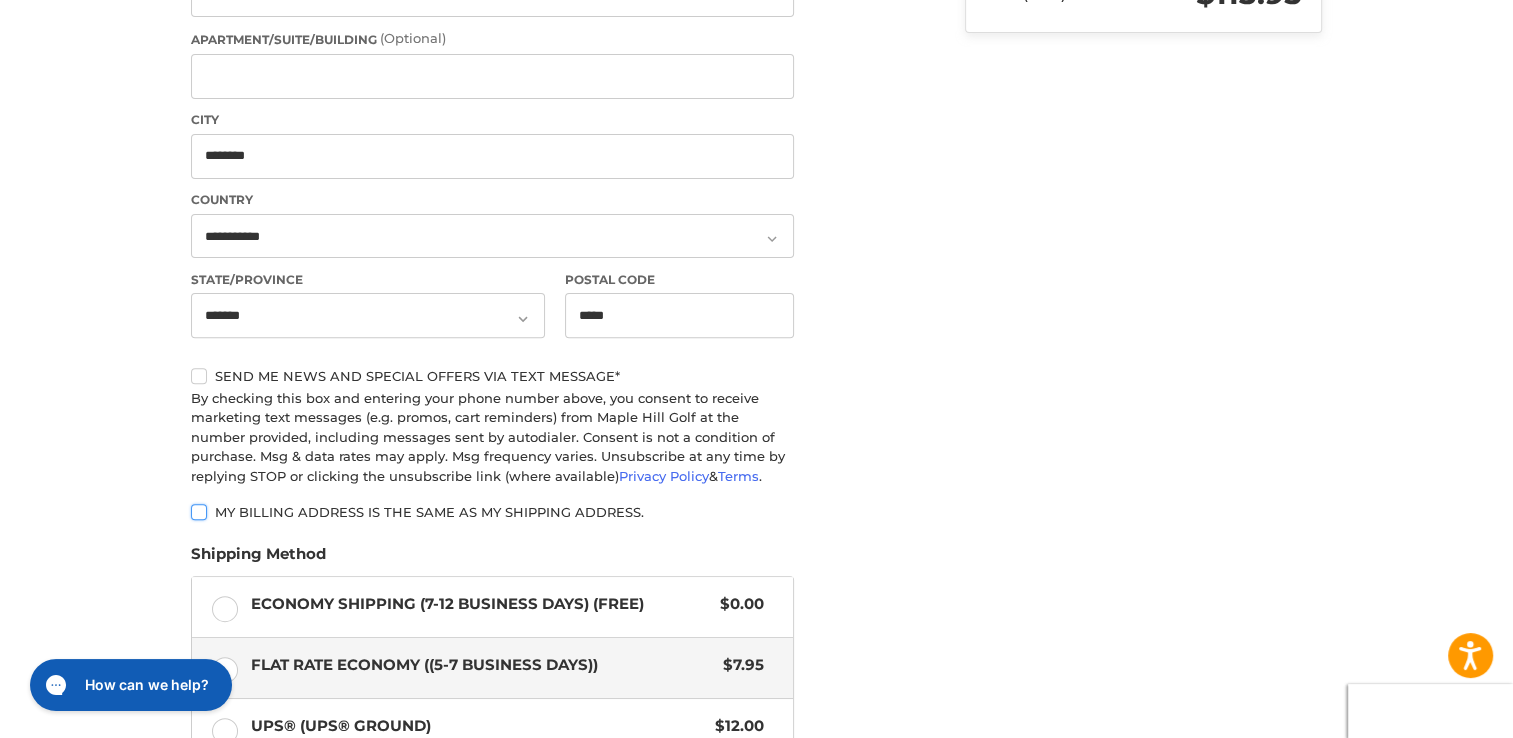 scroll, scrollTop: 836, scrollLeft: 0, axis: vertical 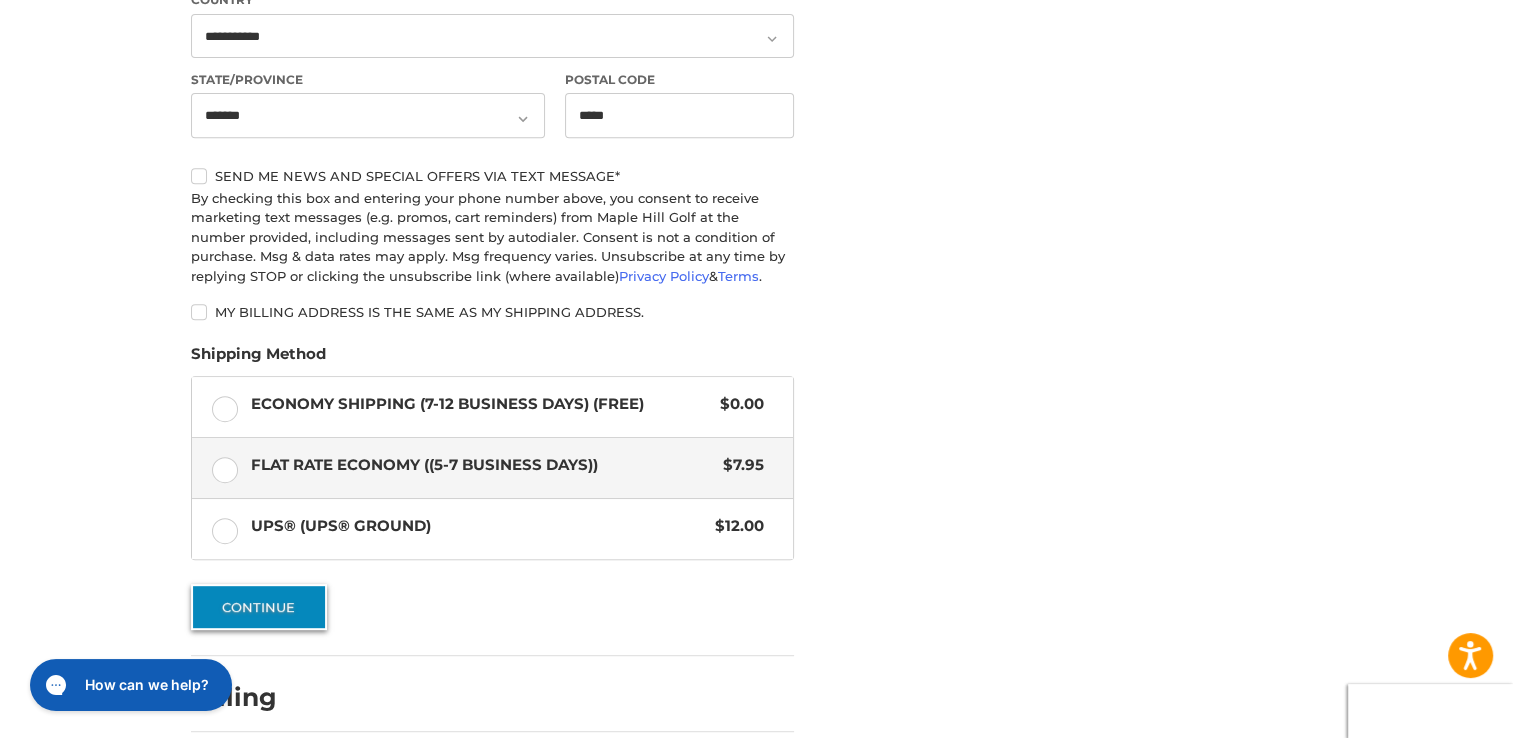 click on "Continue" at bounding box center [259, 607] 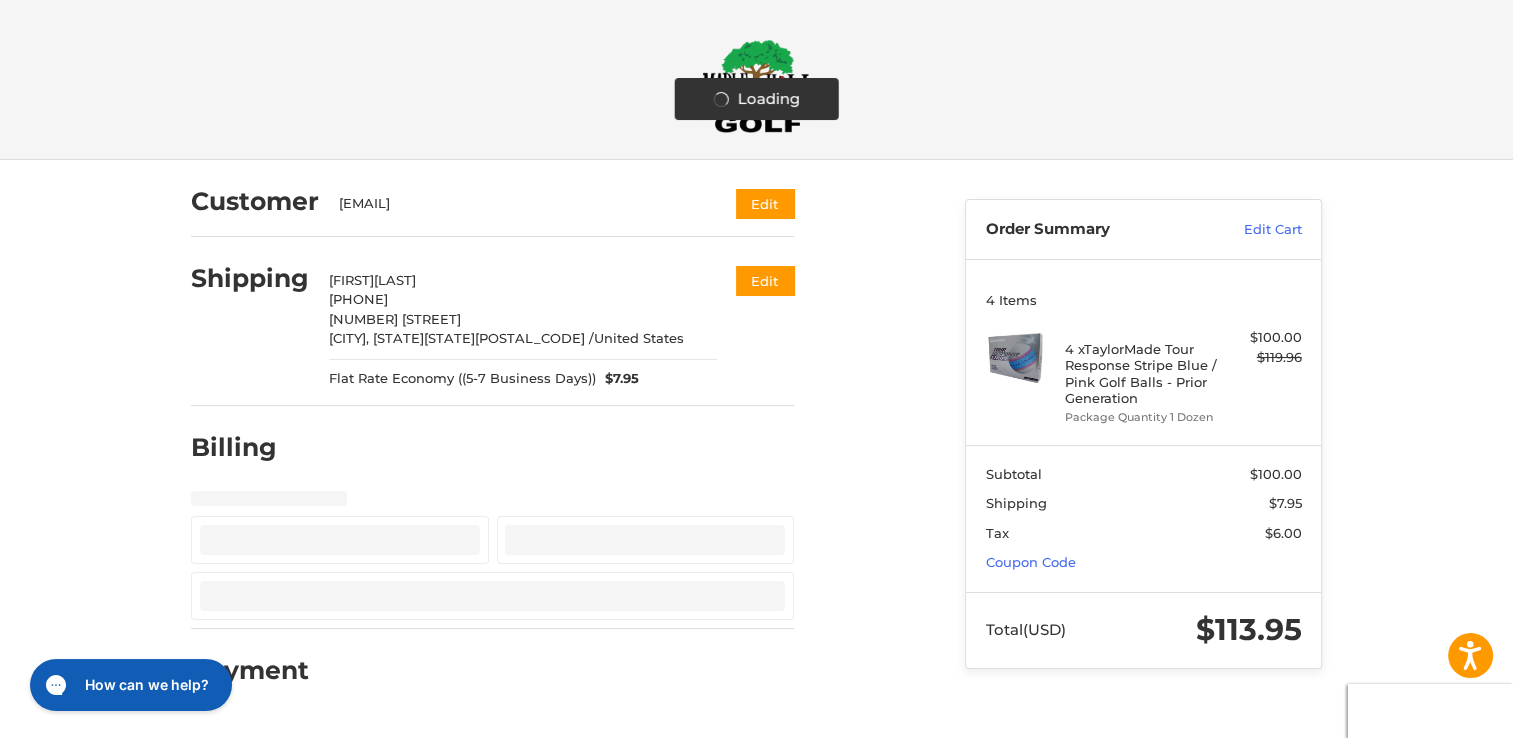 scroll, scrollTop: 0, scrollLeft: 0, axis: both 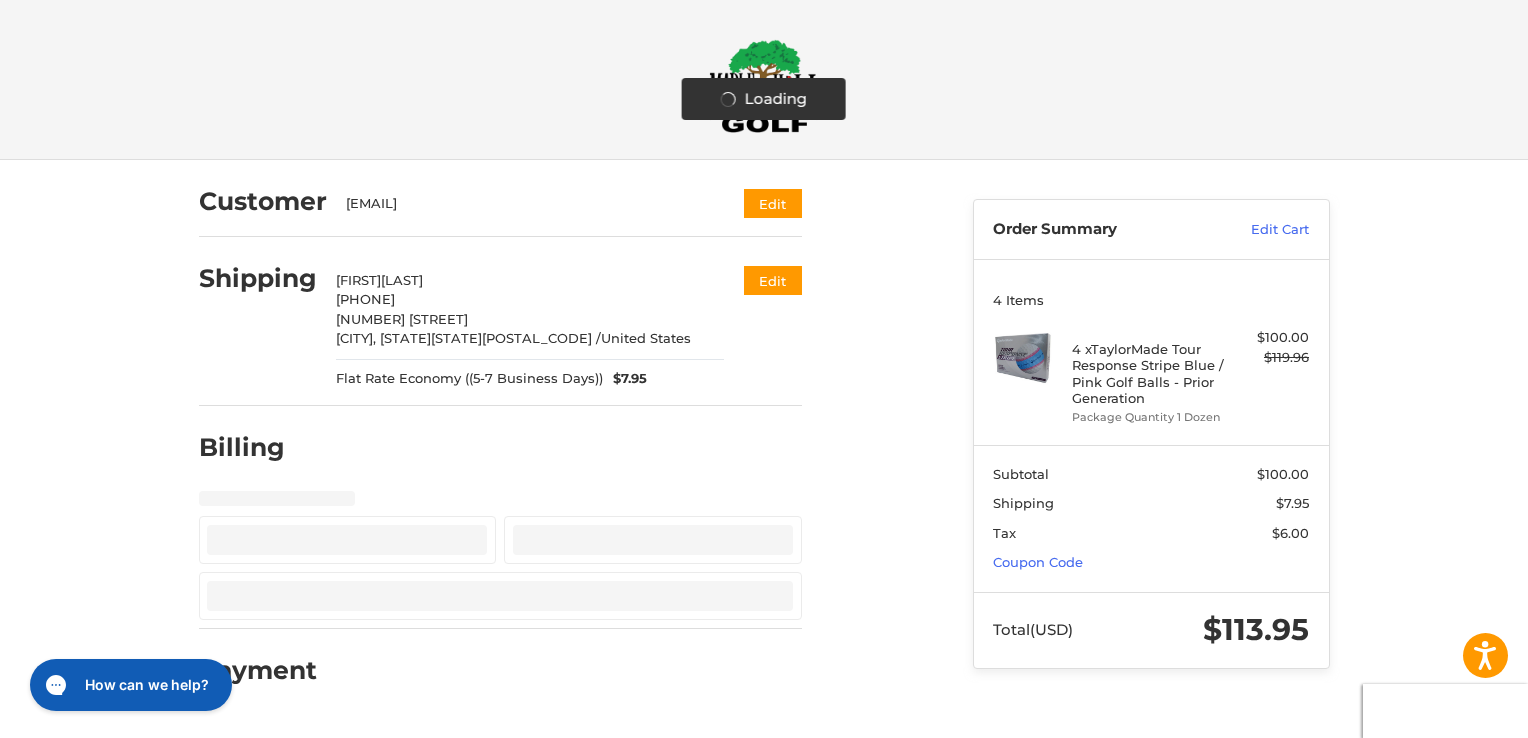 select on "**" 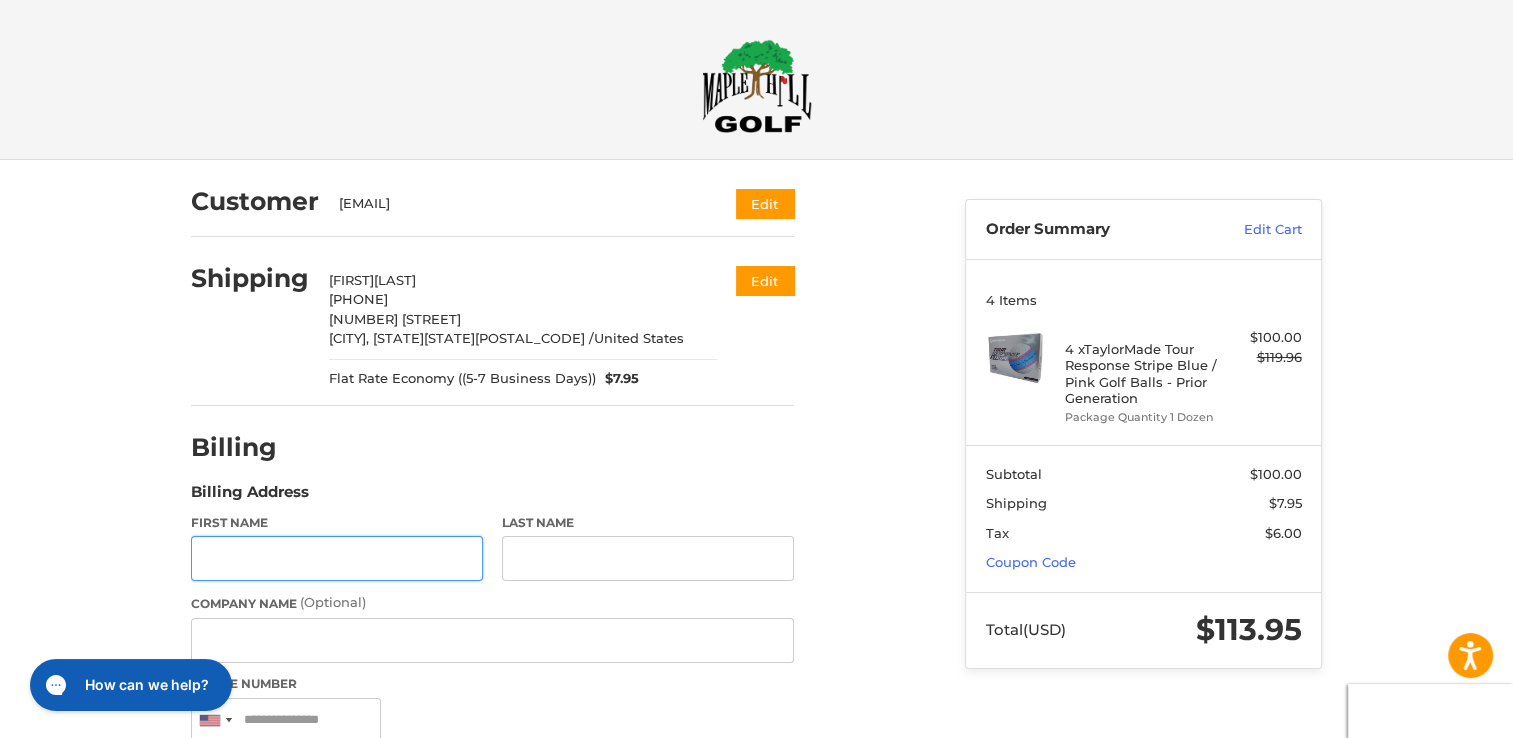 scroll, scrollTop: 257, scrollLeft: 0, axis: vertical 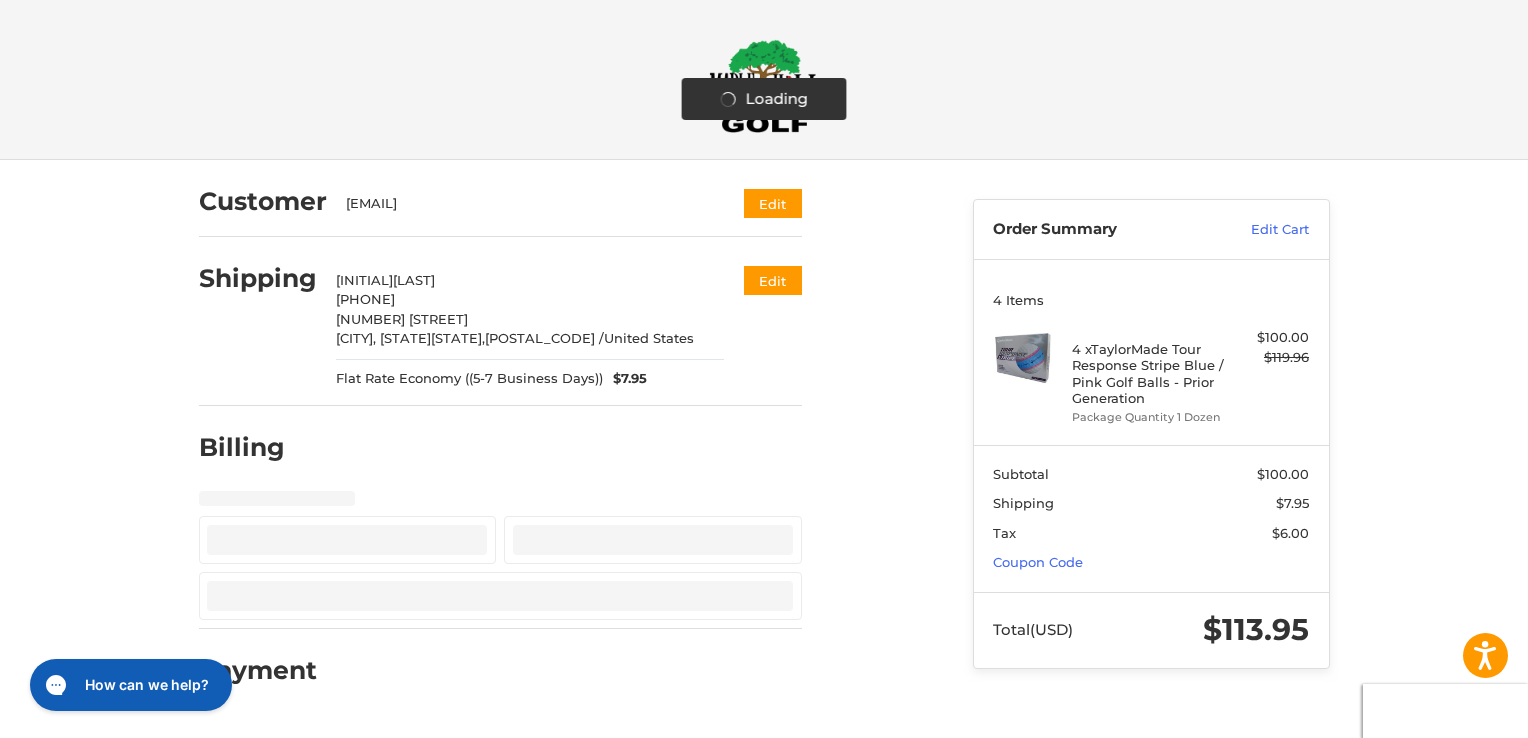 select on "**" 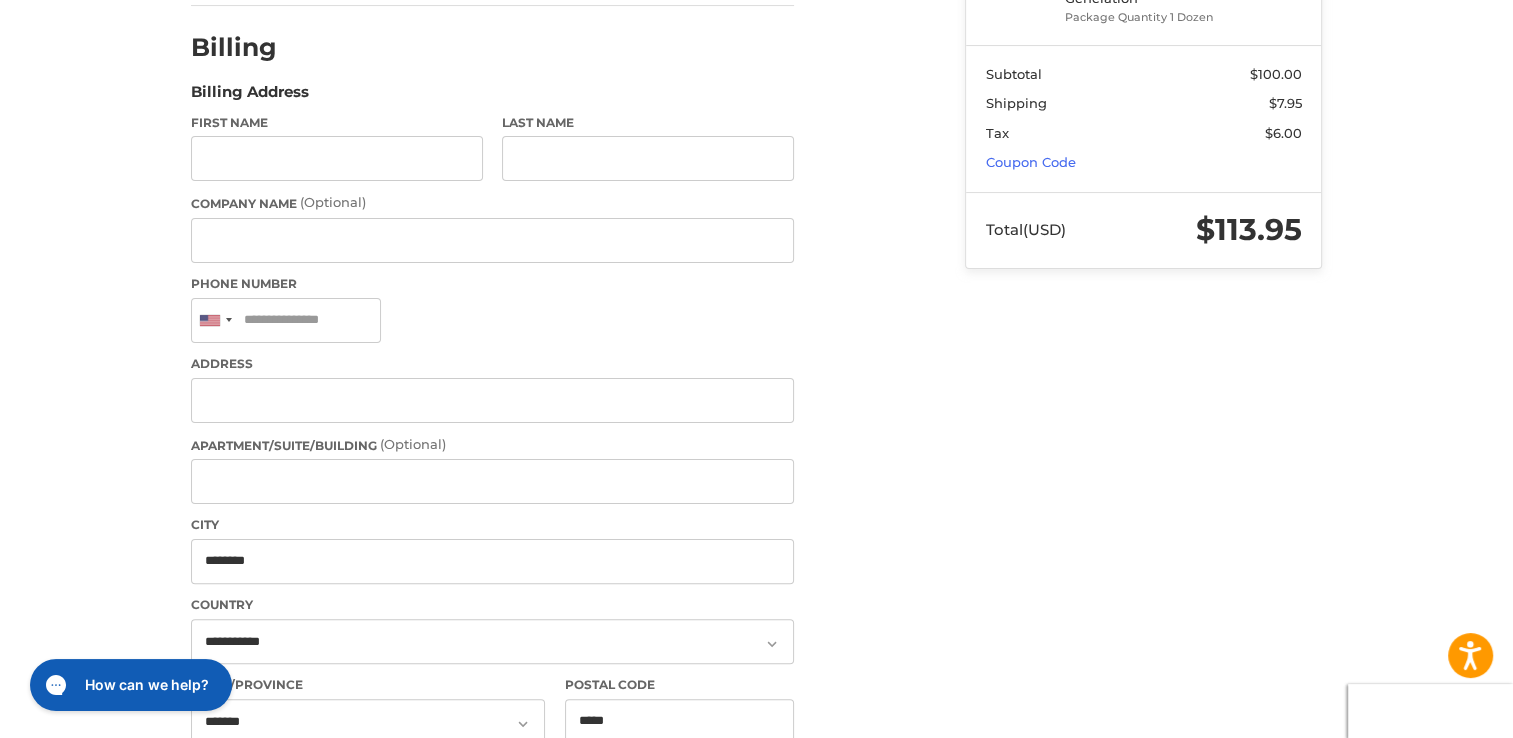 scroll, scrollTop: 608, scrollLeft: 0, axis: vertical 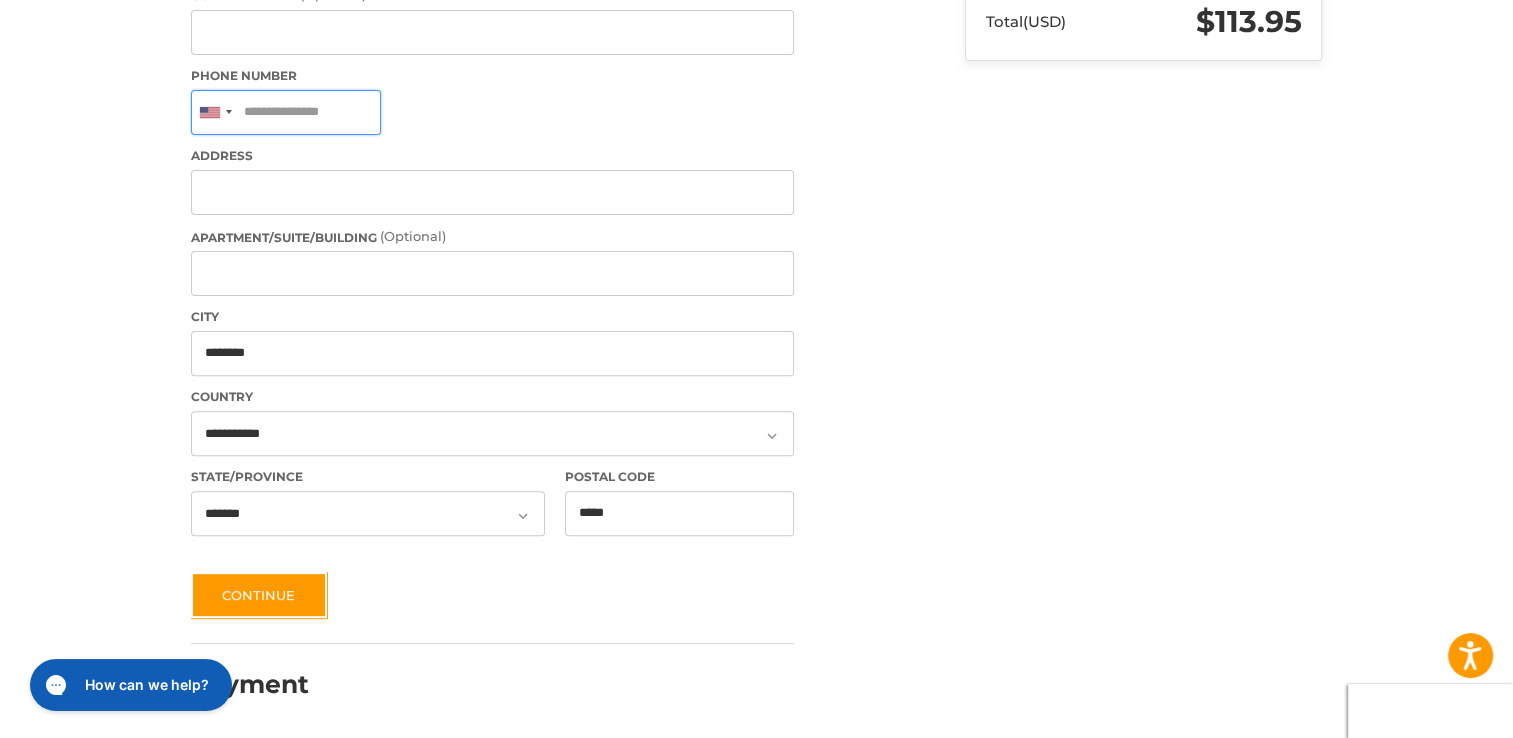 click on "Phone Number" at bounding box center [286, 112] 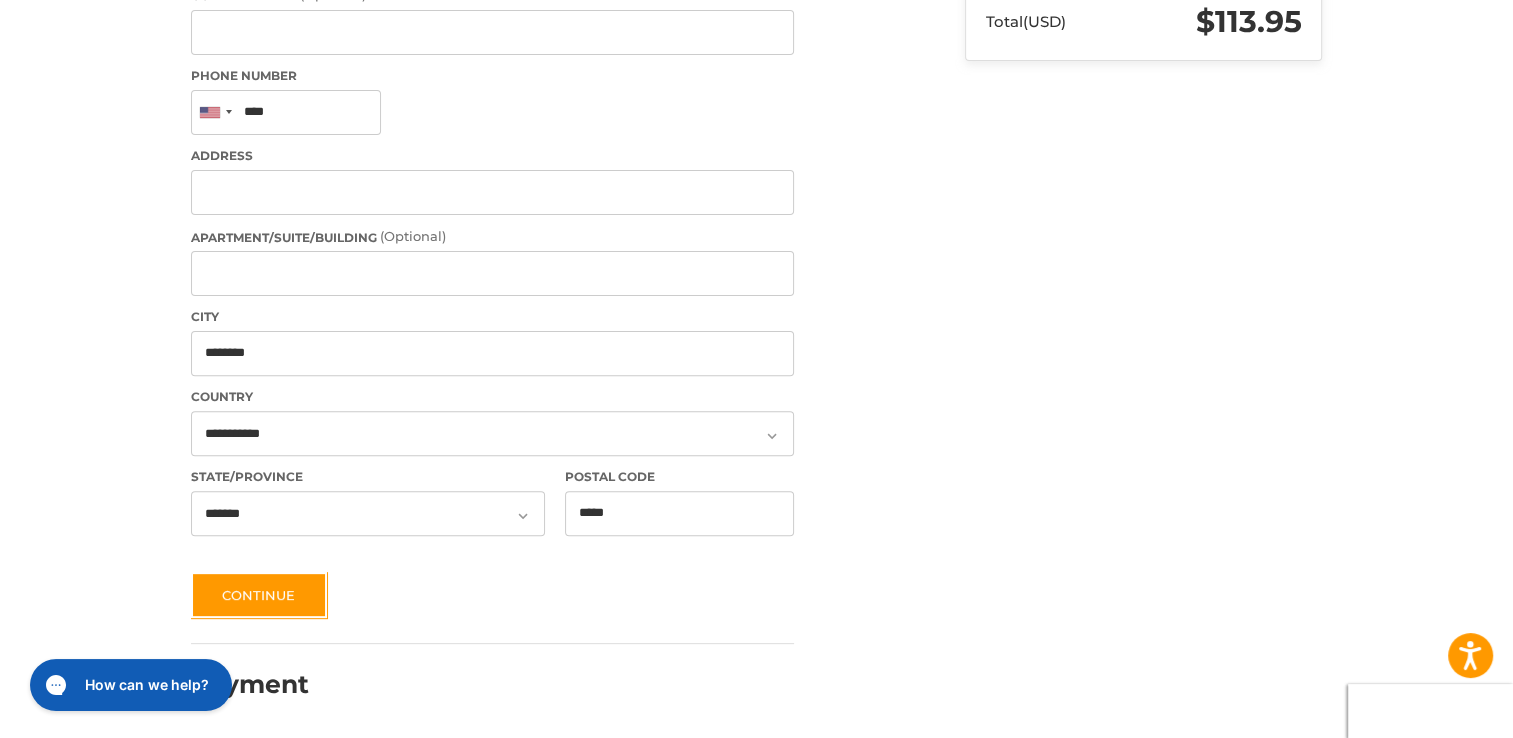 type on "**********" 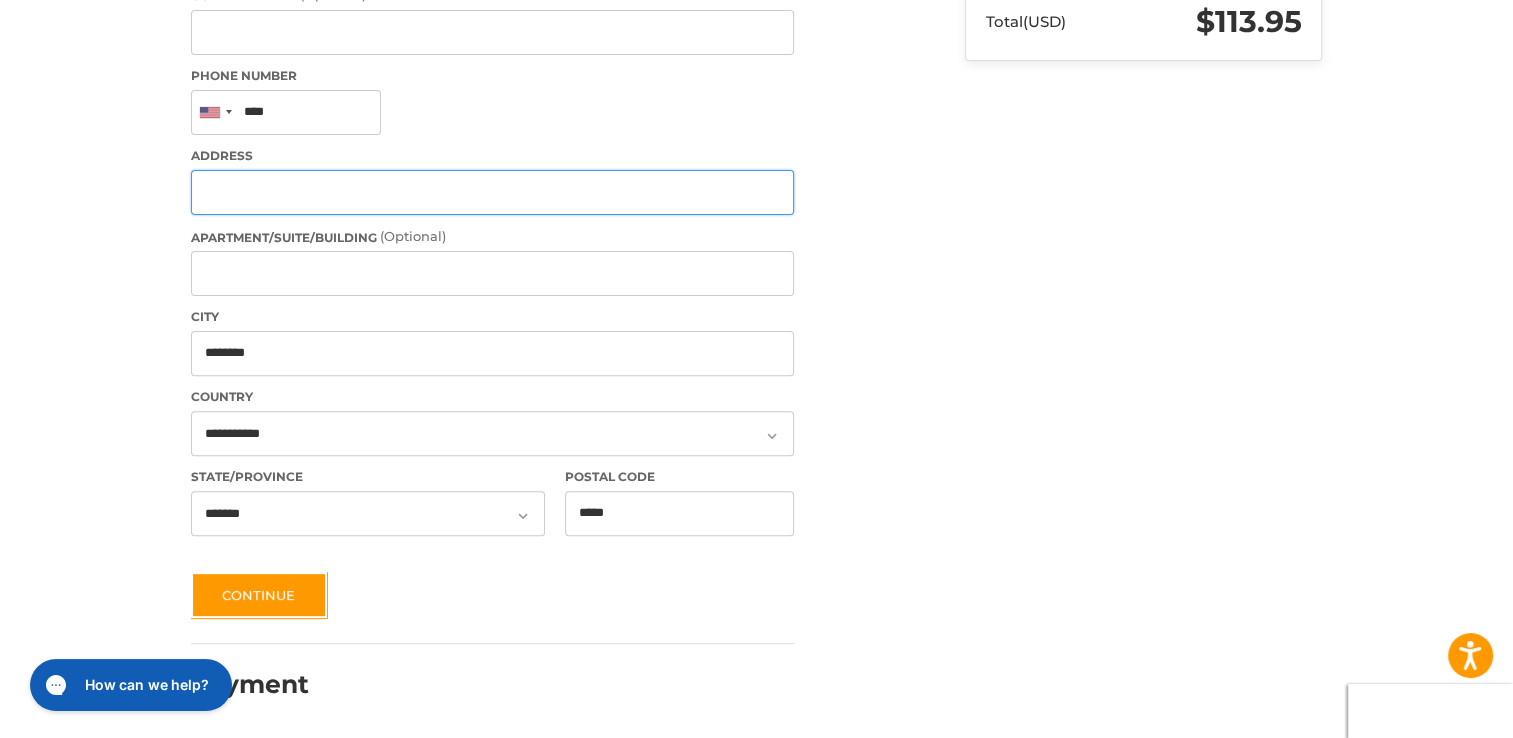 type on "**********" 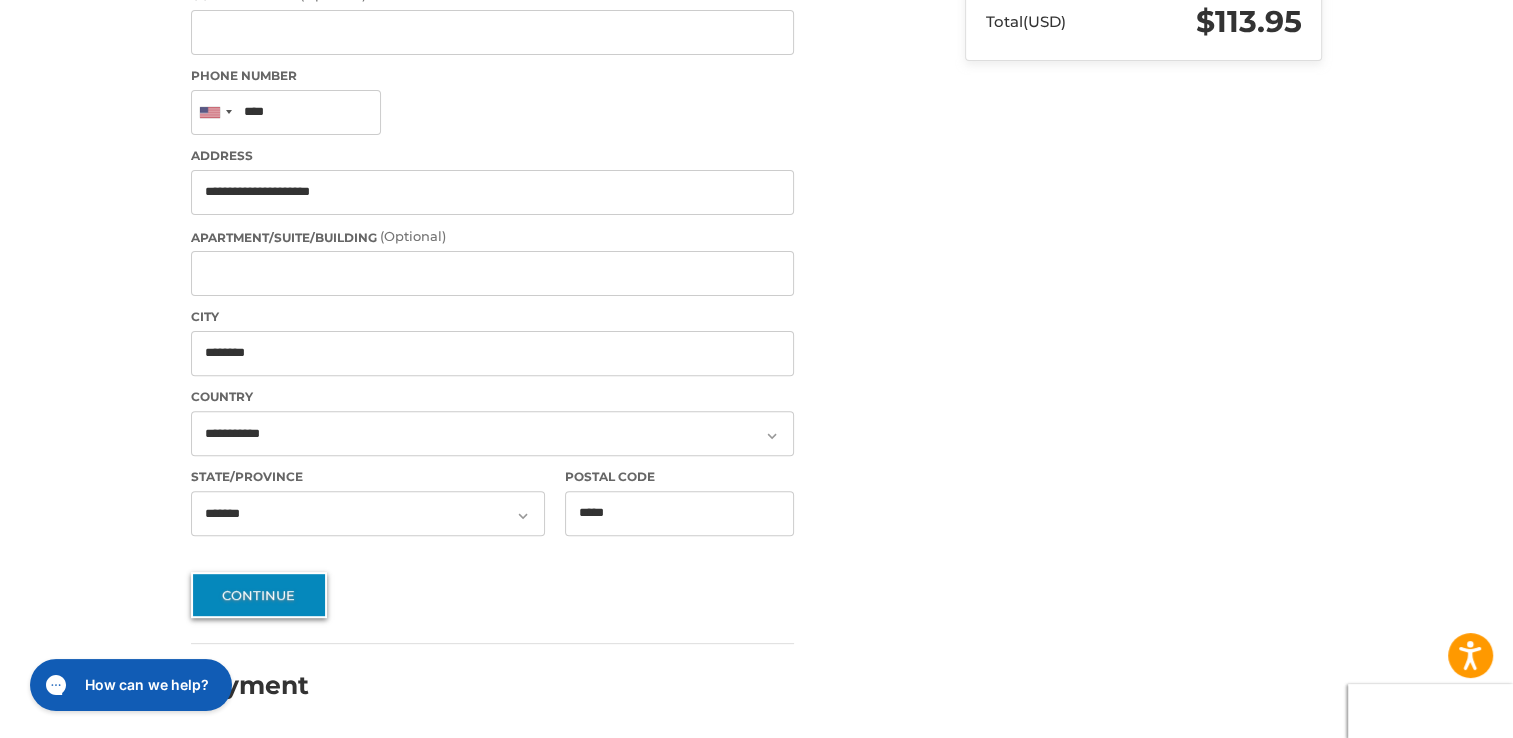 click on "Continue" at bounding box center (259, 595) 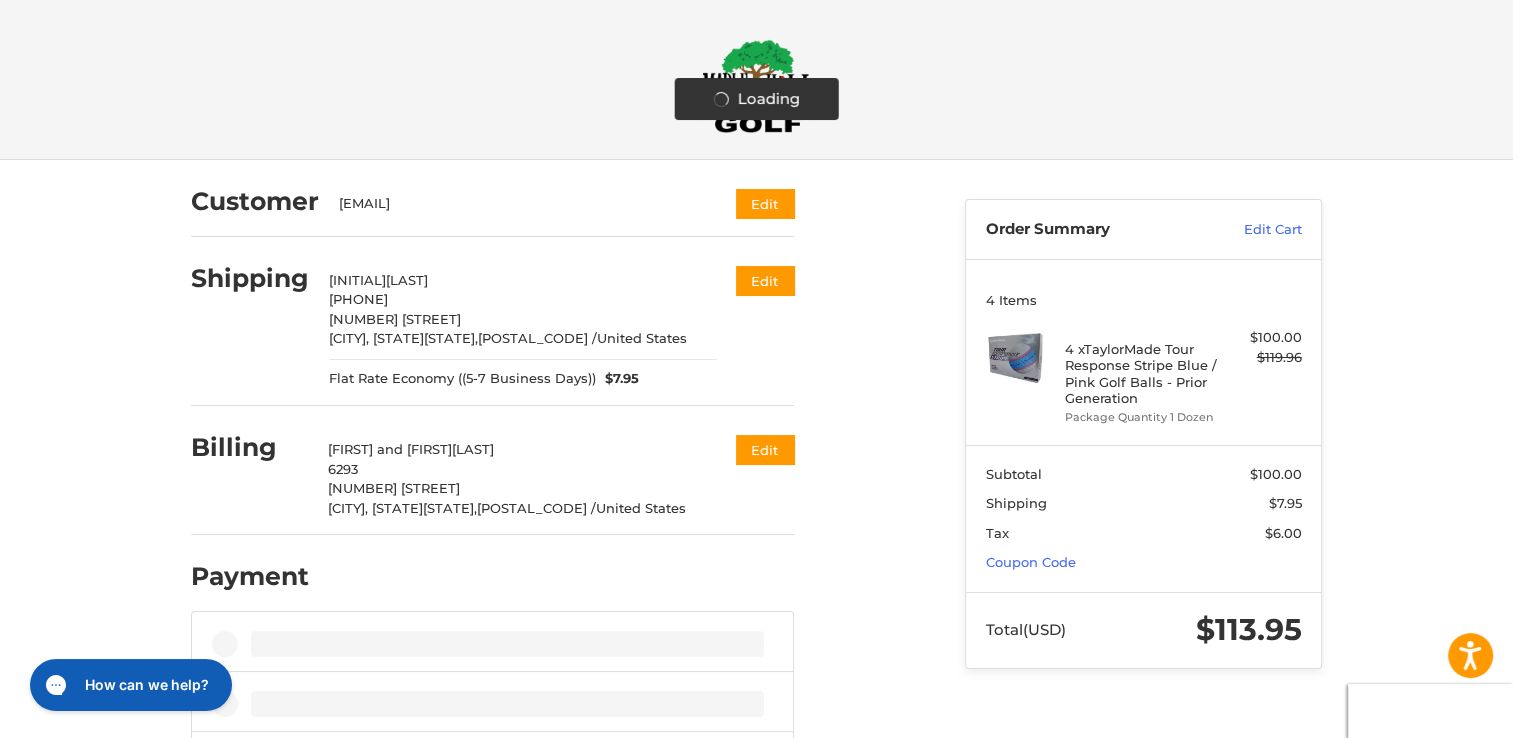 scroll, scrollTop: 72, scrollLeft: 0, axis: vertical 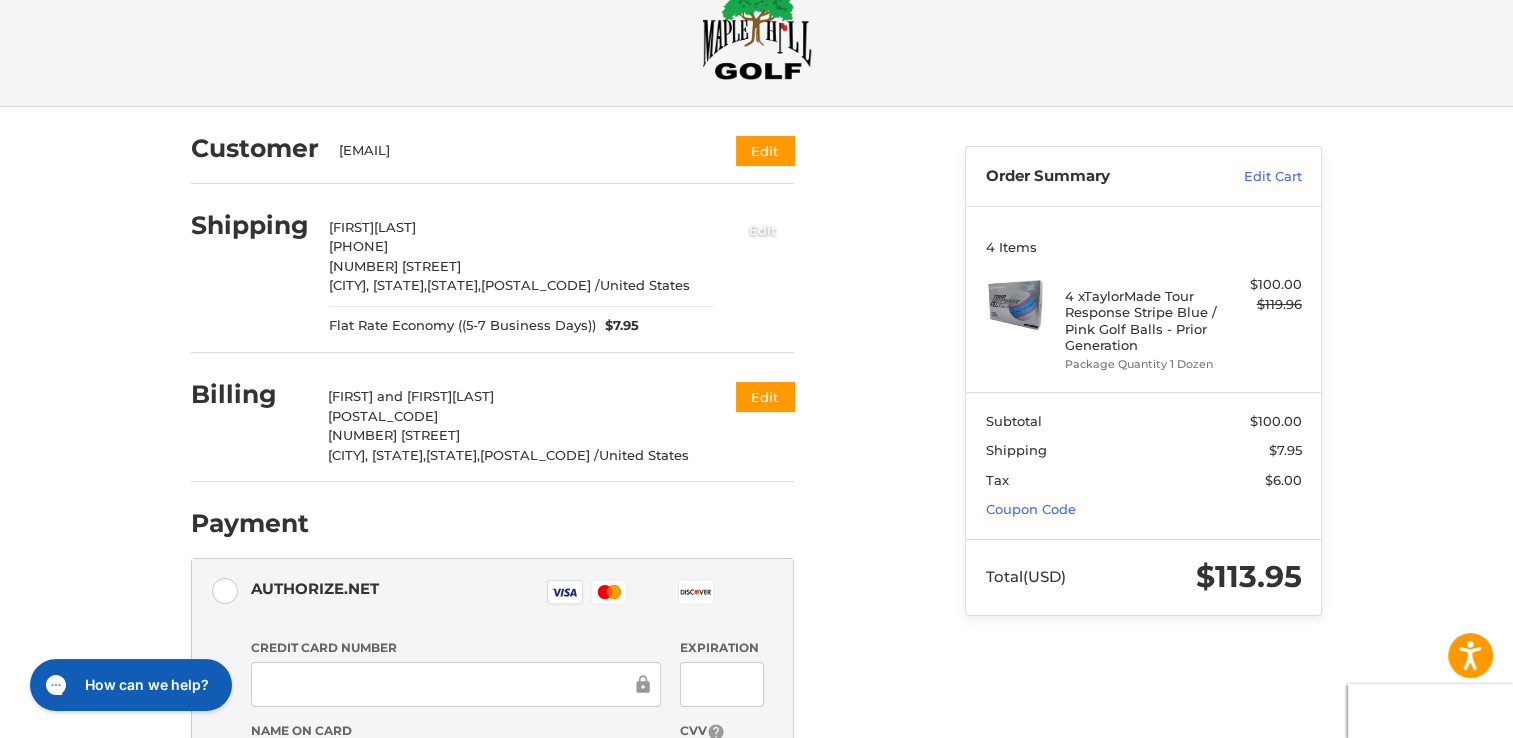 click on "Edit" at bounding box center (763, 229) 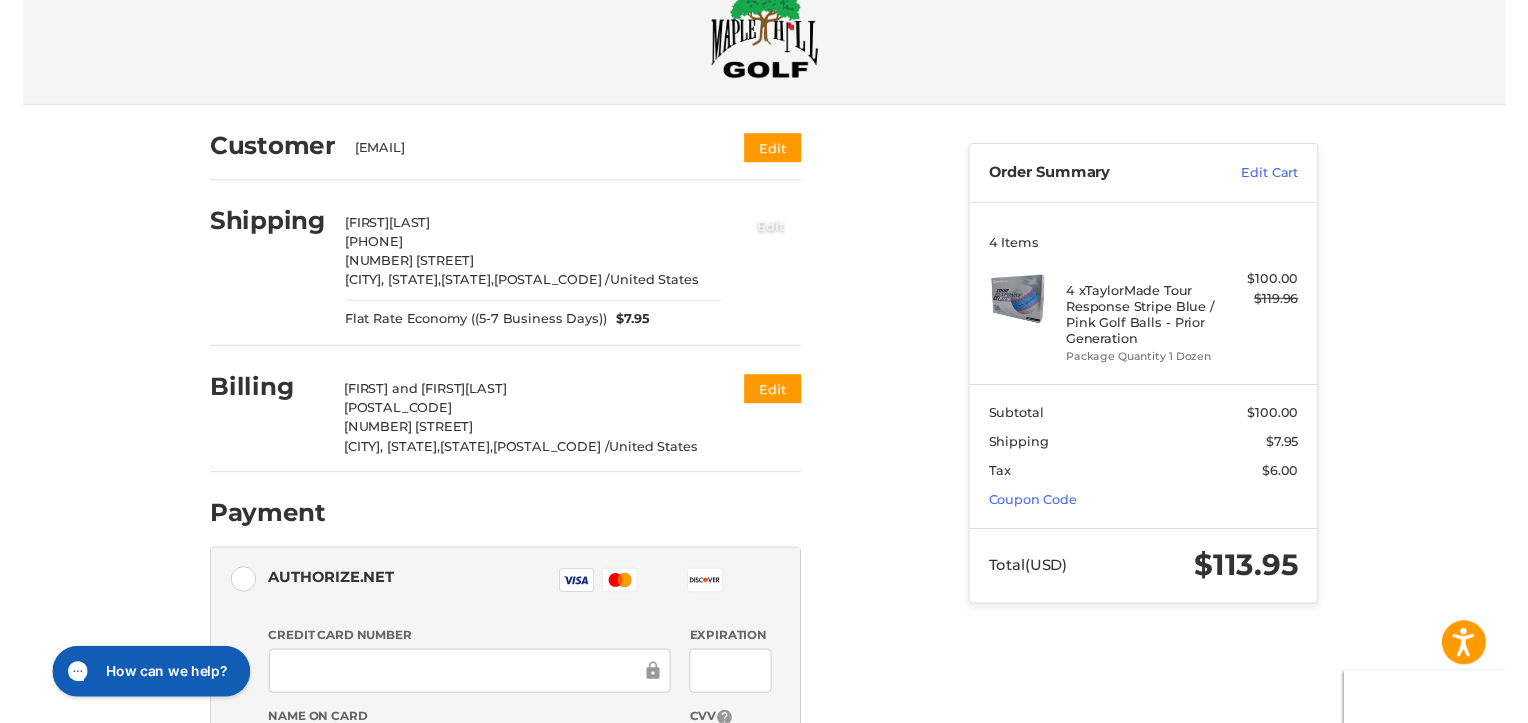 scroll, scrollTop: 0, scrollLeft: 0, axis: both 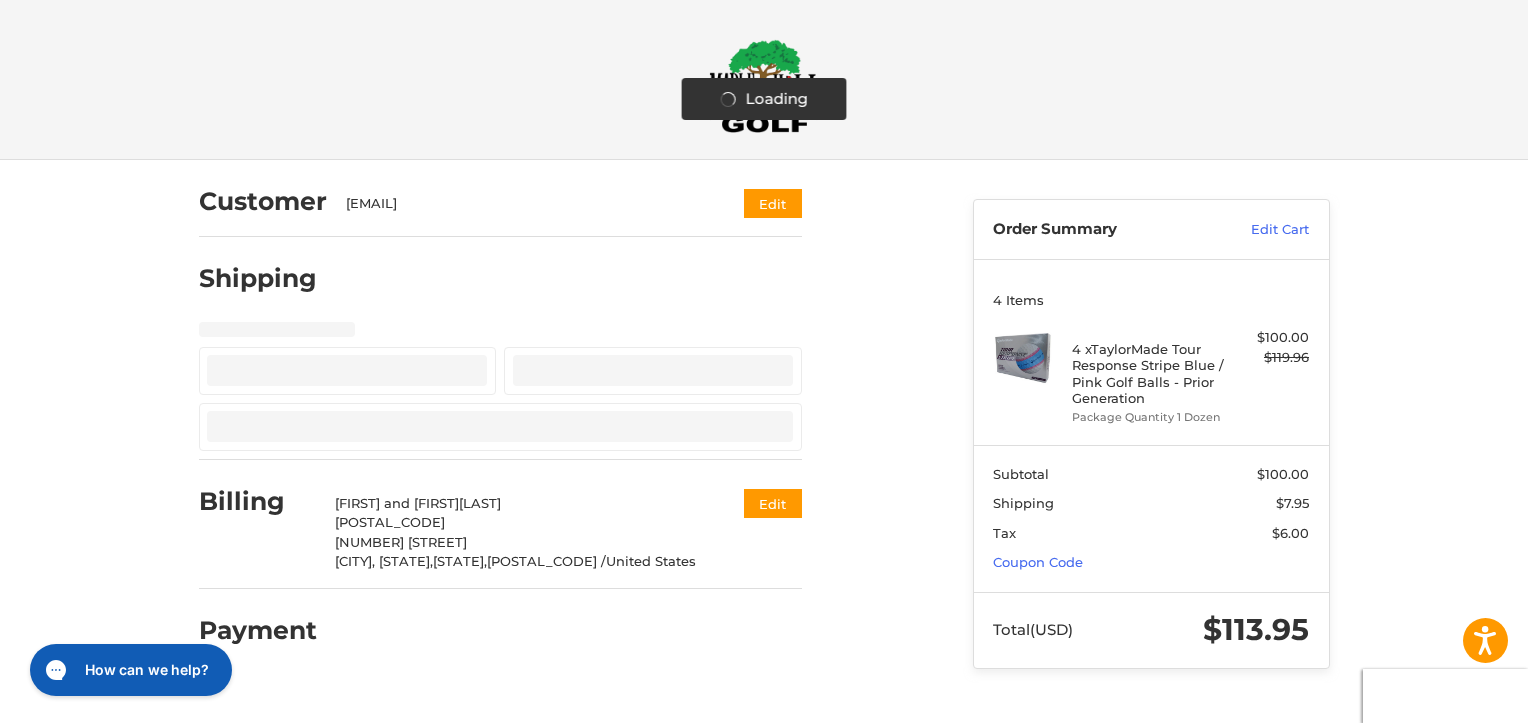 select on "**" 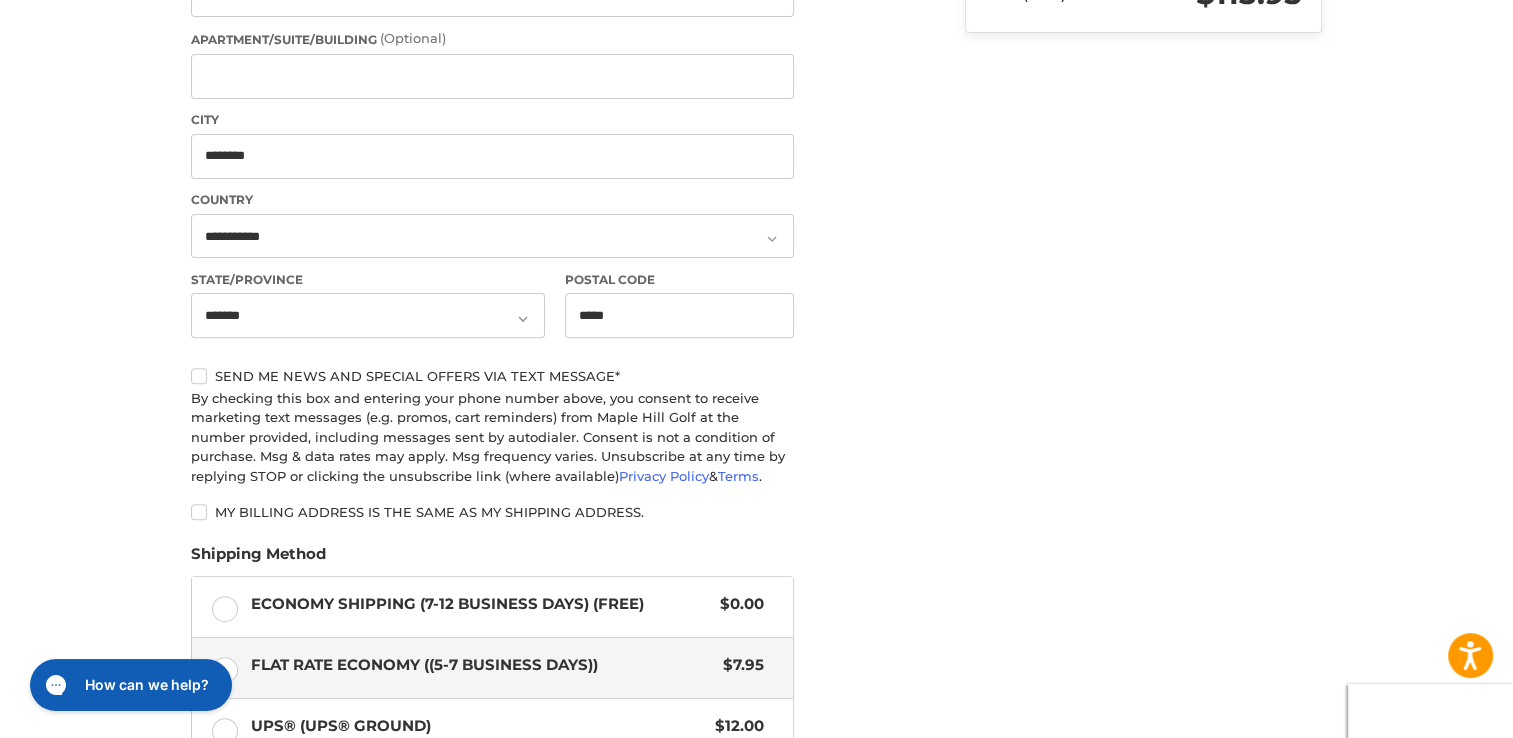 scroll, scrollTop: 977, scrollLeft: 0, axis: vertical 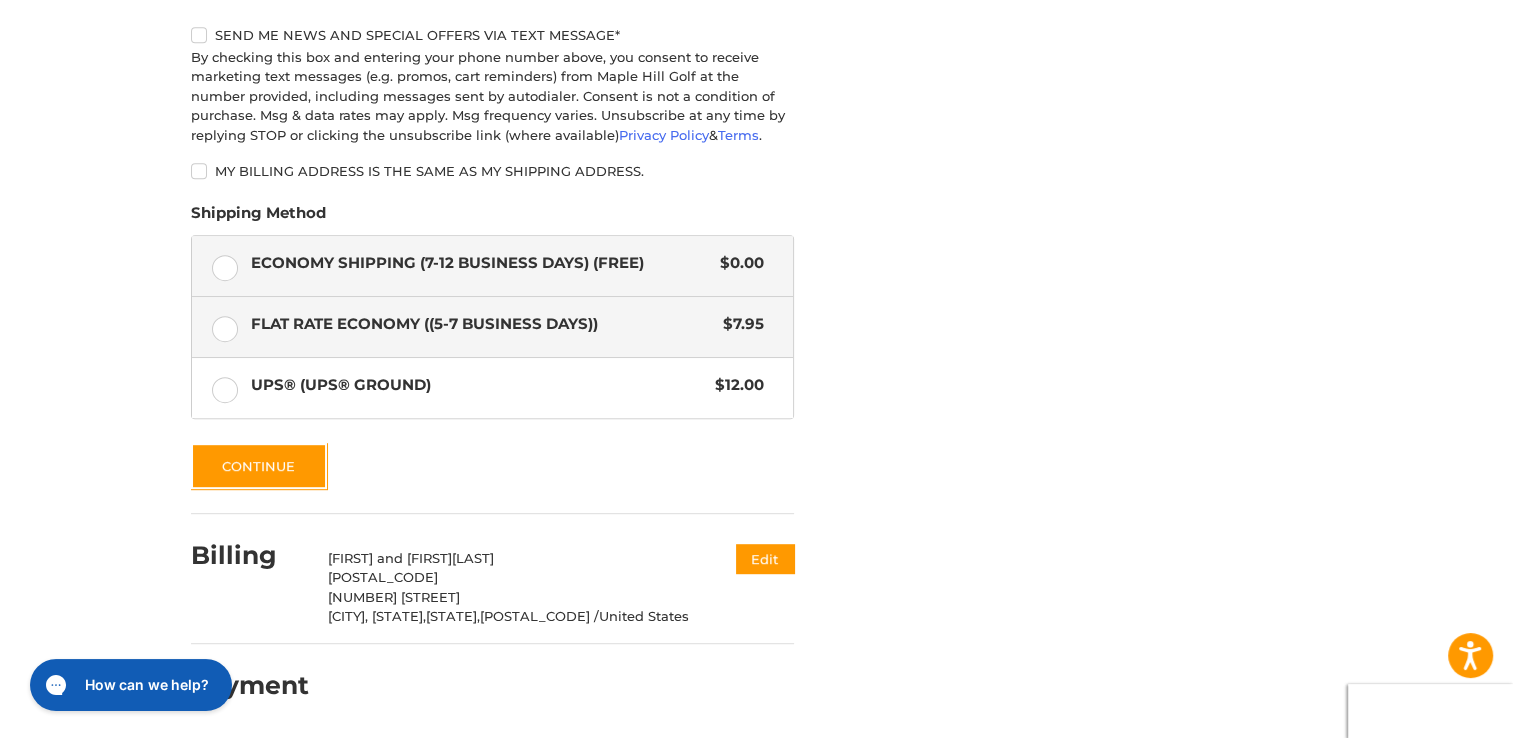 click on "Economy Shipping (7-12 Business Days) (Free) $0.00" at bounding box center [492, 266] 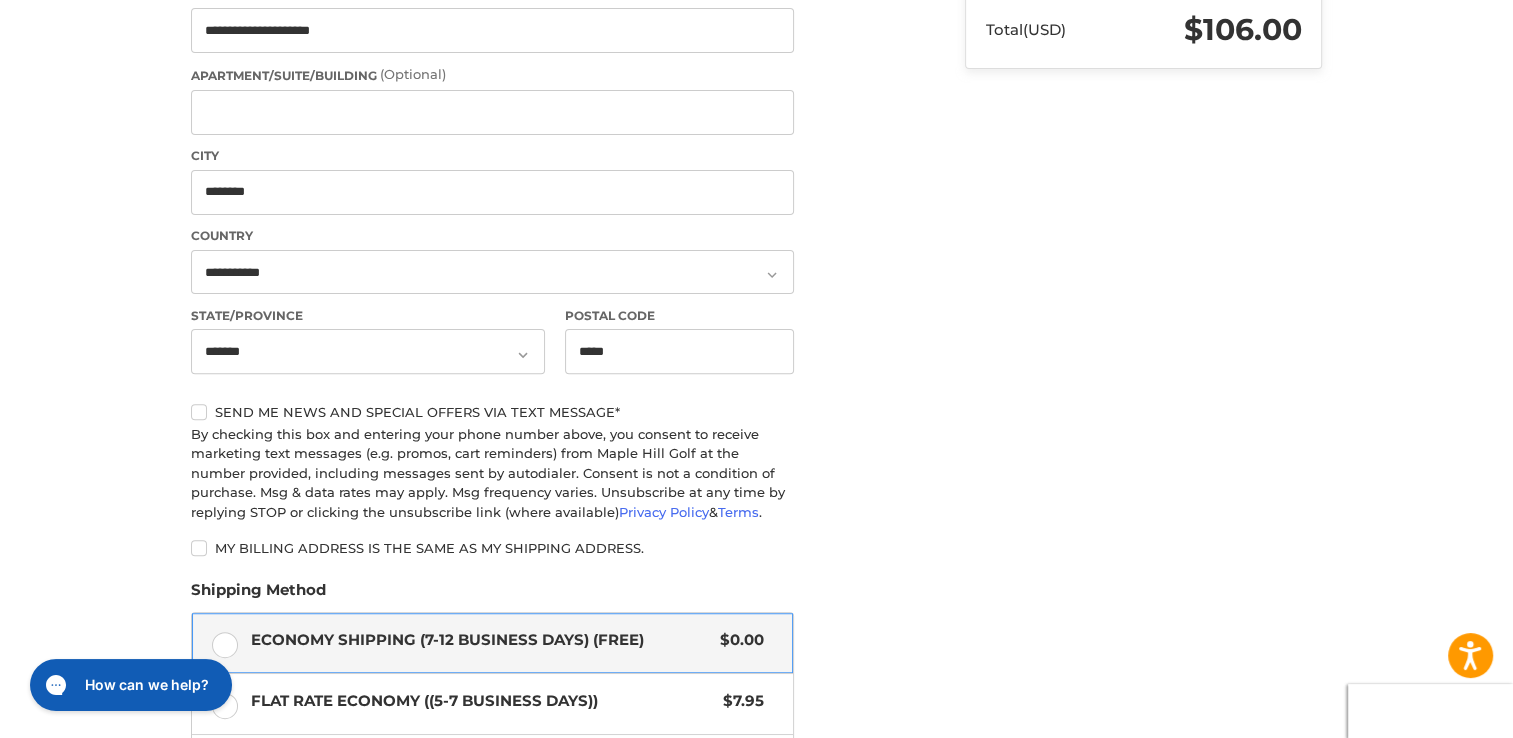 scroll, scrollTop: 977, scrollLeft: 0, axis: vertical 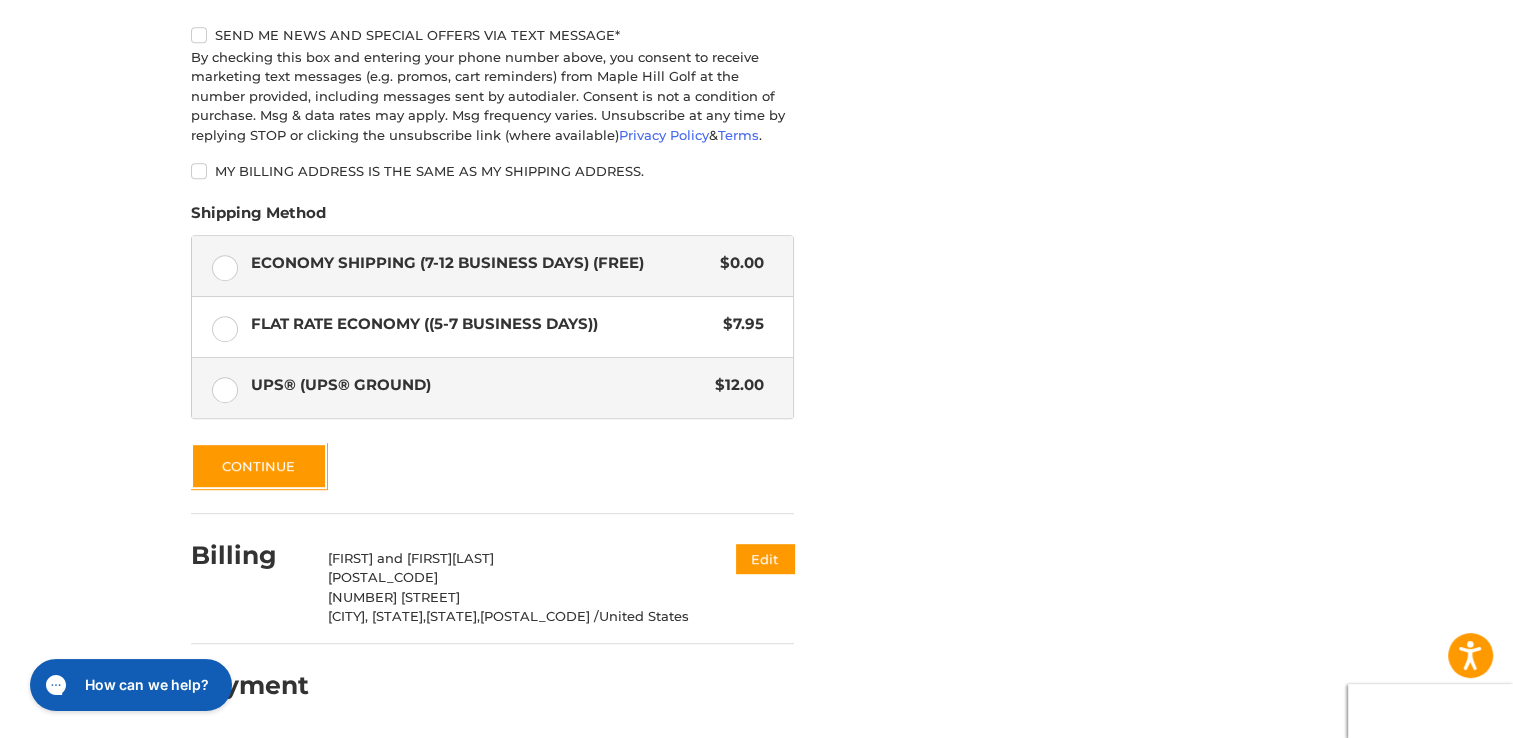 click on "UPS® (UPS® Ground) $12.00" at bounding box center (492, 388) 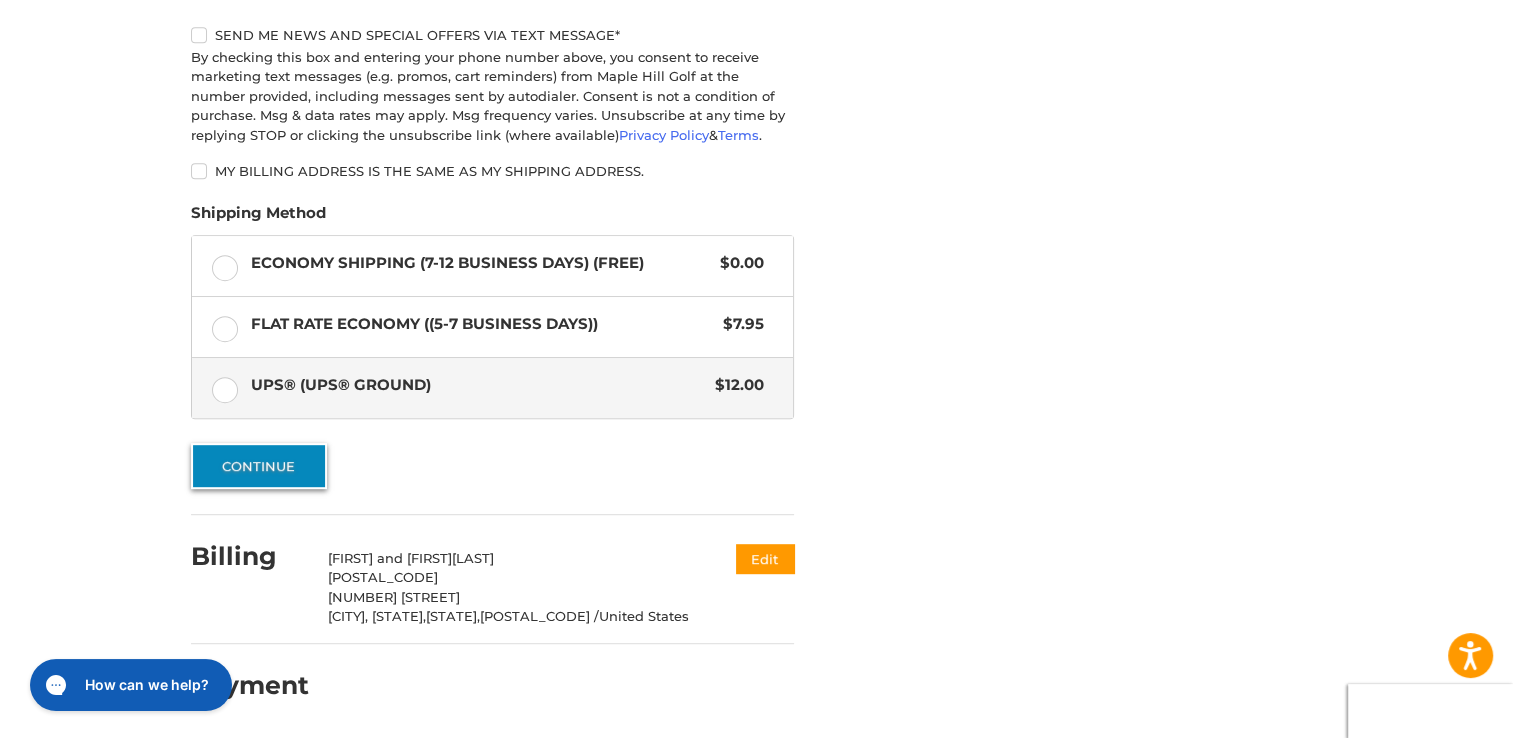 click on "Continue" at bounding box center (259, 466) 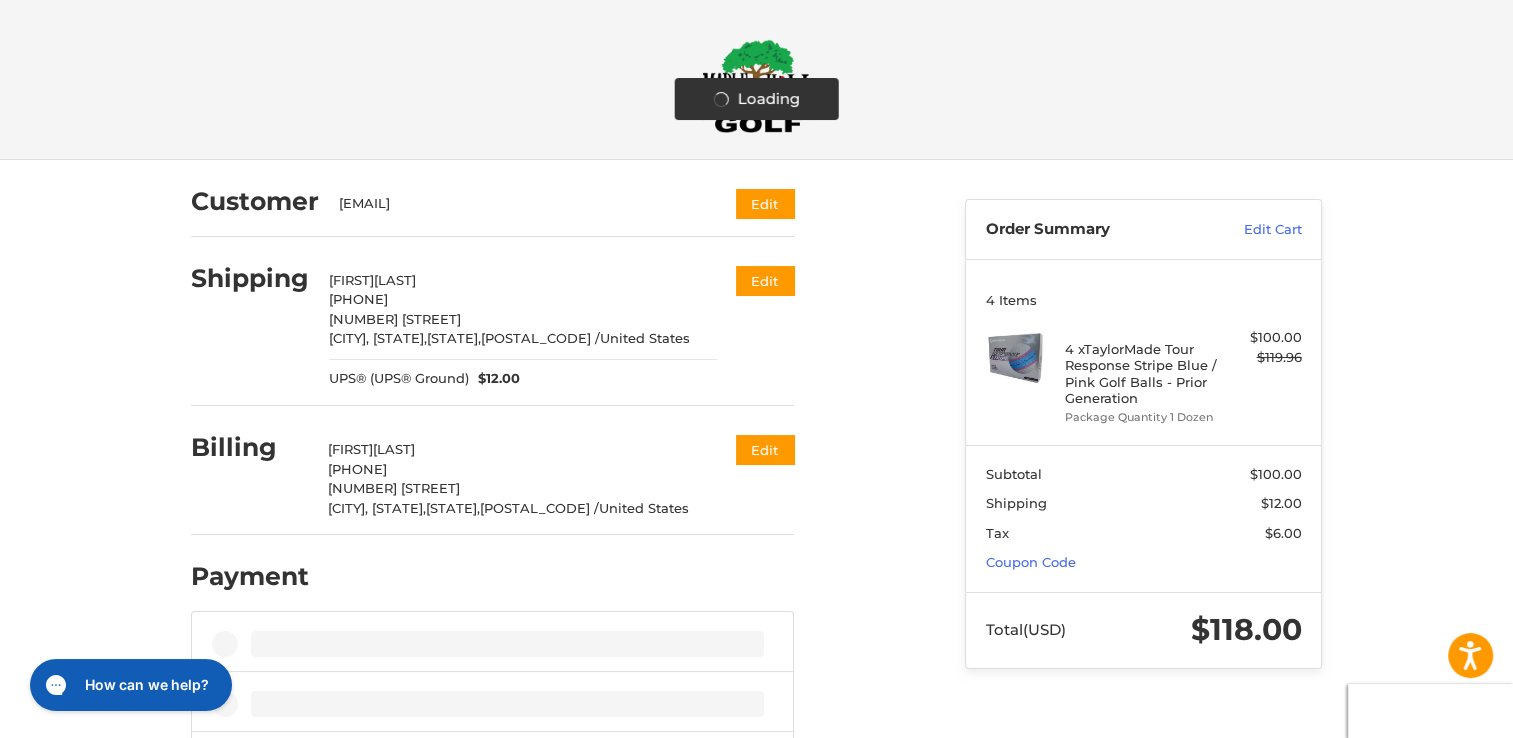 scroll, scrollTop: 72, scrollLeft: 0, axis: vertical 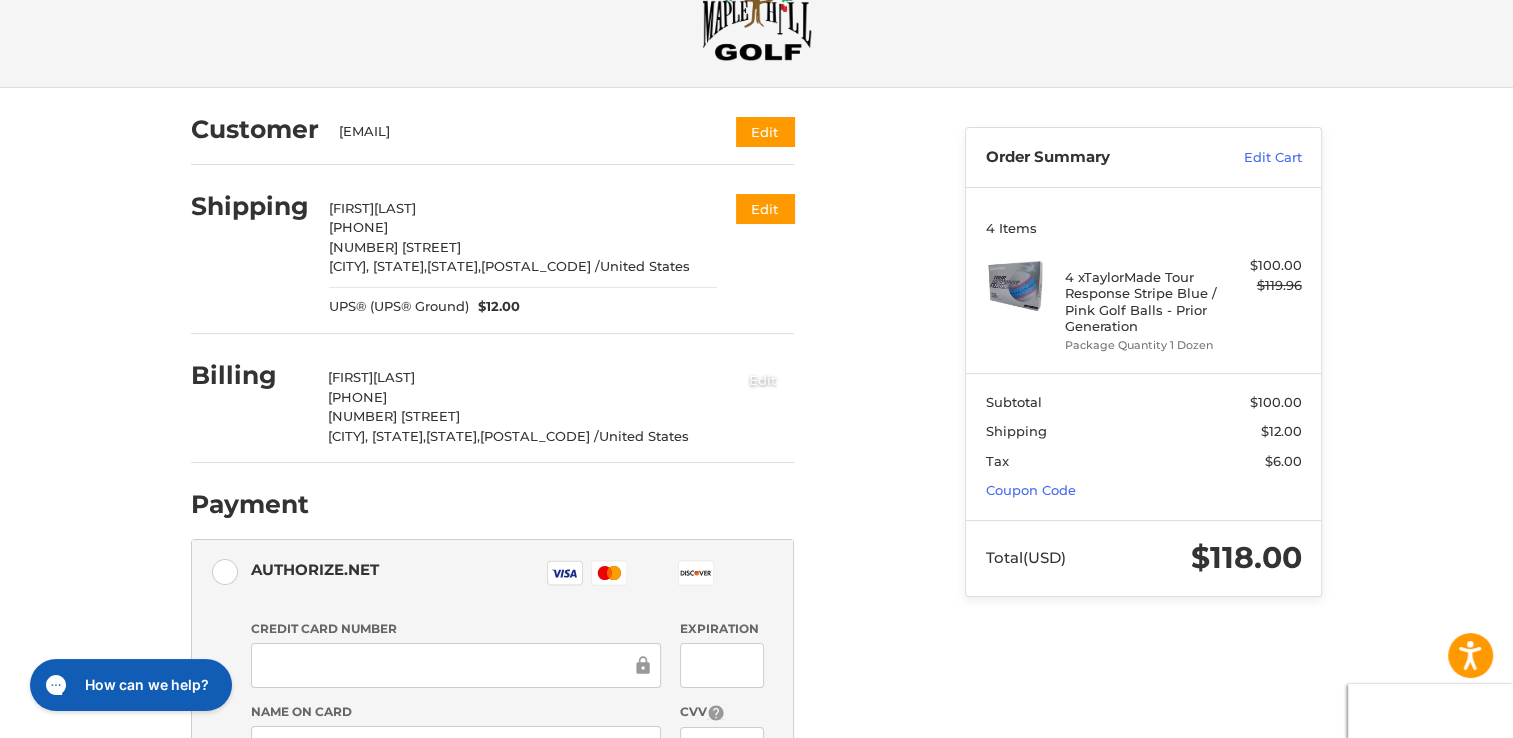 click on "Edit" at bounding box center (763, 379) 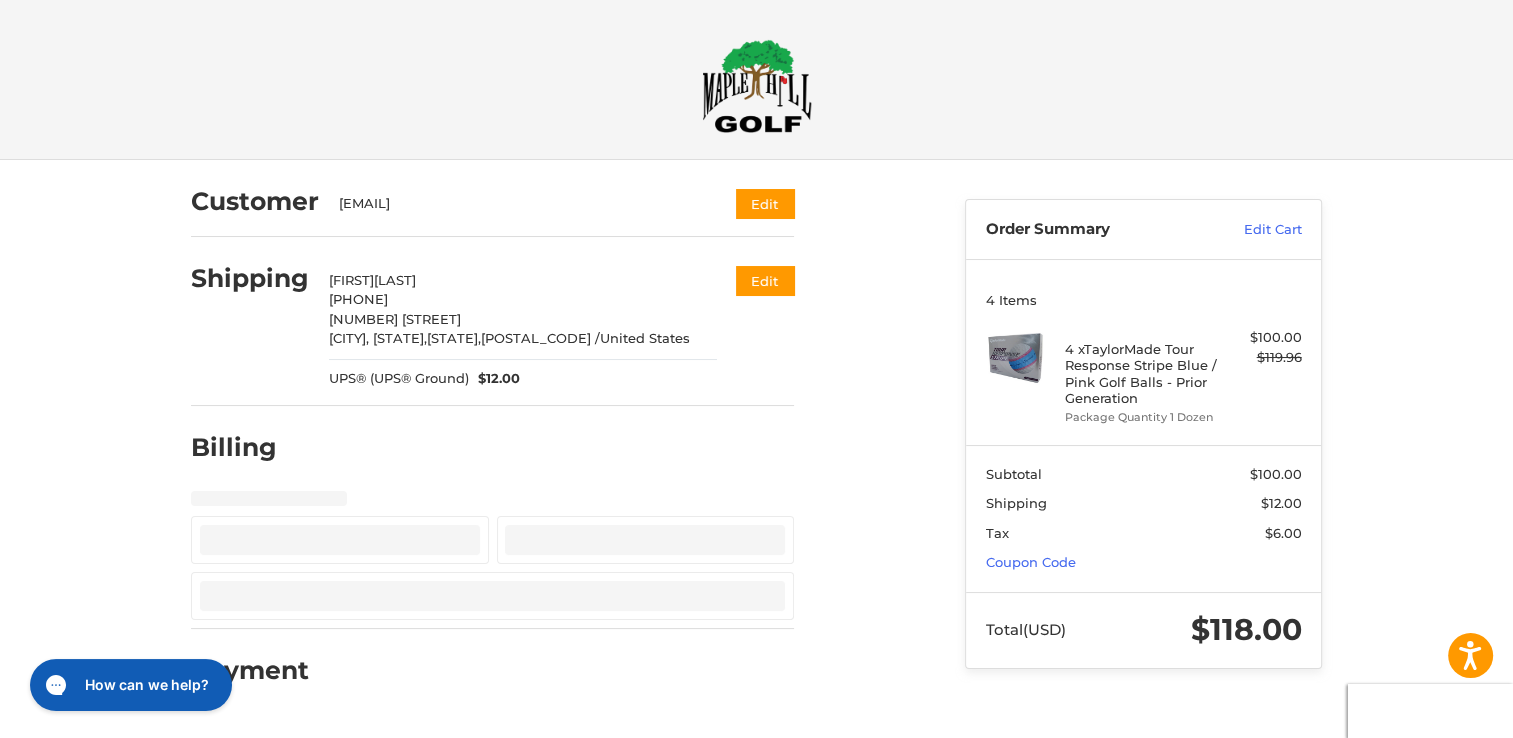 scroll, scrollTop: 0, scrollLeft: 0, axis: both 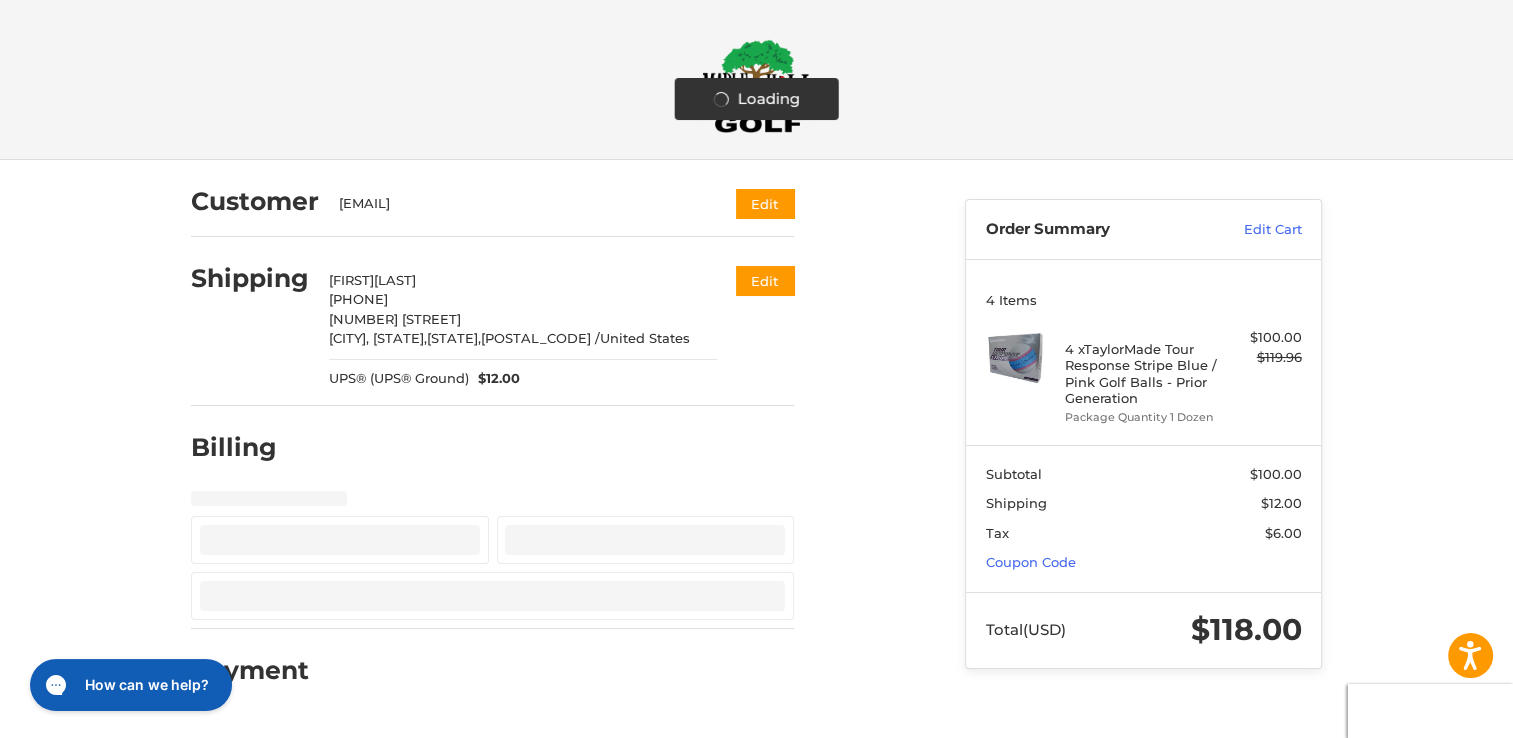 select on "**" 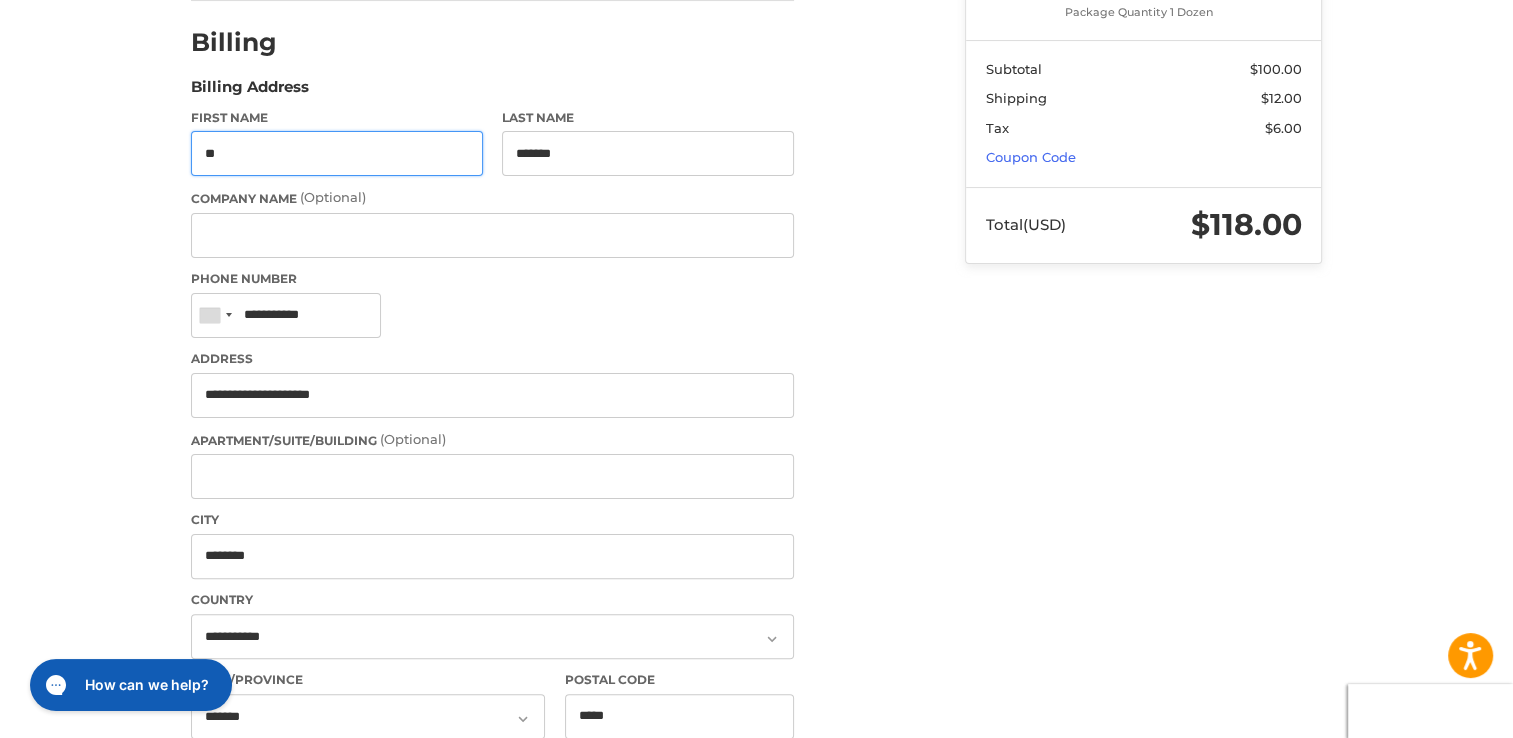 scroll, scrollTop: 608, scrollLeft: 0, axis: vertical 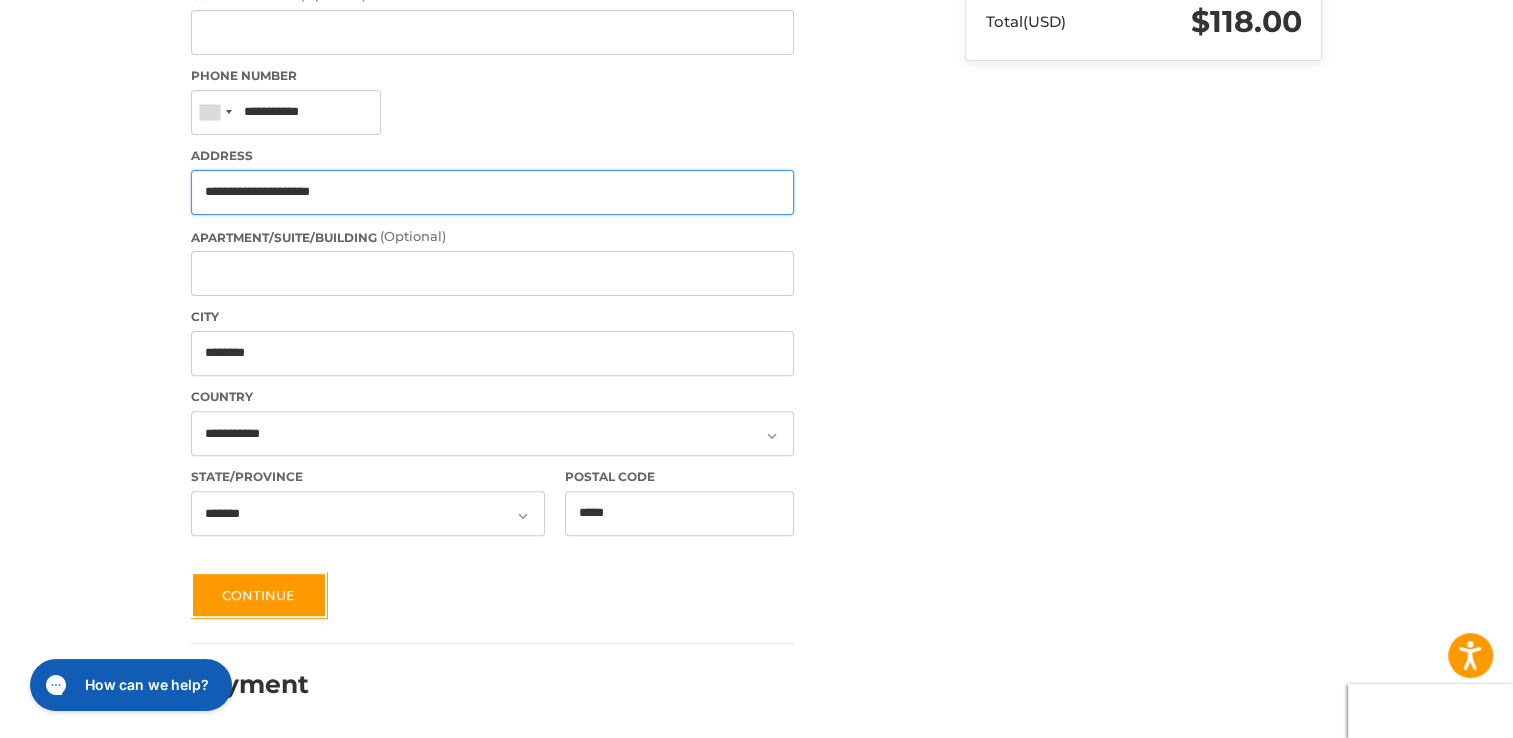 drag, startPoint x: 424, startPoint y: 194, endPoint x: -4, endPoint y: 304, distance: 441.9095 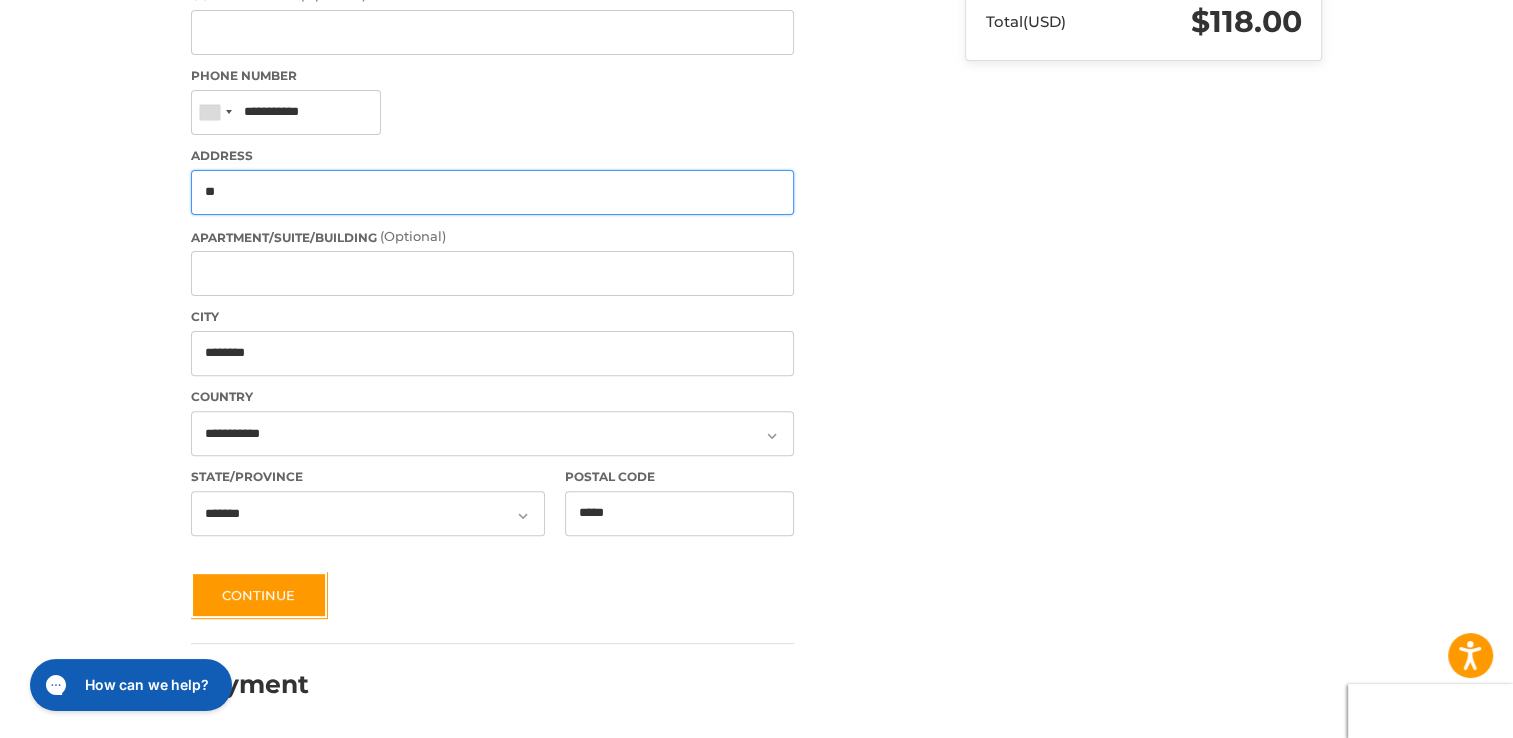 type on "**********" 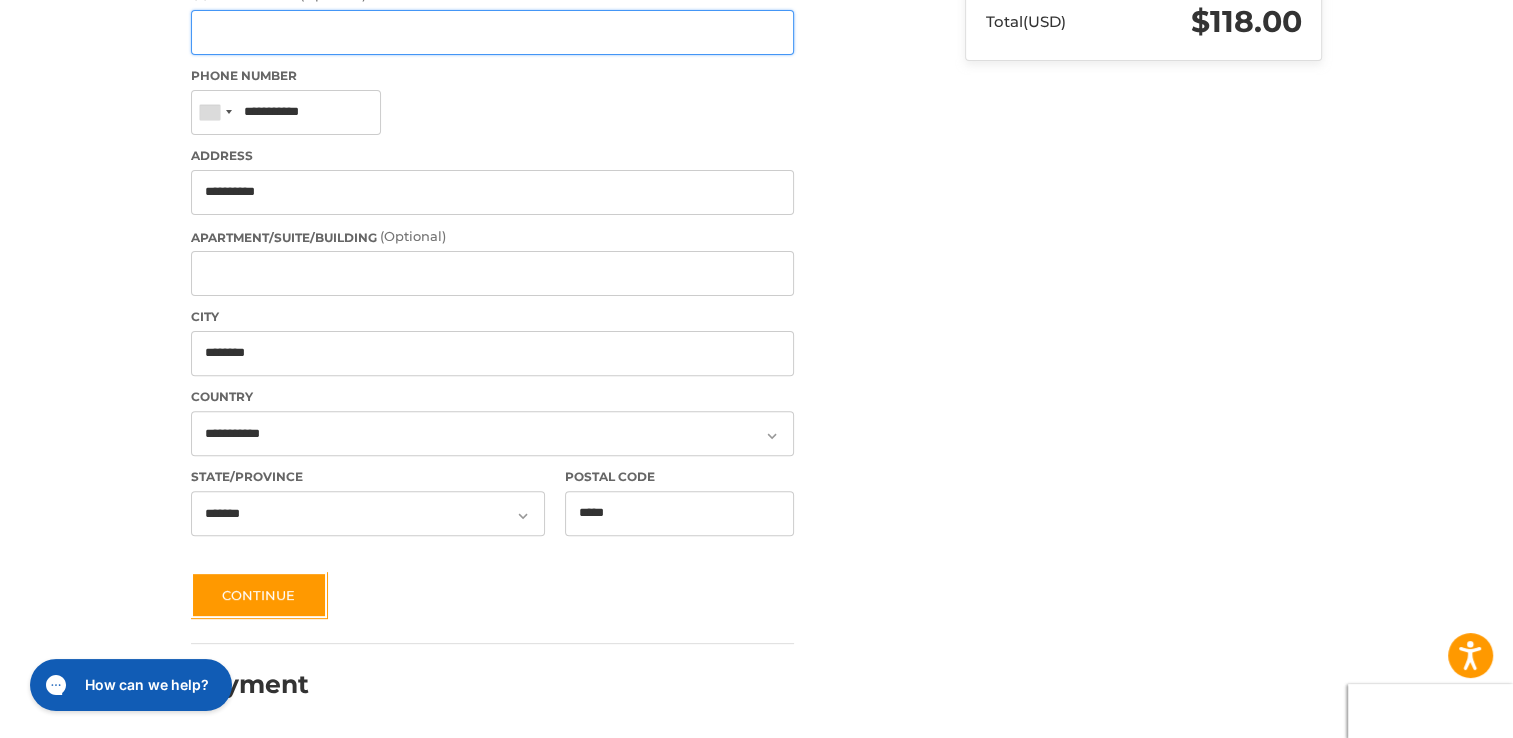 type on "*****" 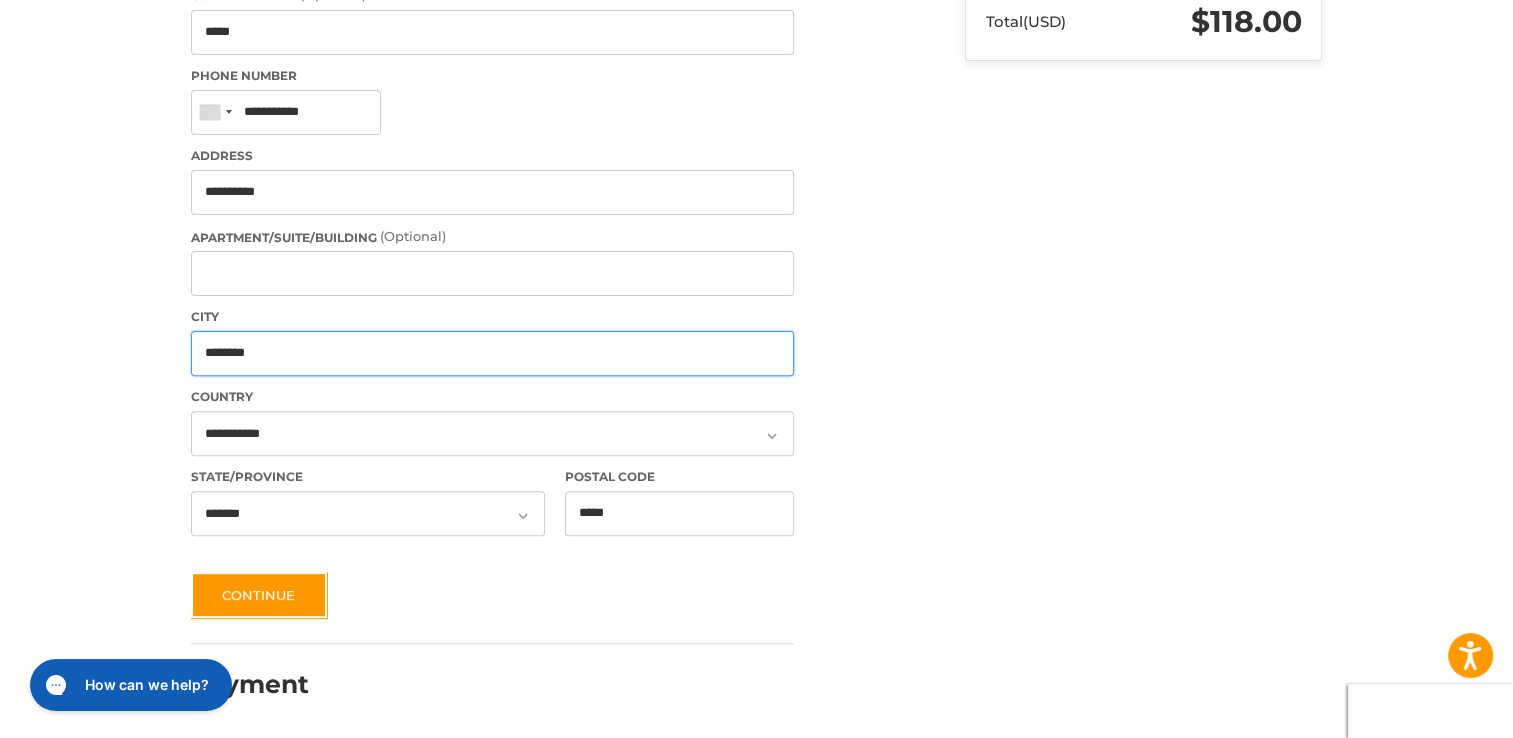 drag, startPoint x: 287, startPoint y: 351, endPoint x: 134, endPoint y: 363, distance: 153.46986 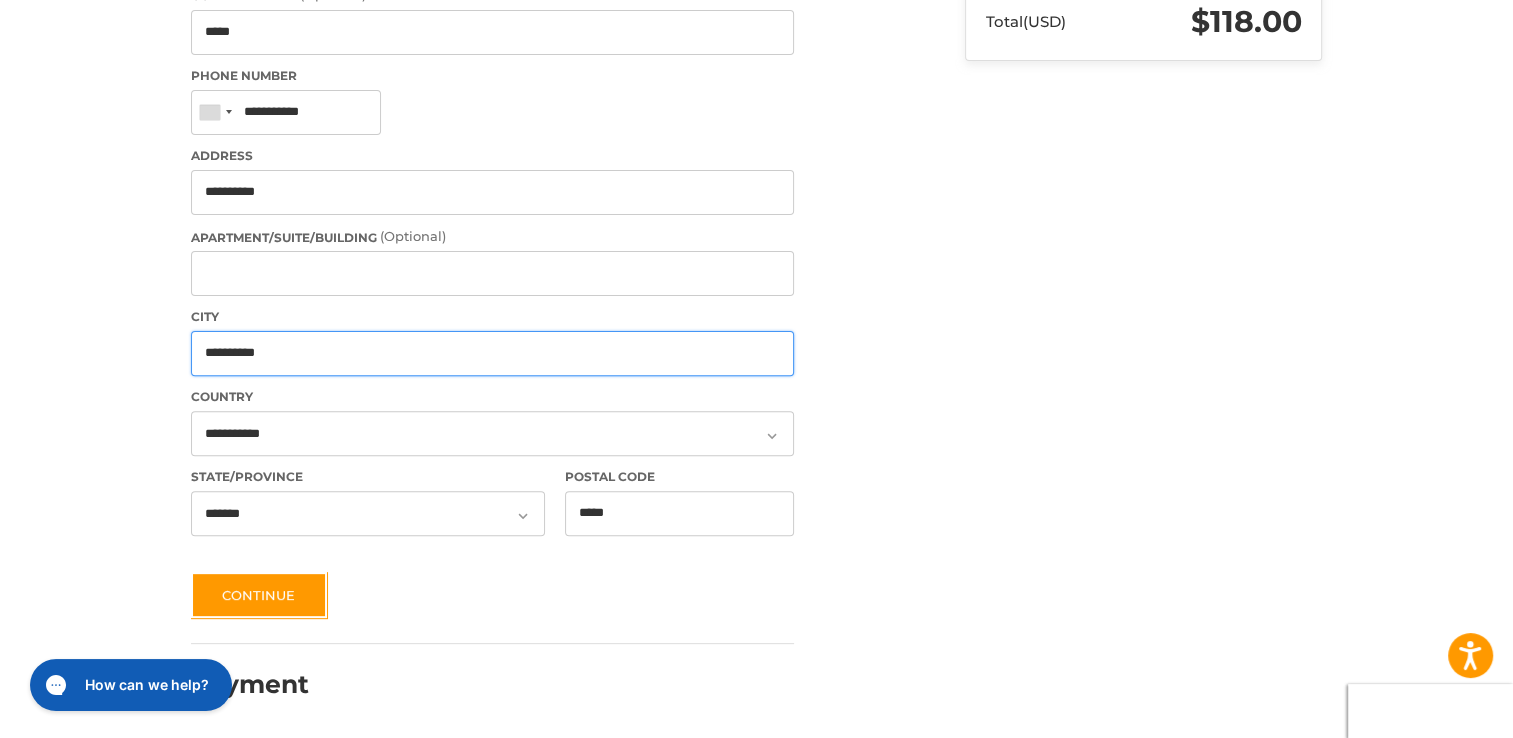 type on "**********" 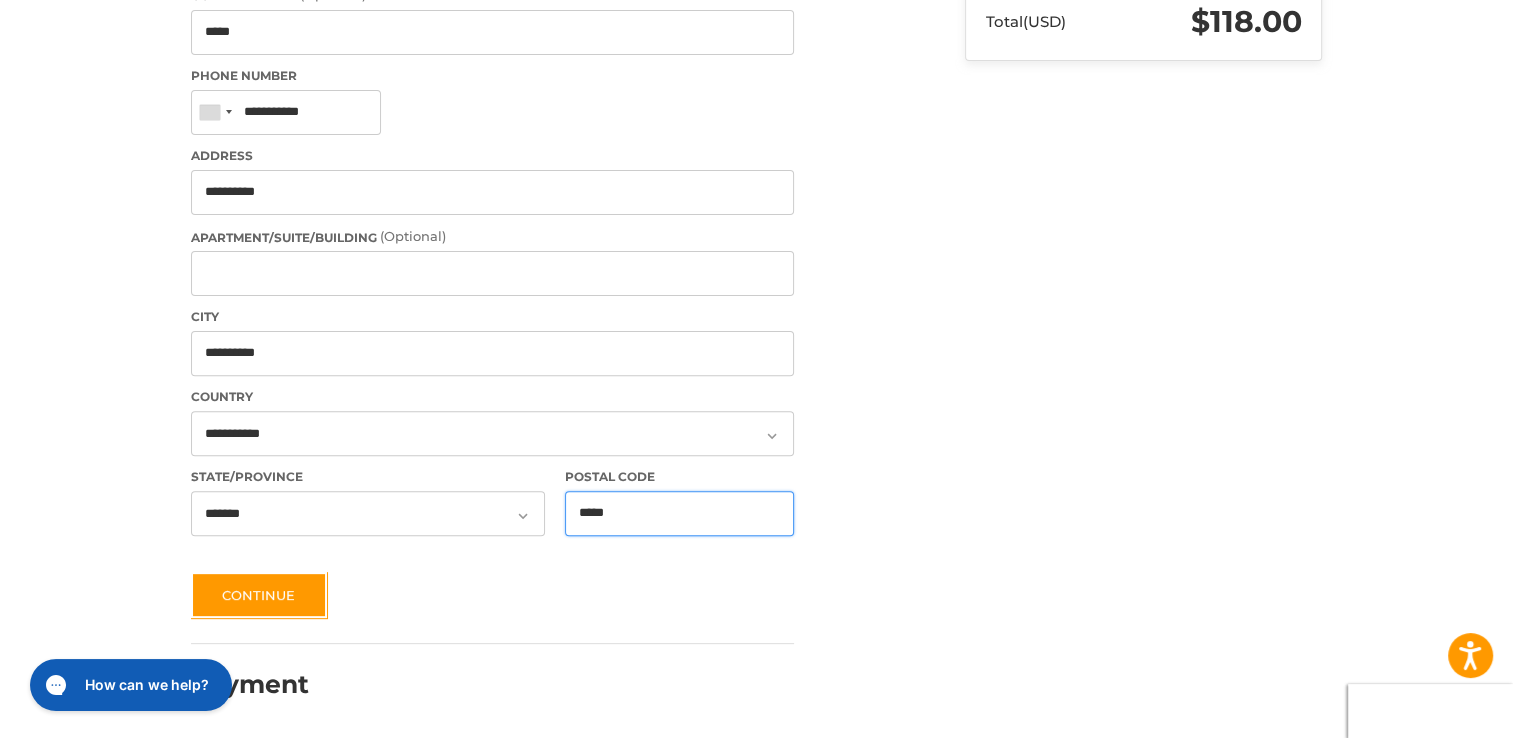 click on "*****" at bounding box center [680, 513] 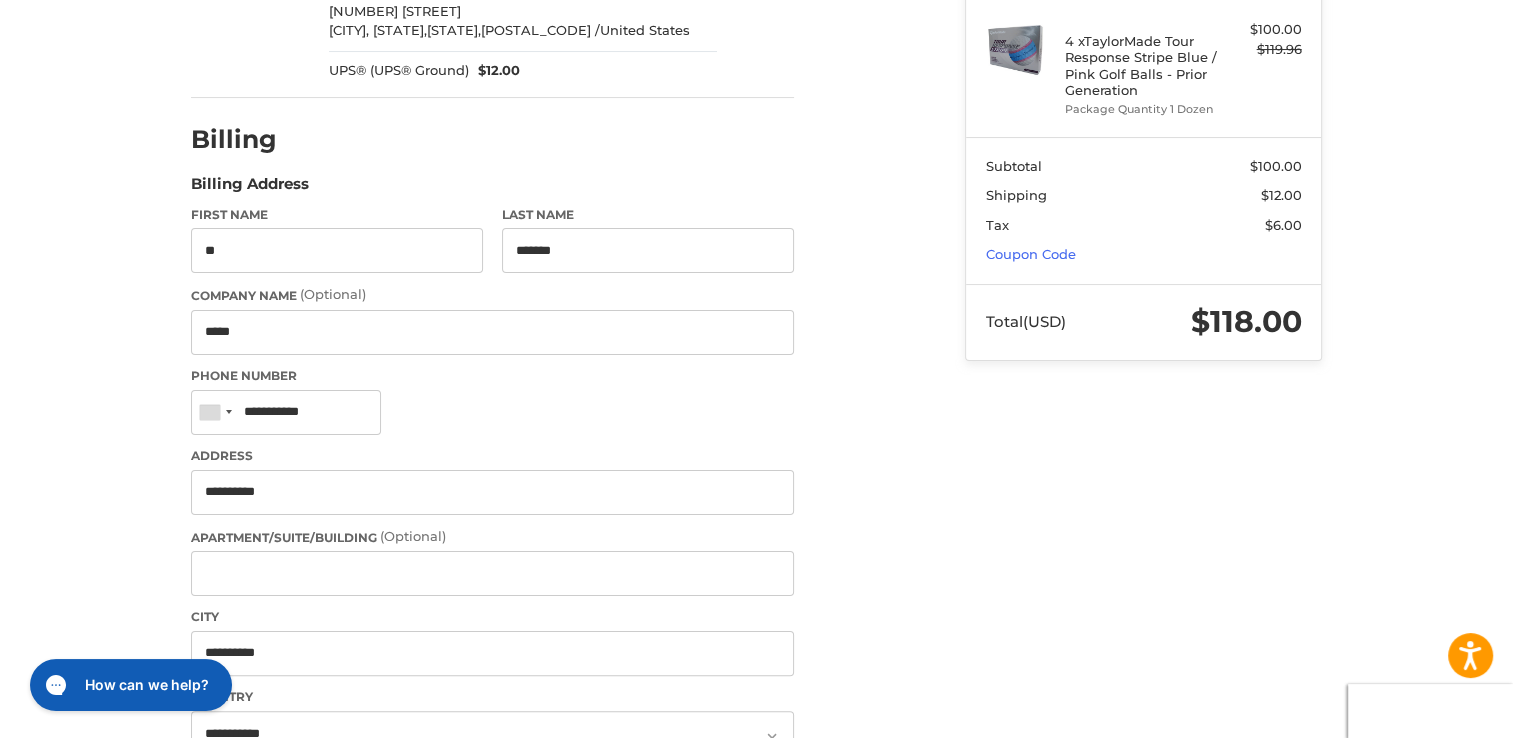 scroll, scrollTop: 608, scrollLeft: 0, axis: vertical 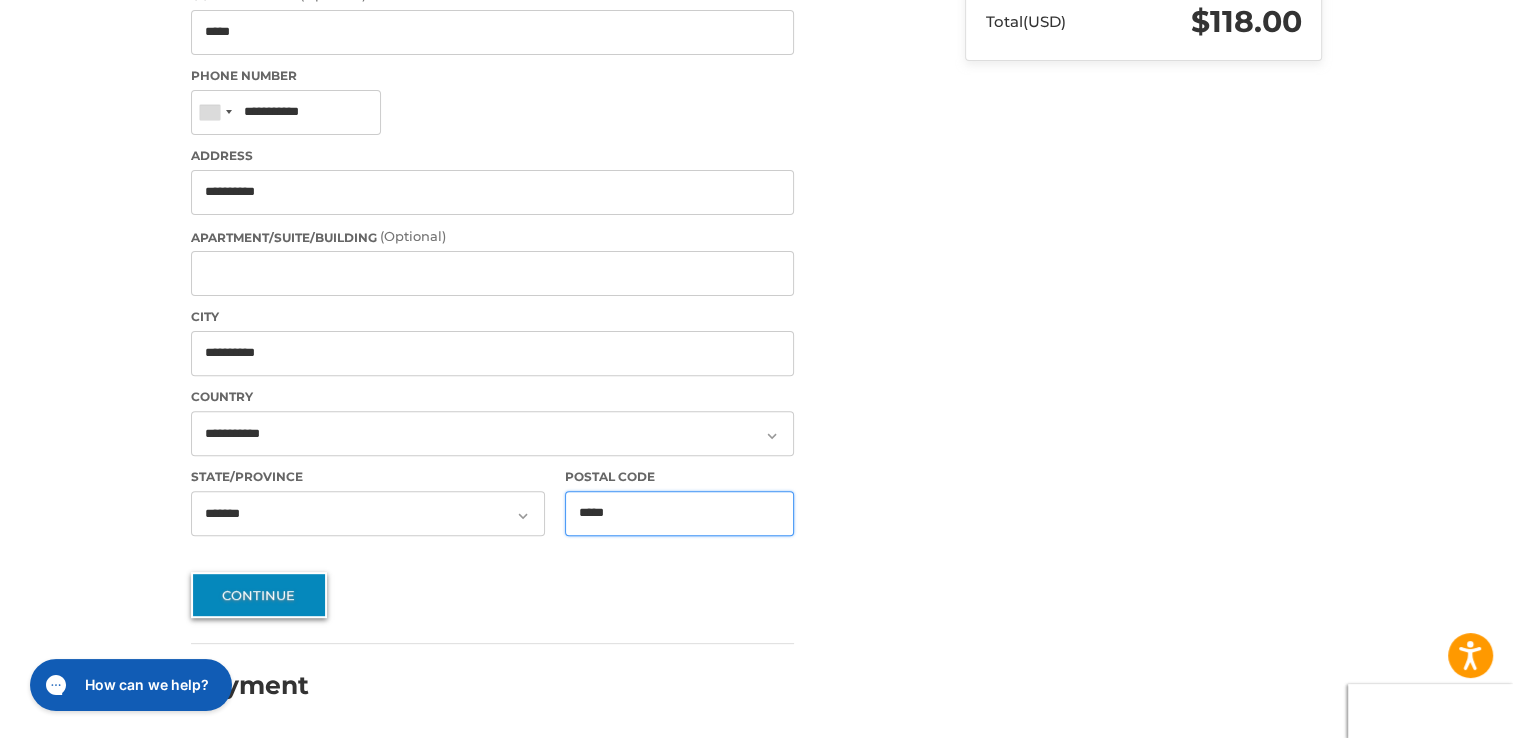 type on "*****" 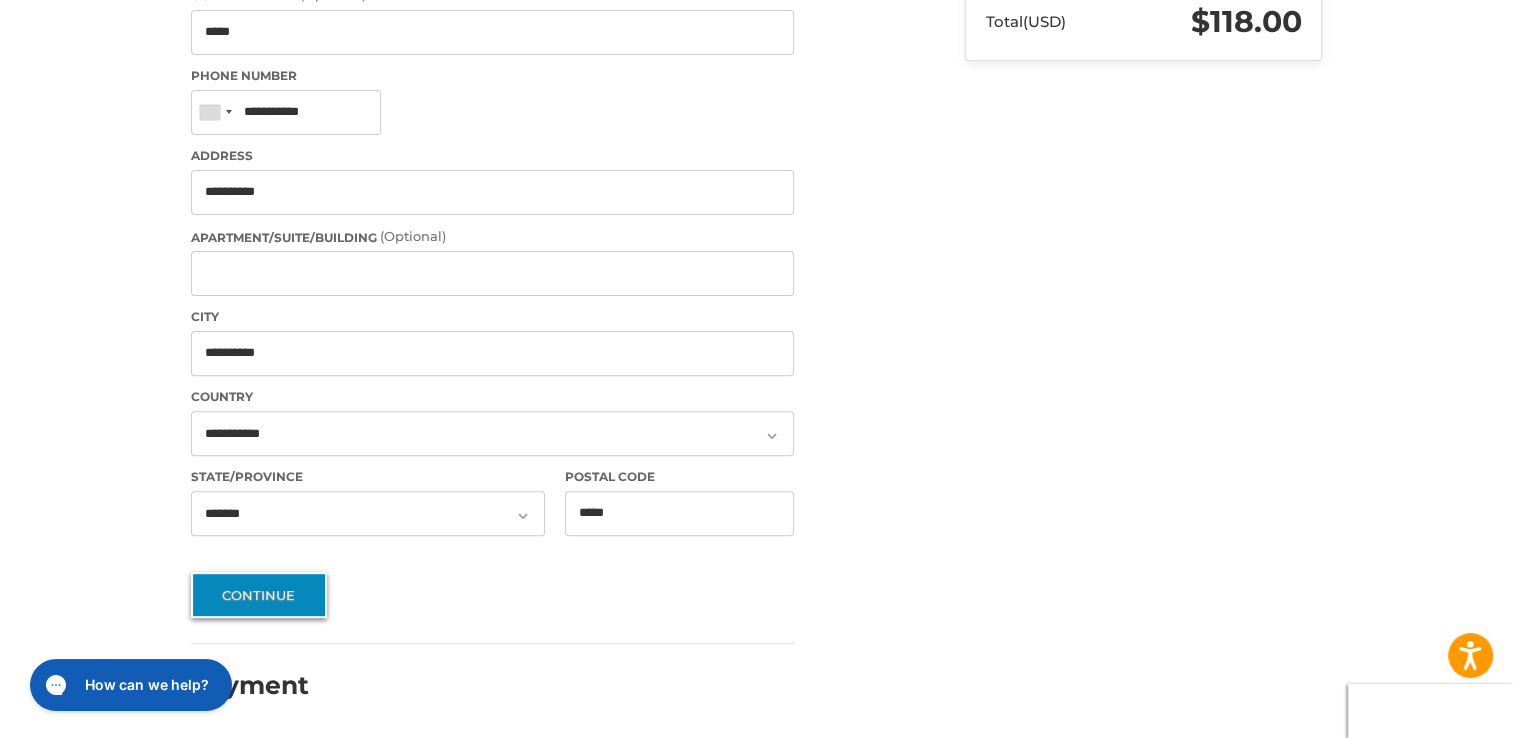 click on "Continue" at bounding box center [259, 595] 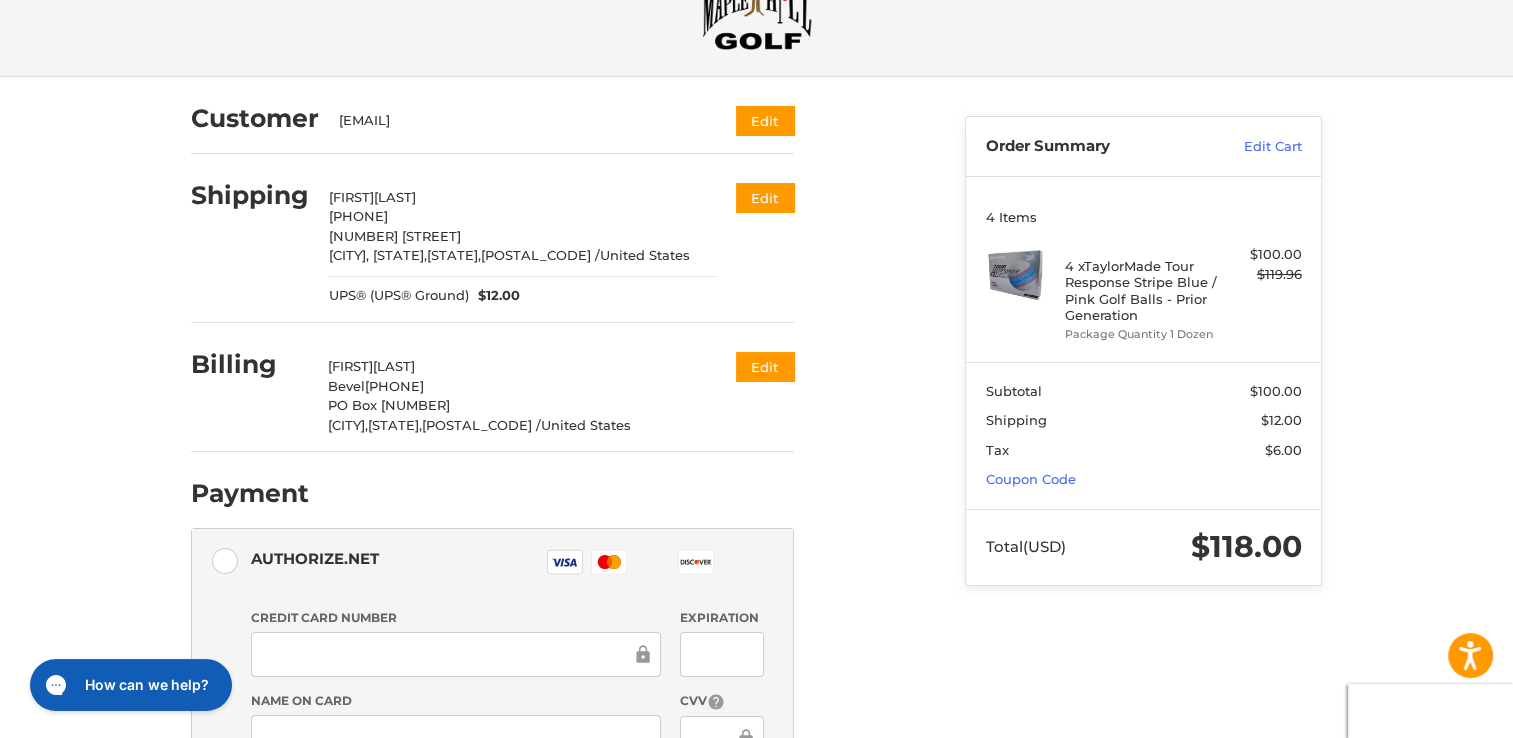 scroll, scrollTop: 383, scrollLeft: 0, axis: vertical 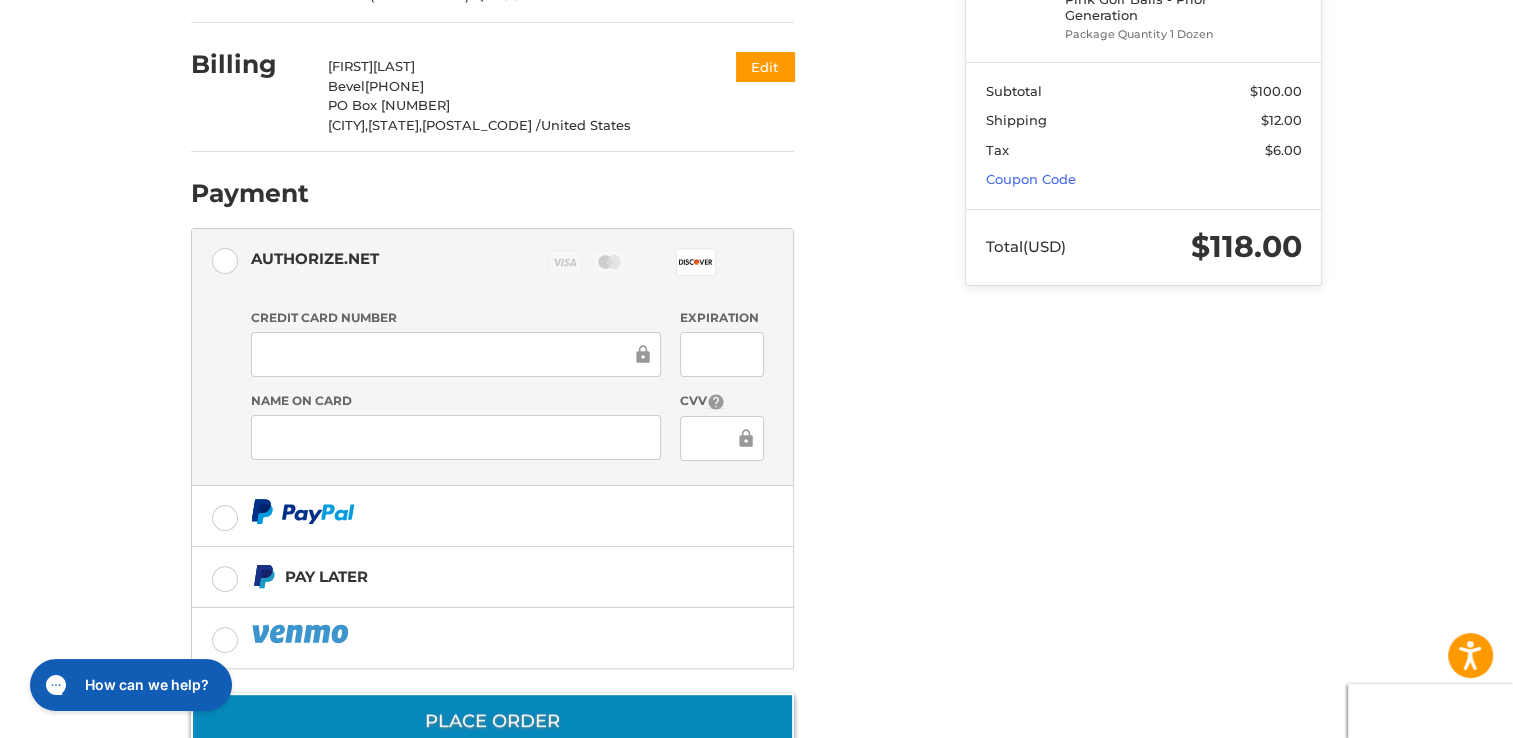 click on "Place Order" at bounding box center (492, 721) 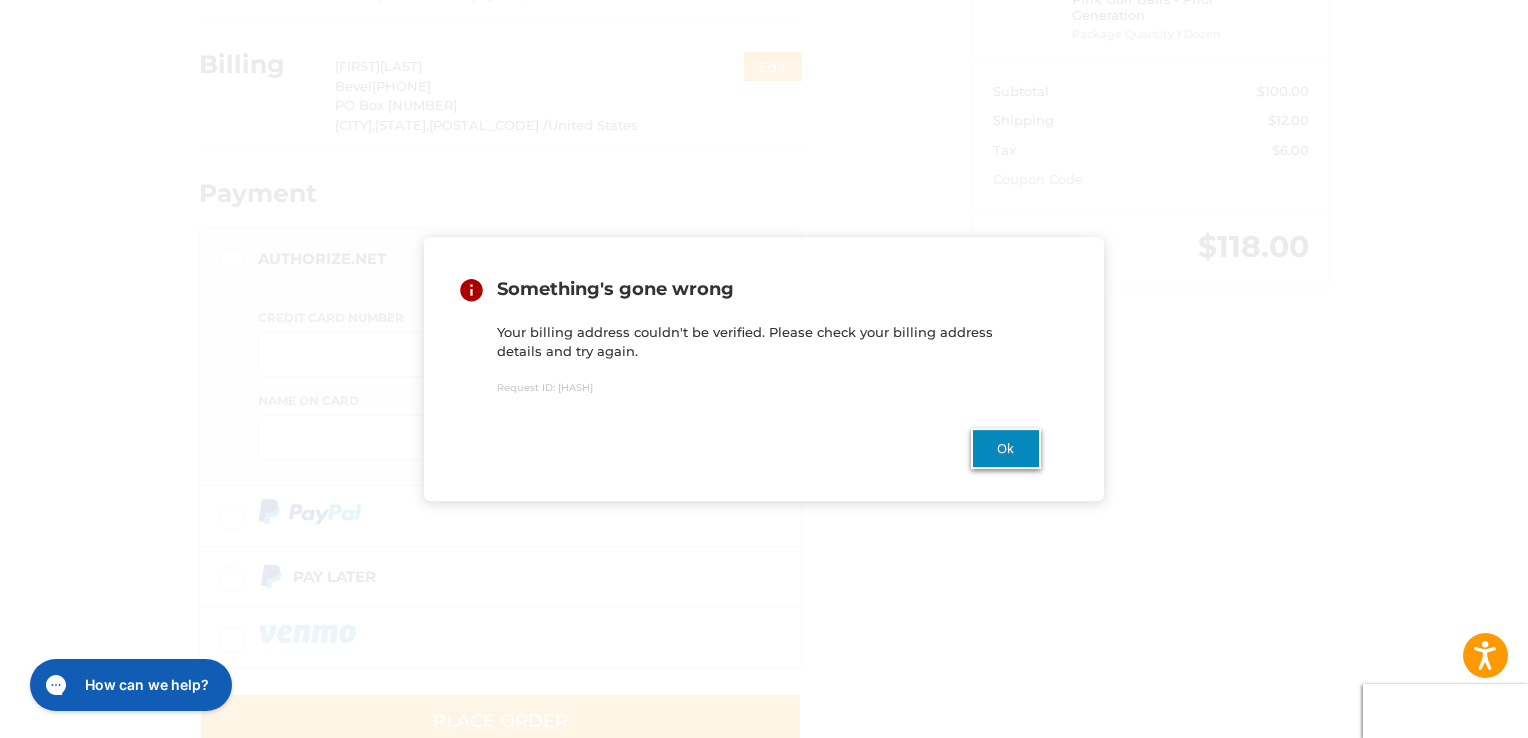 click on "Ok" at bounding box center (1006, 448) 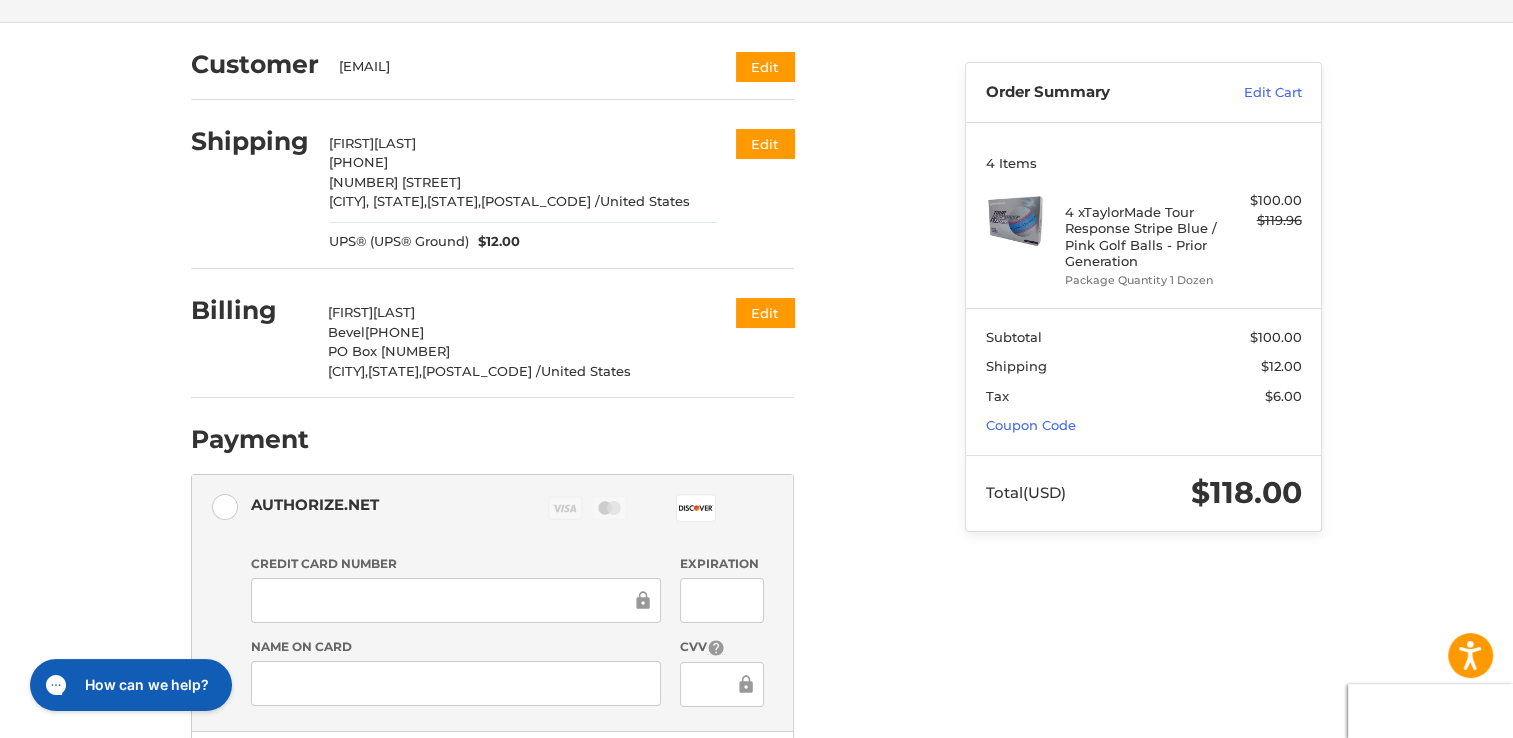 scroll, scrollTop: 0, scrollLeft: 0, axis: both 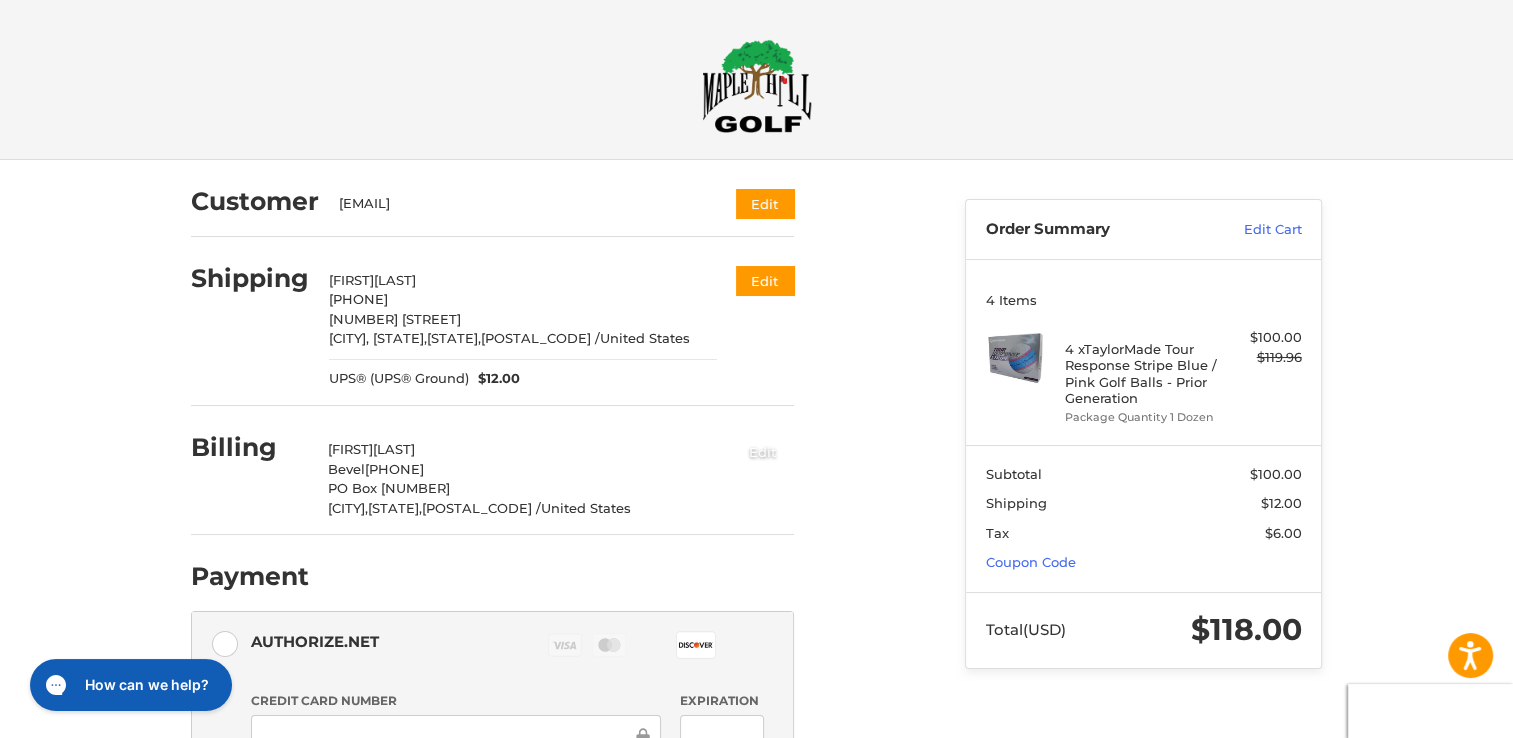 click on "Edit" at bounding box center (763, 451) 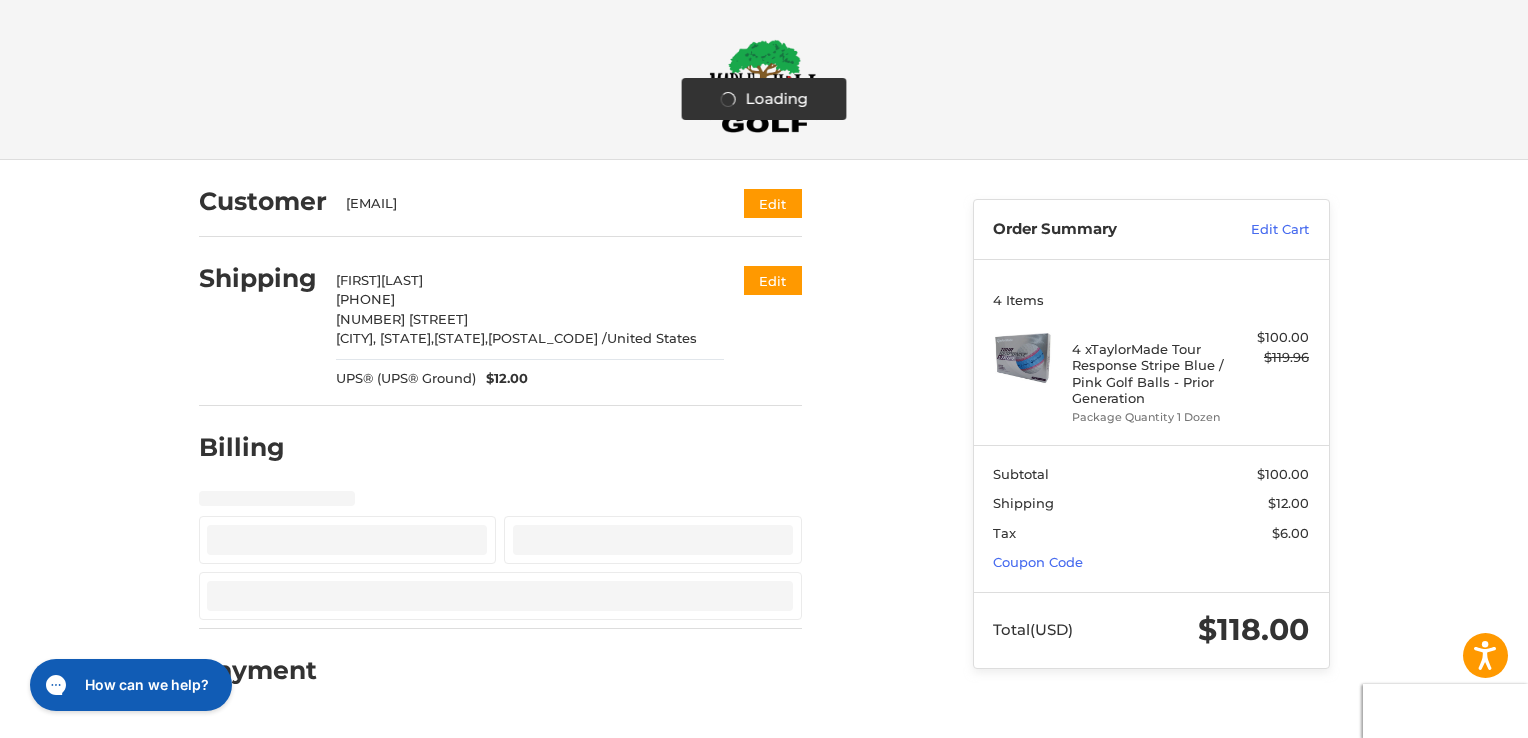 select on "**" 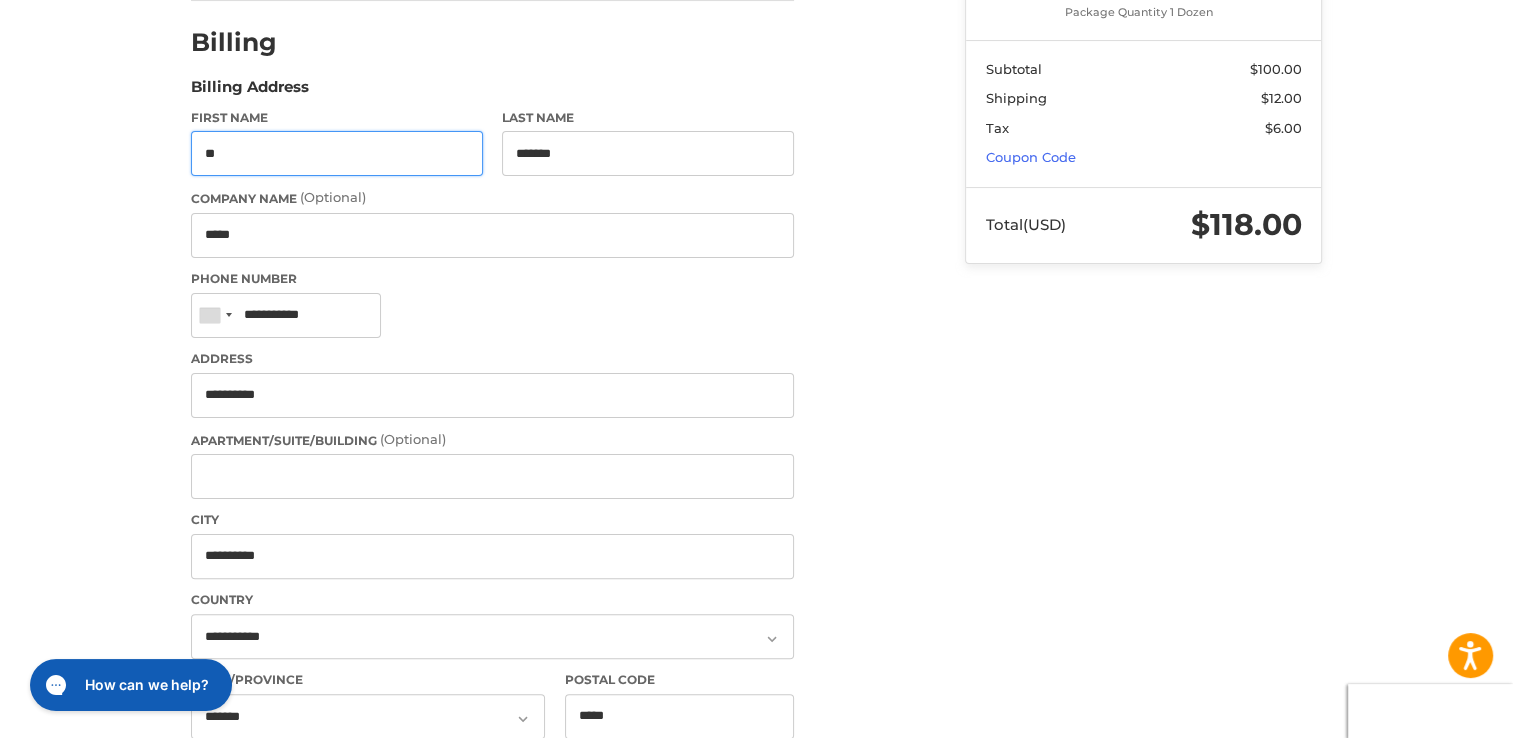 scroll, scrollTop: 608, scrollLeft: 0, axis: vertical 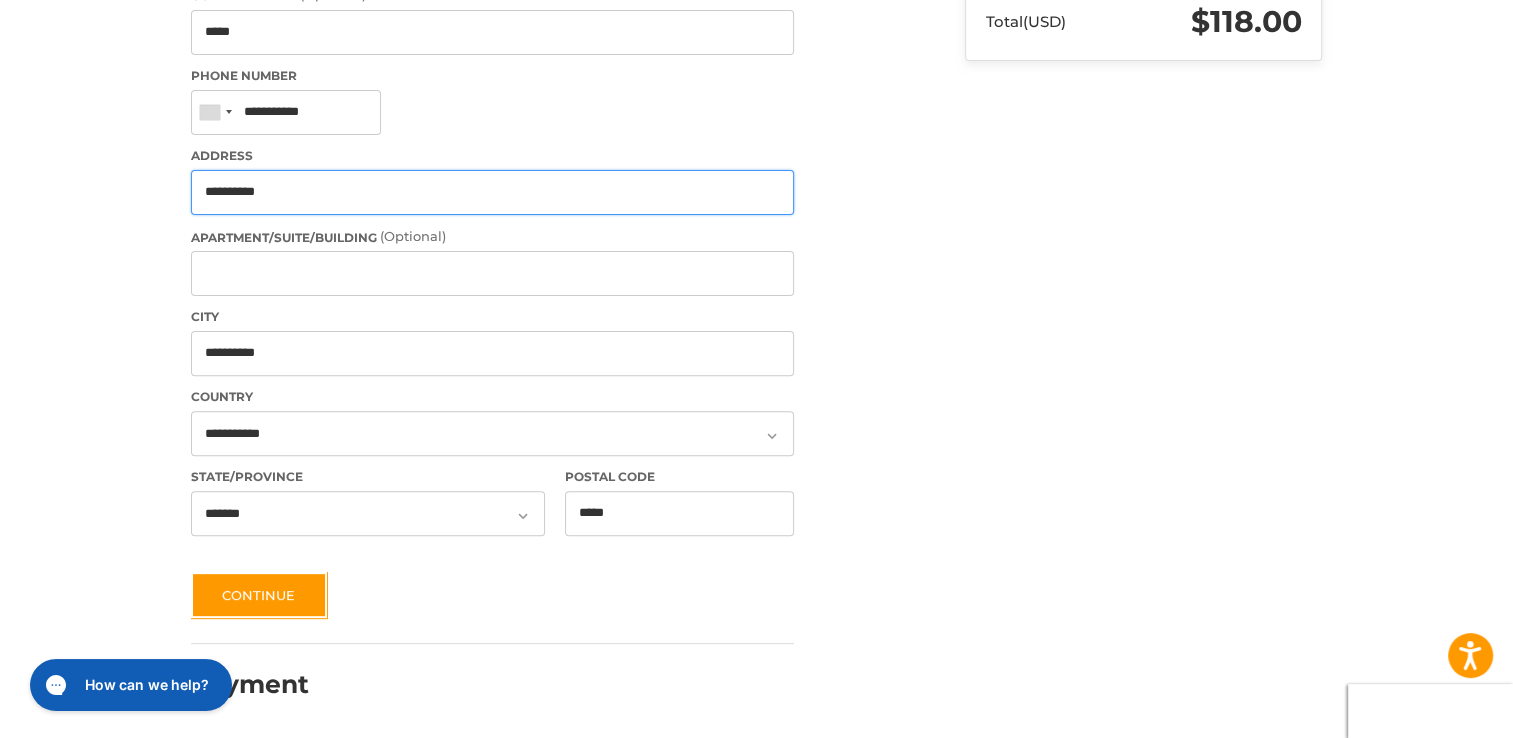 click on "**********" at bounding box center [492, 192] 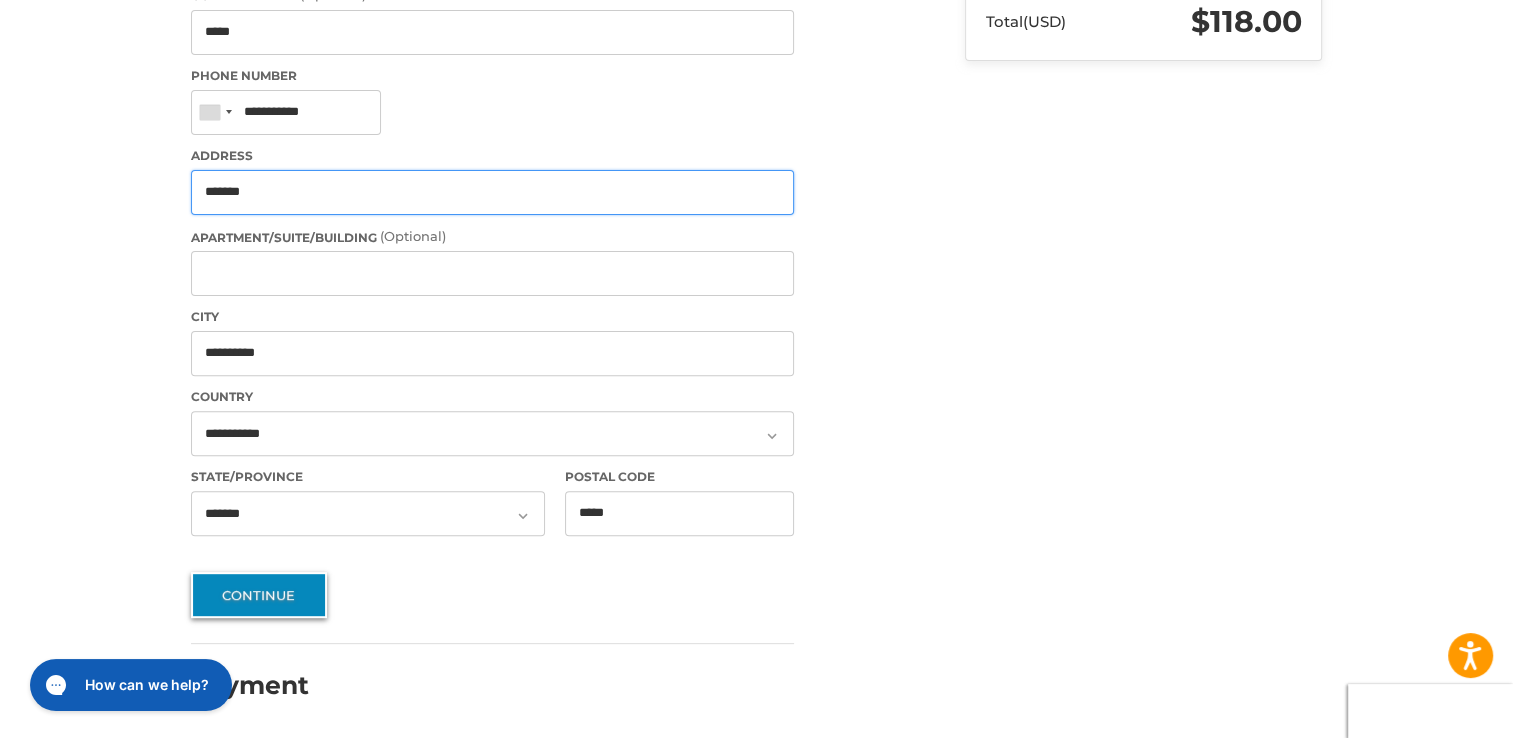 type on "*******" 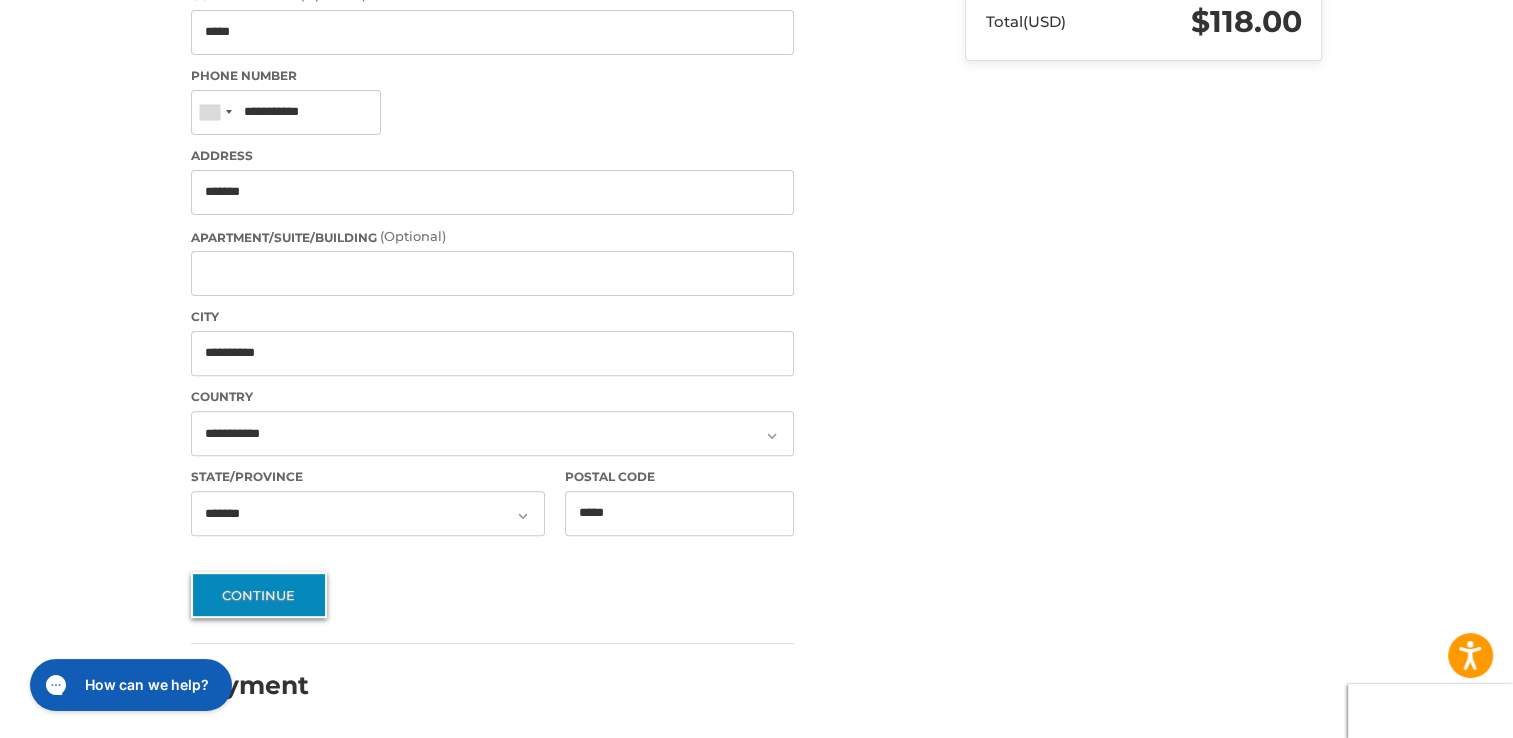 click on "Continue" at bounding box center (259, 595) 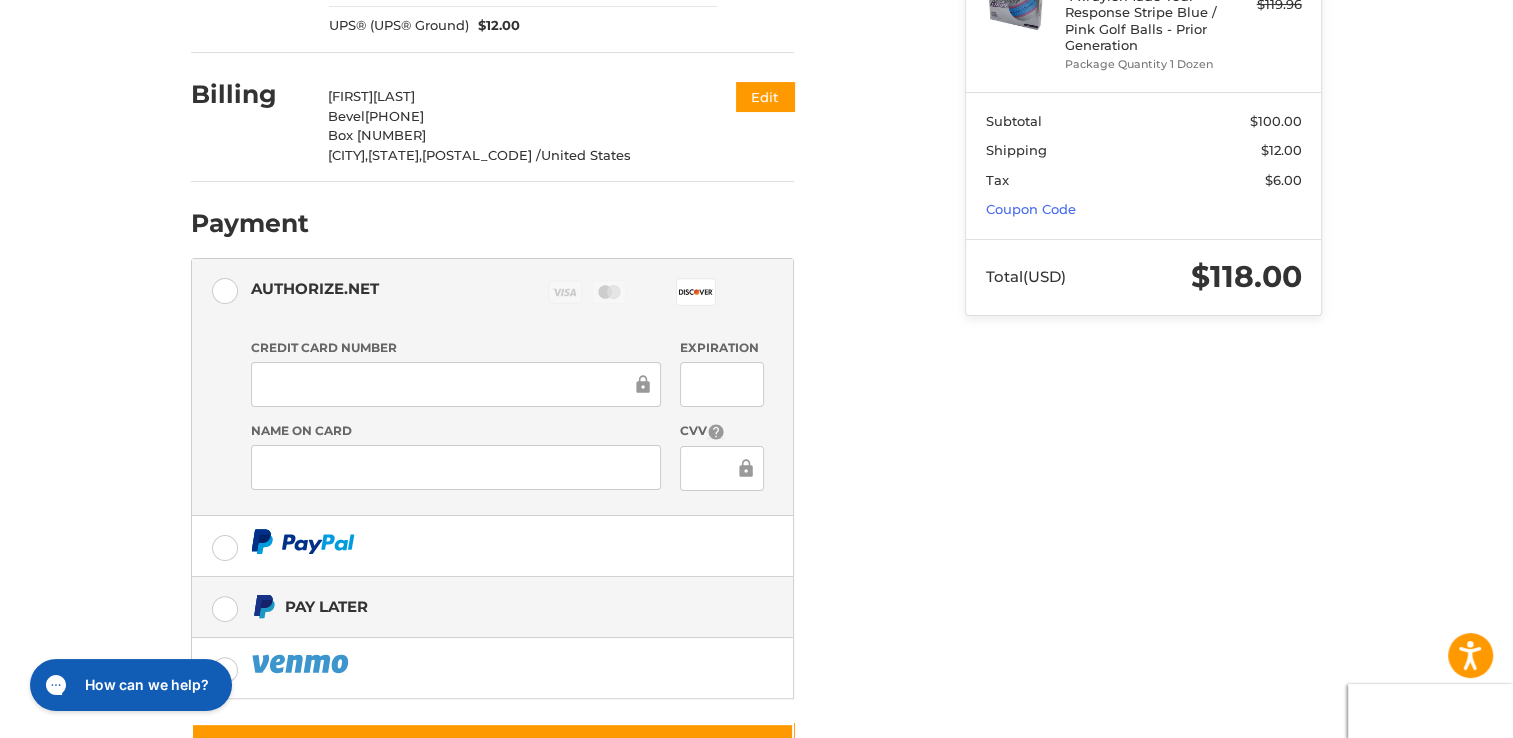 scroll, scrollTop: 437, scrollLeft: 0, axis: vertical 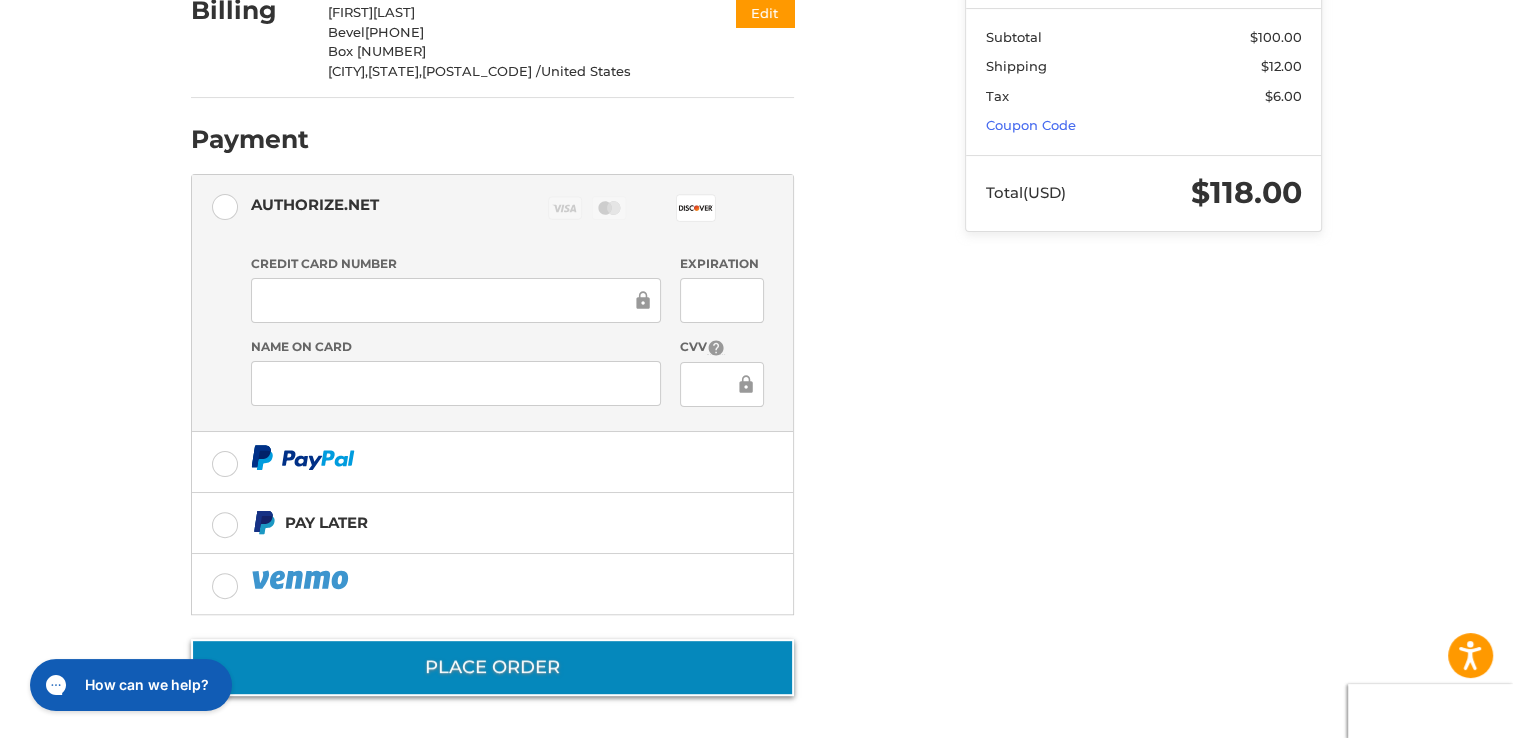 click on "Place Order" at bounding box center (492, 667) 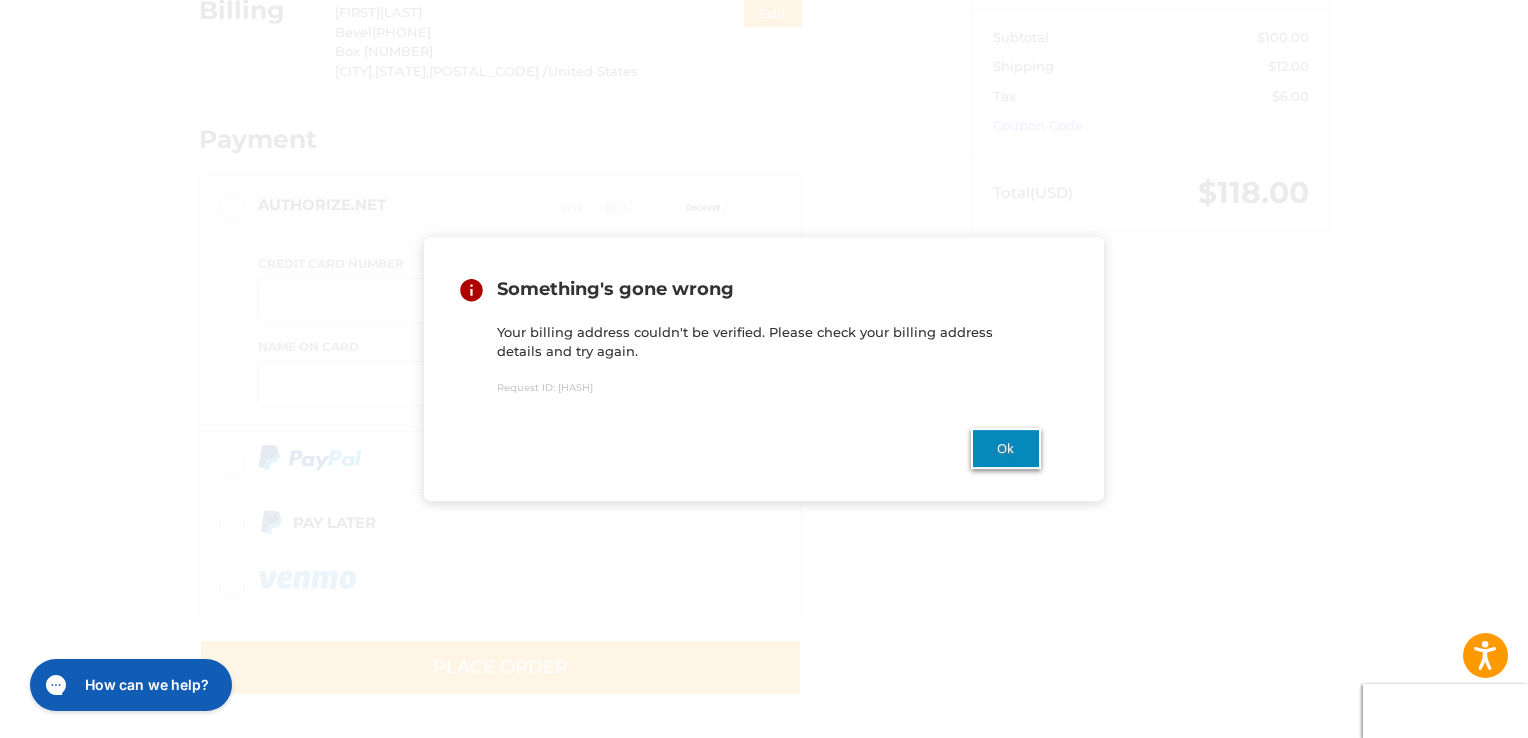 click on "Ok" at bounding box center (1006, 448) 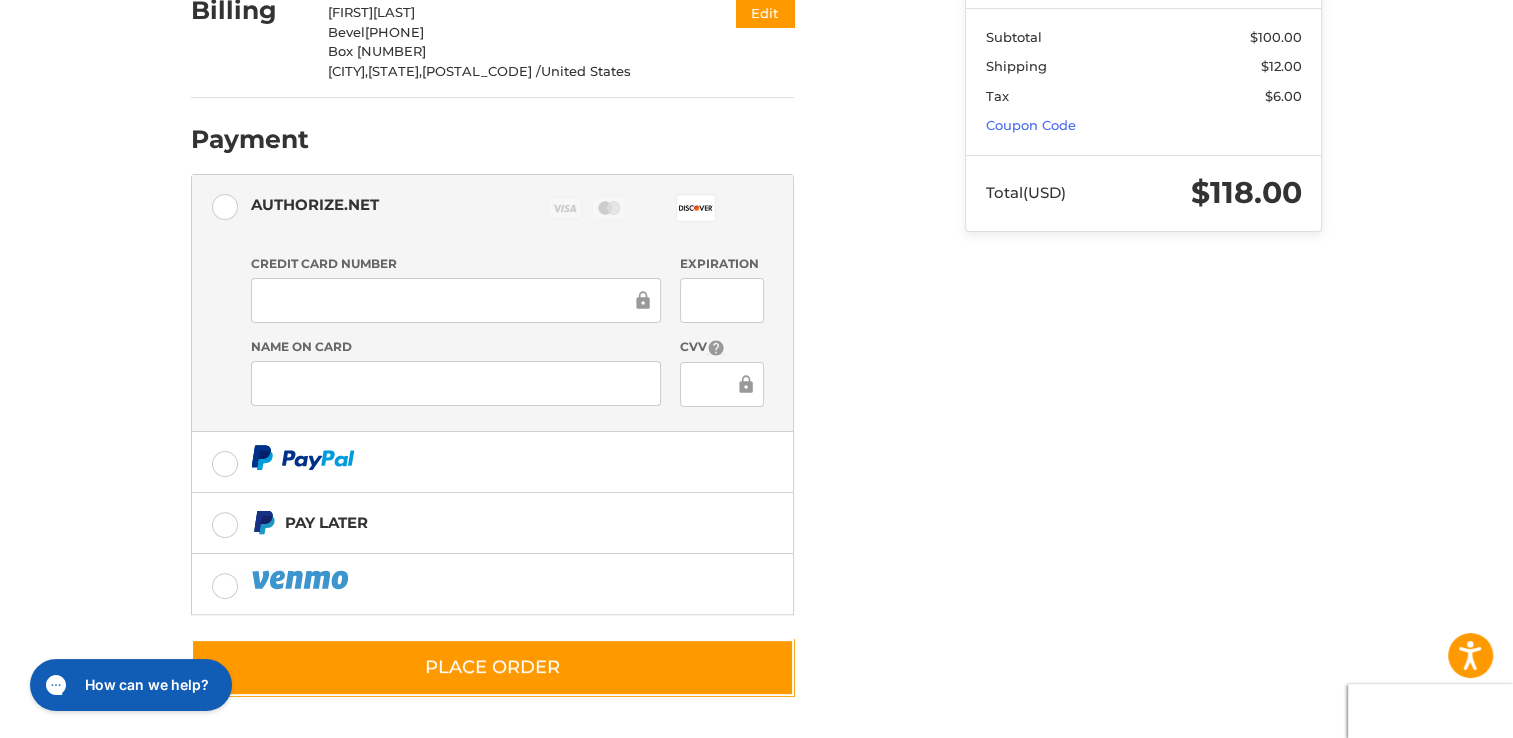 scroll, scrollTop: 137, scrollLeft: 0, axis: vertical 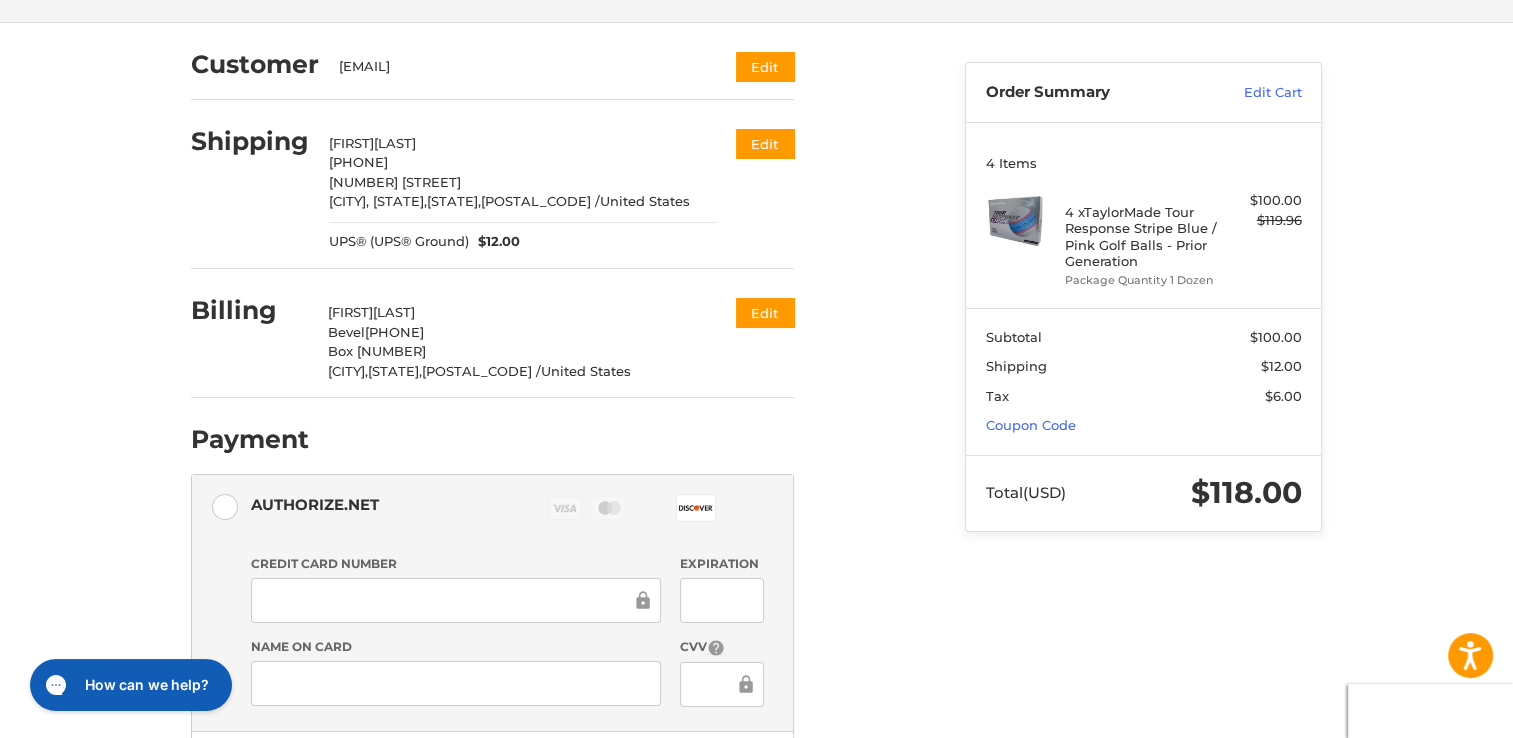 click on "Customer tjt7@comcast.net Edit Shipping TJ  Theisen   12483966293 44658 Dunbarton Drive  NOVI, MI,  Michigan,  48375 /  United States  UPS® (UPS® Ground) $12.00 Edit Billing TJ  Theisen Bevel  12483966293 Box 642  Northville,  Michigan,  48617 /  United States  Edit Payment Payment Methods Authorize.net Authorize.net Visa Master Amex Discover Diners Club JCB Credit card Credit Card Number Expiration Name on Card CVV Pay Later Redeemable Payments Coupon Code Place Order" at bounding box center (531, 509) 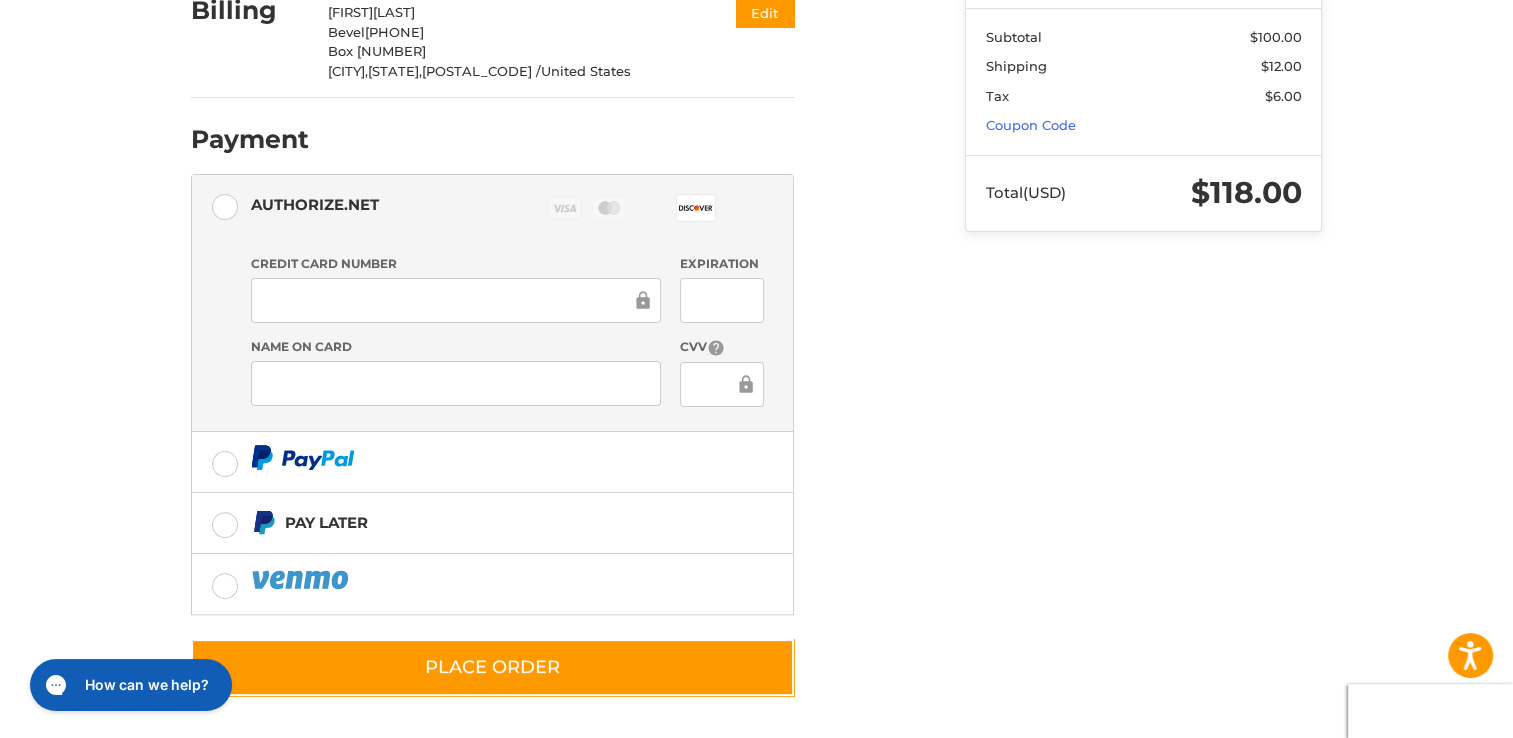 click on "Authorize.net Visa Master Amex Discover Diners Club JCB" at bounding box center (492, 211) 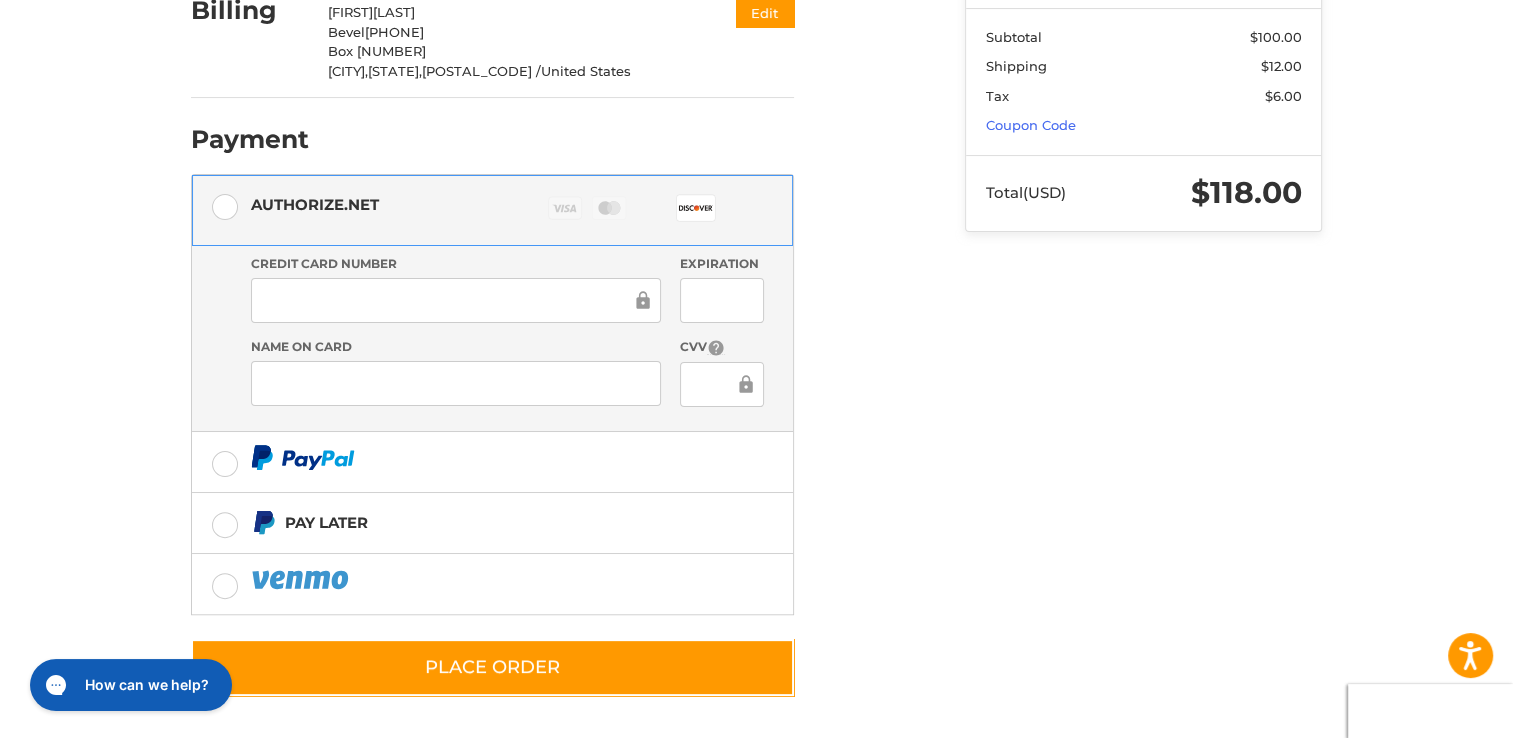 scroll, scrollTop: 237, scrollLeft: 0, axis: vertical 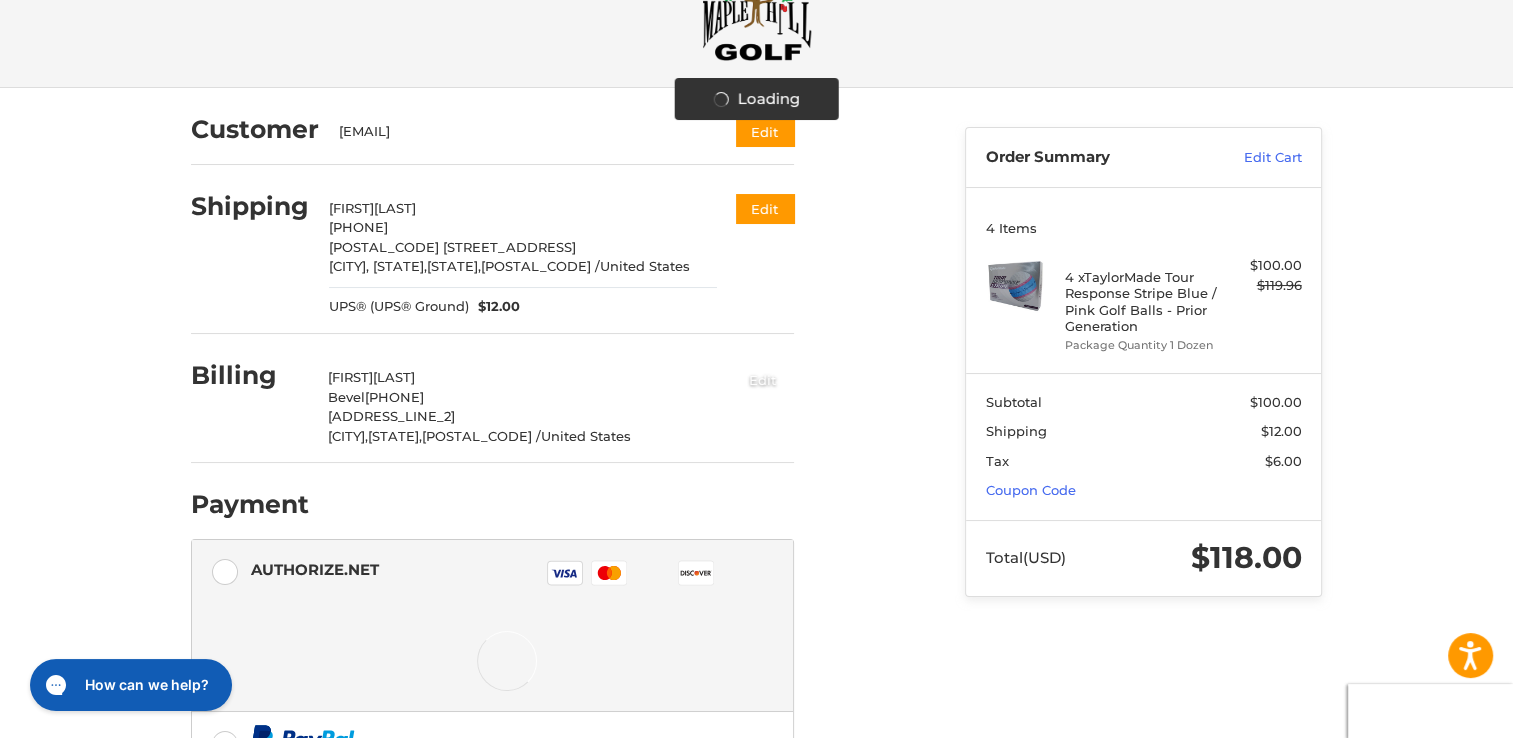 click on "Edit" at bounding box center [763, 379] 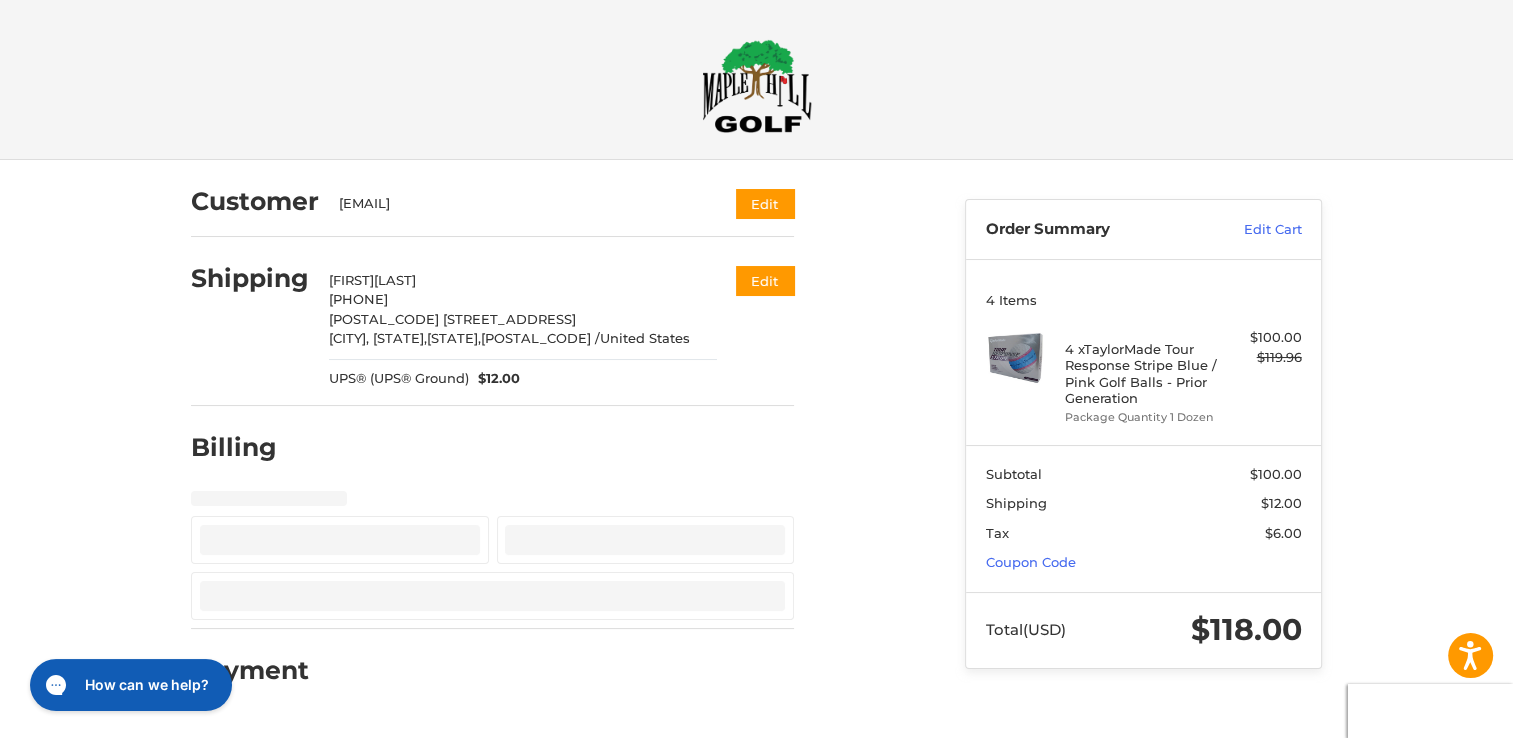 scroll, scrollTop: 0, scrollLeft: 0, axis: both 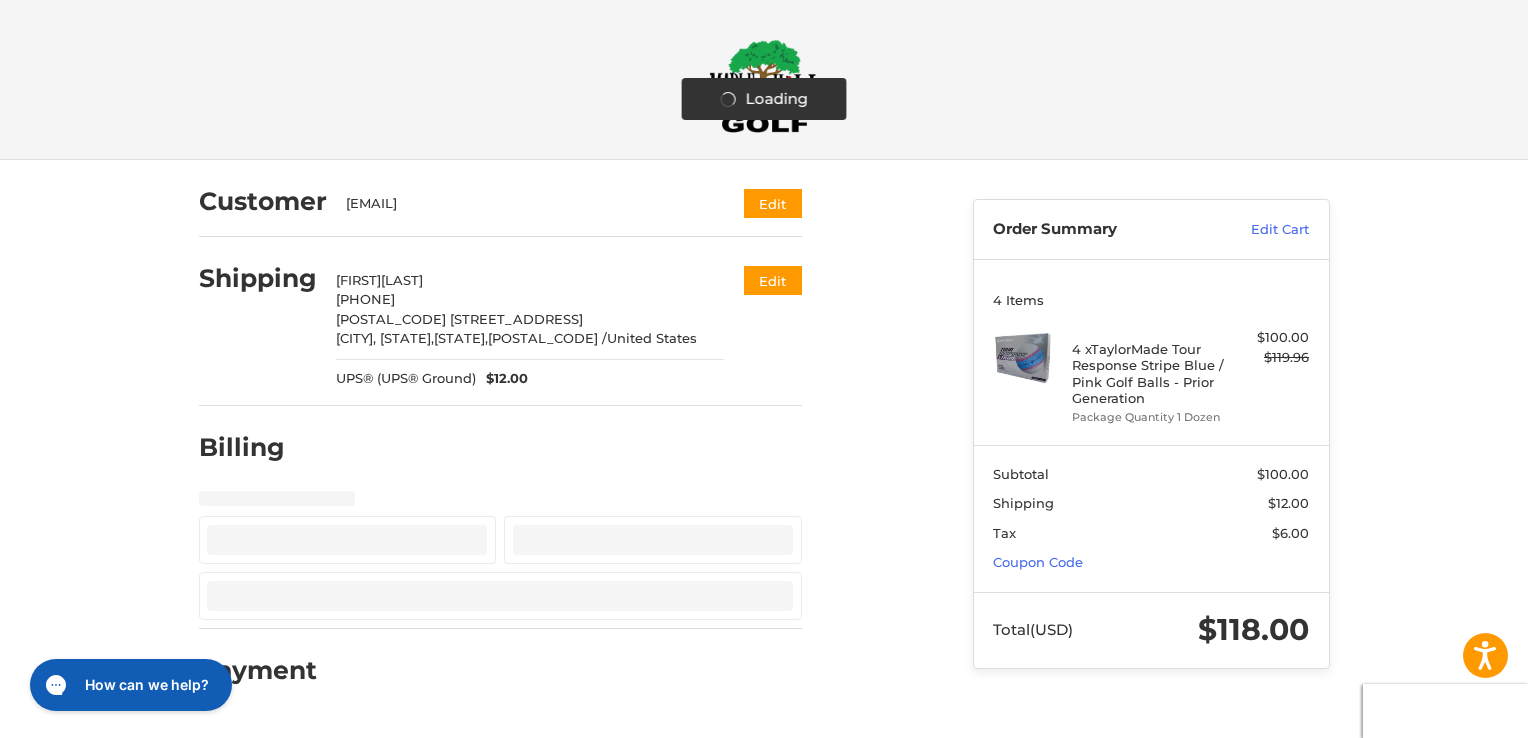 select on "**" 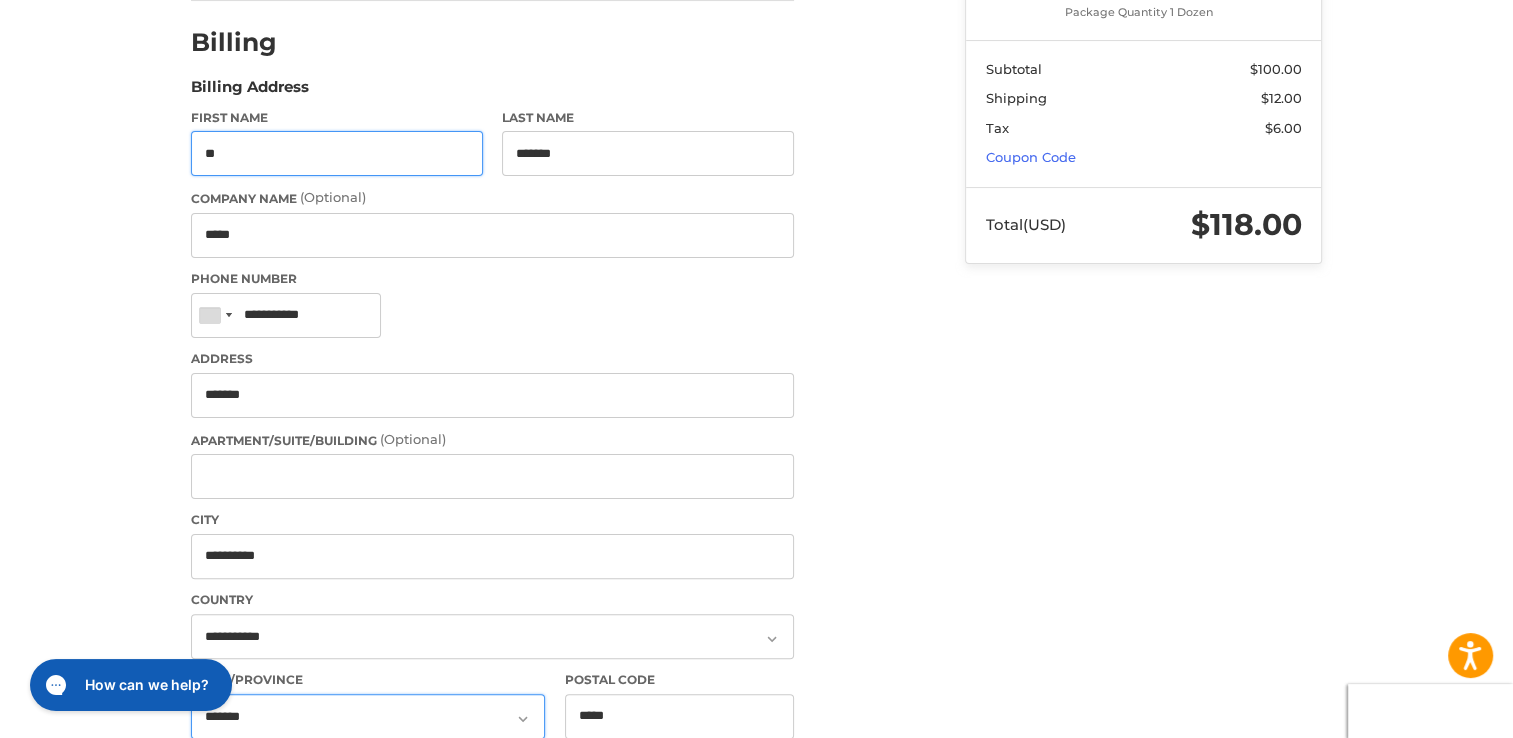 scroll, scrollTop: 608, scrollLeft: 0, axis: vertical 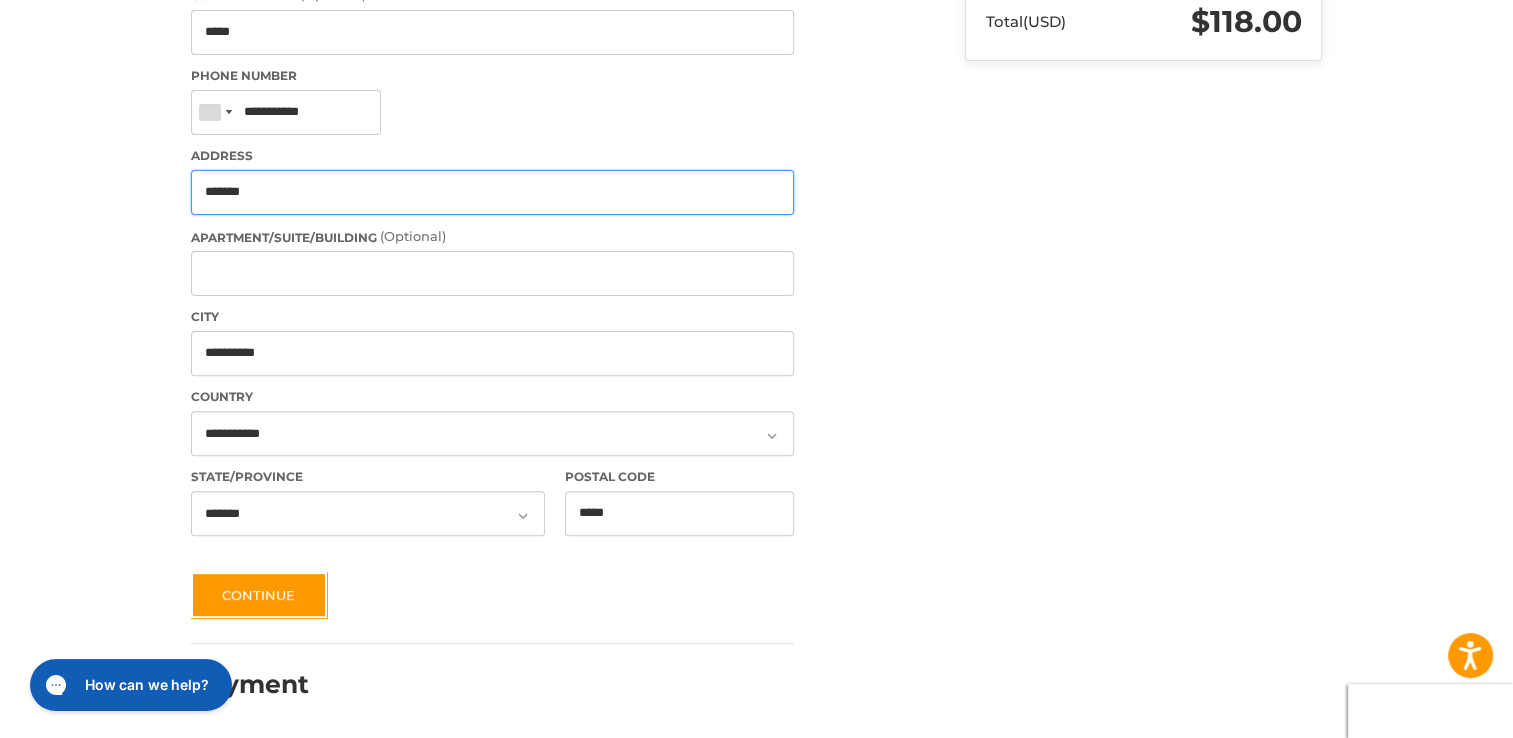drag, startPoint x: 306, startPoint y: 180, endPoint x: 281, endPoint y: 200, distance: 32.01562 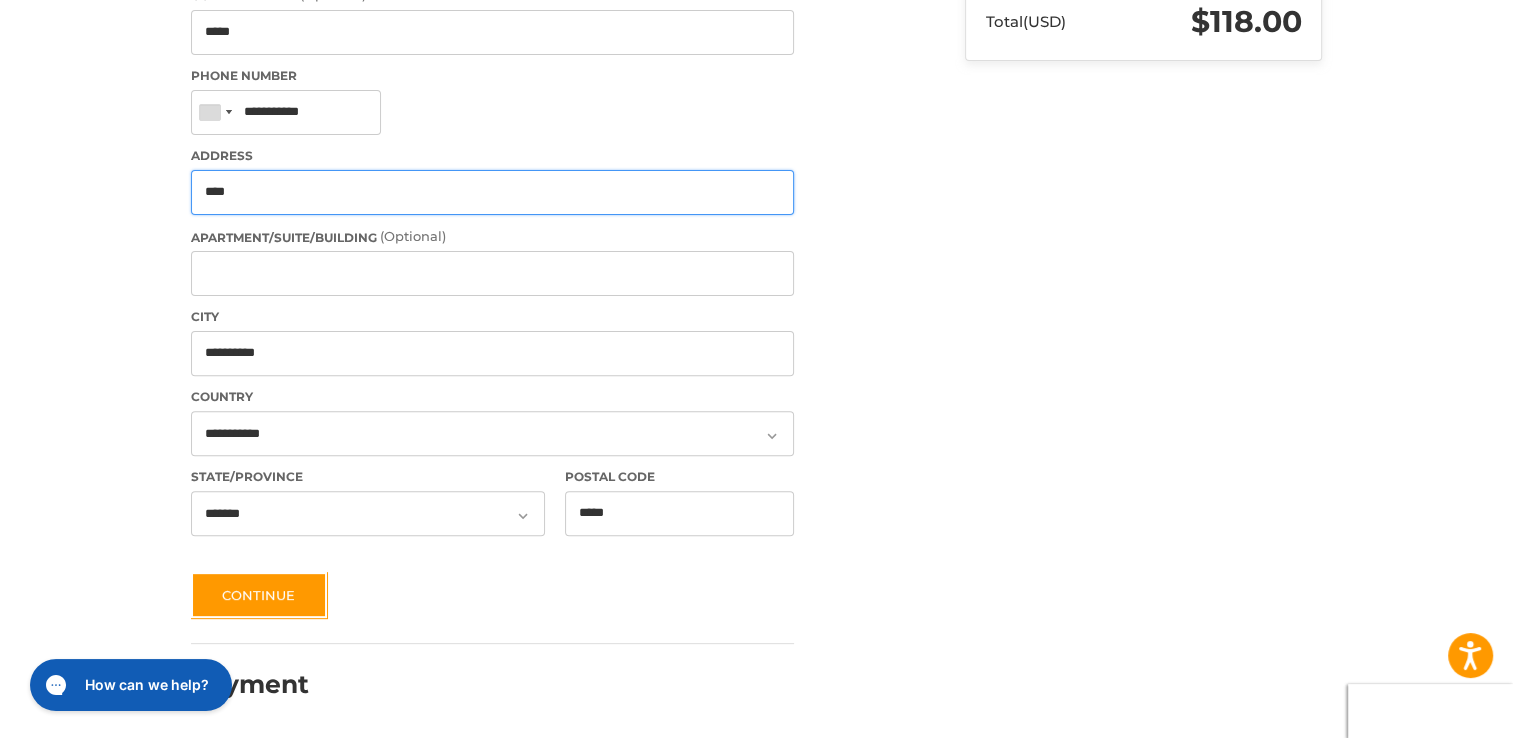 type on "**********" 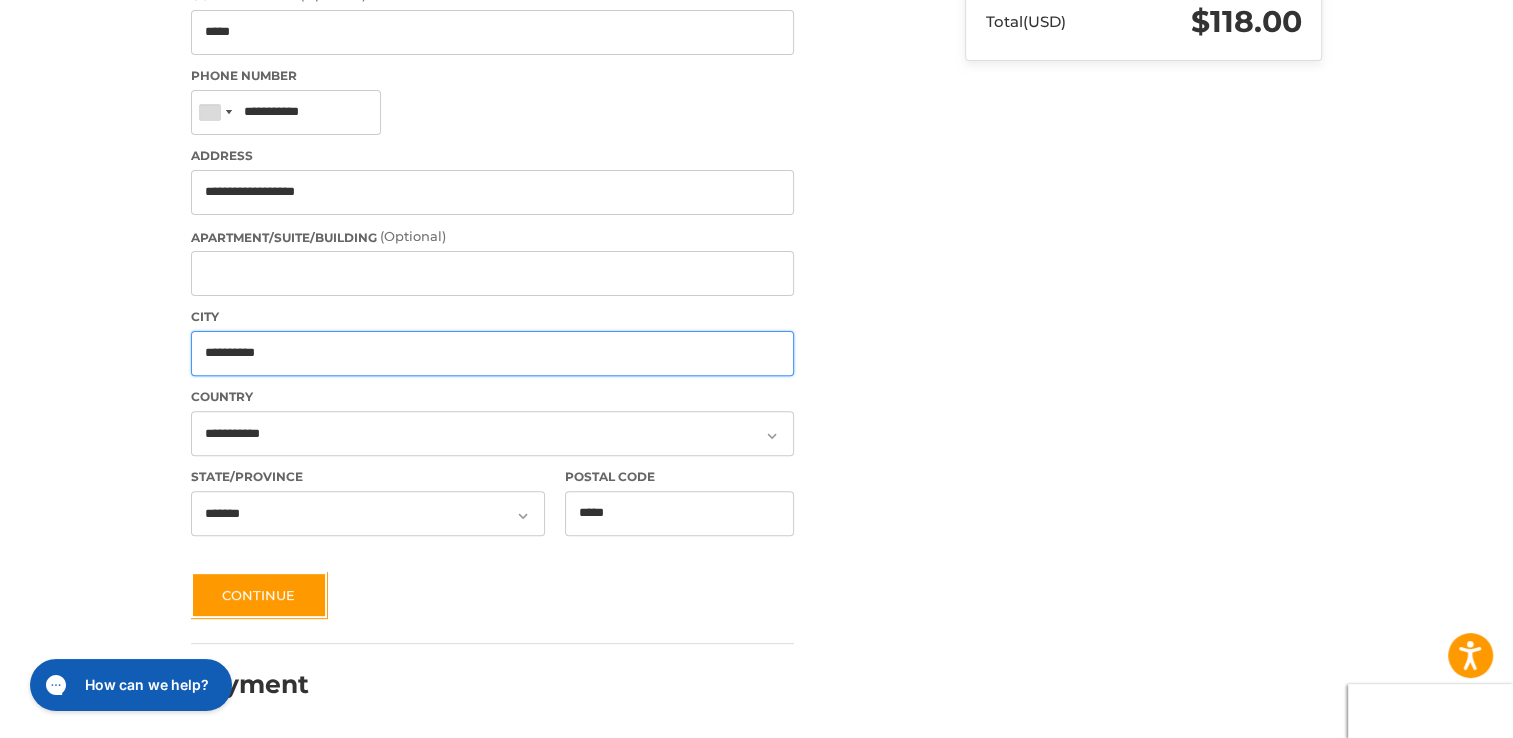 drag, startPoint x: 305, startPoint y: 353, endPoint x: -4, endPoint y: 309, distance: 312.11697 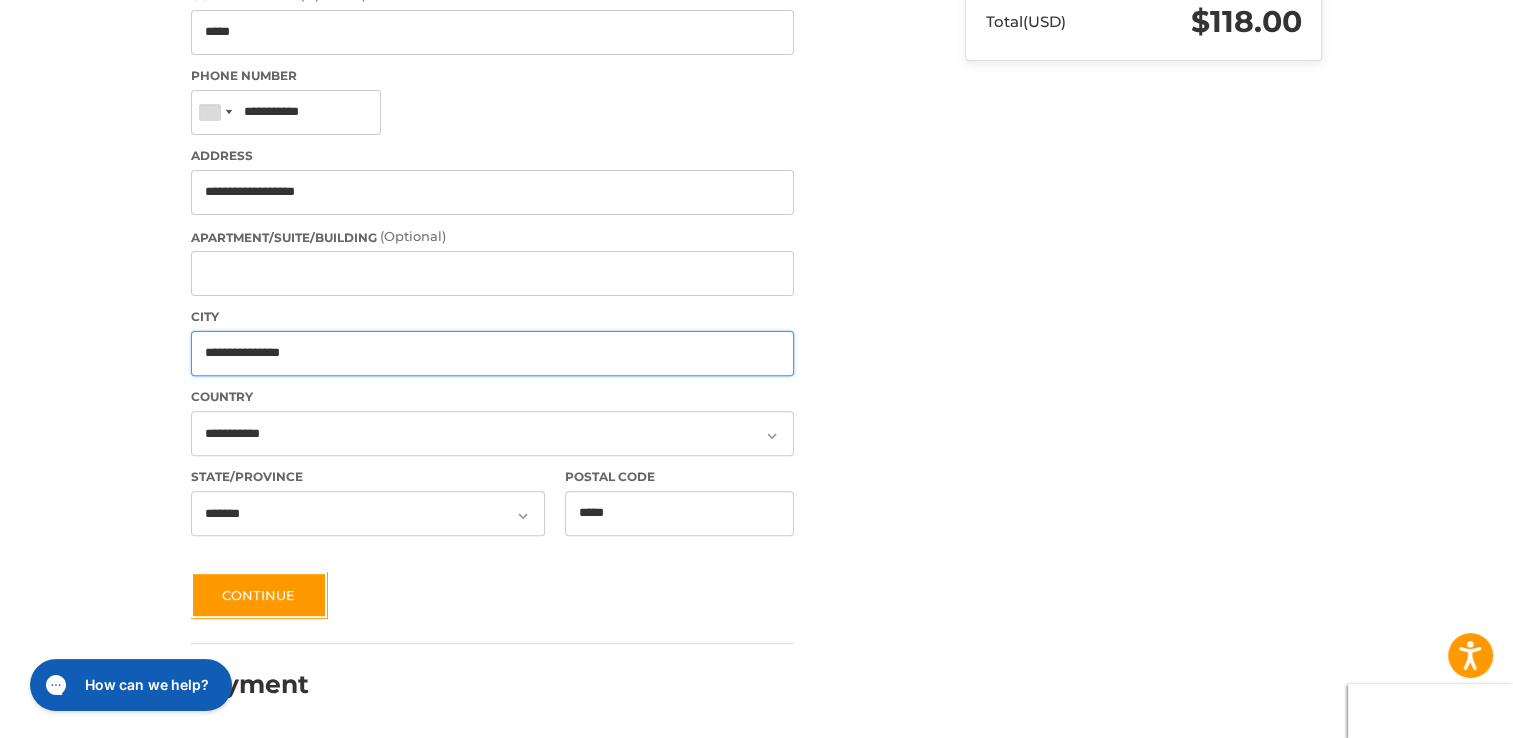 type on "**********" 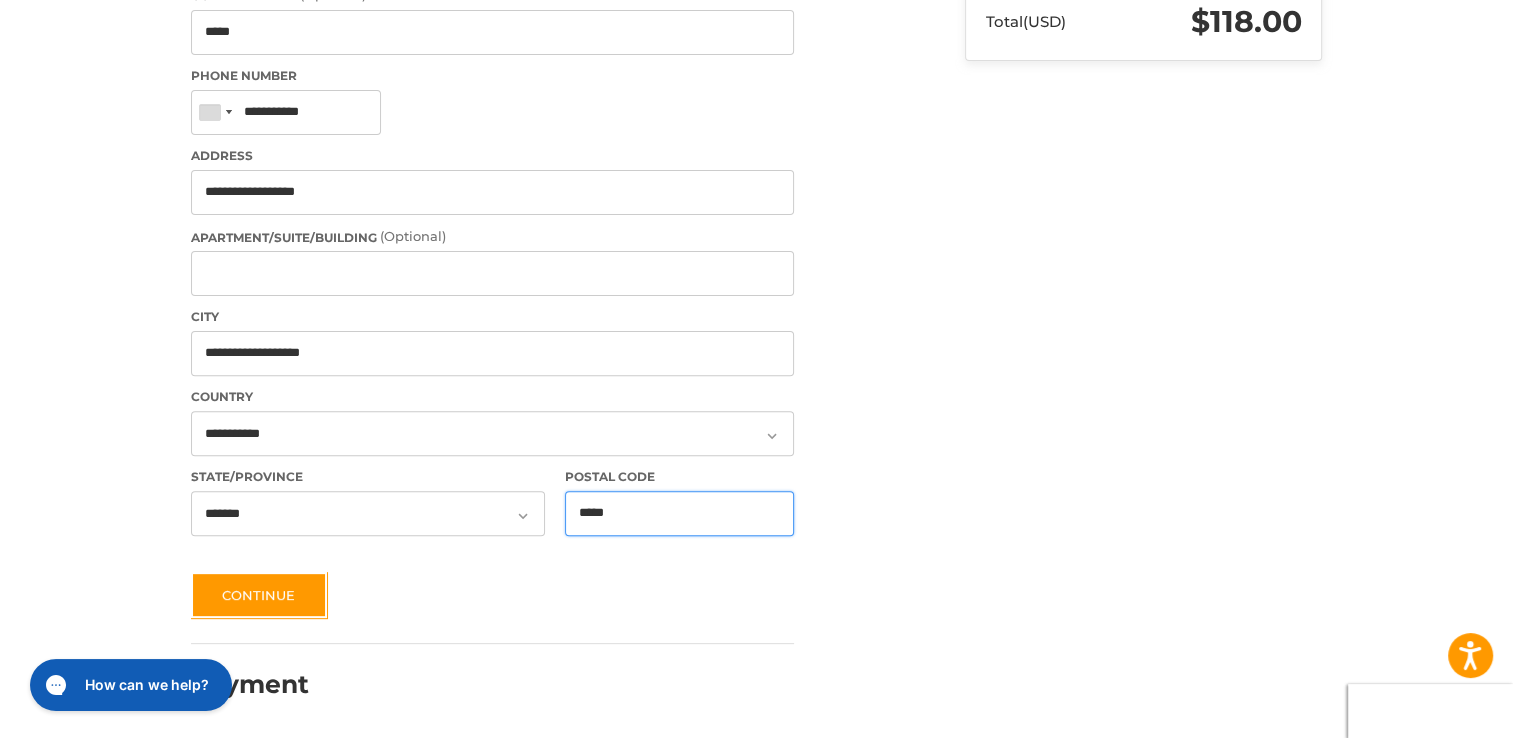 drag, startPoint x: 700, startPoint y: 509, endPoint x: 599, endPoint y: 519, distance: 101.49384 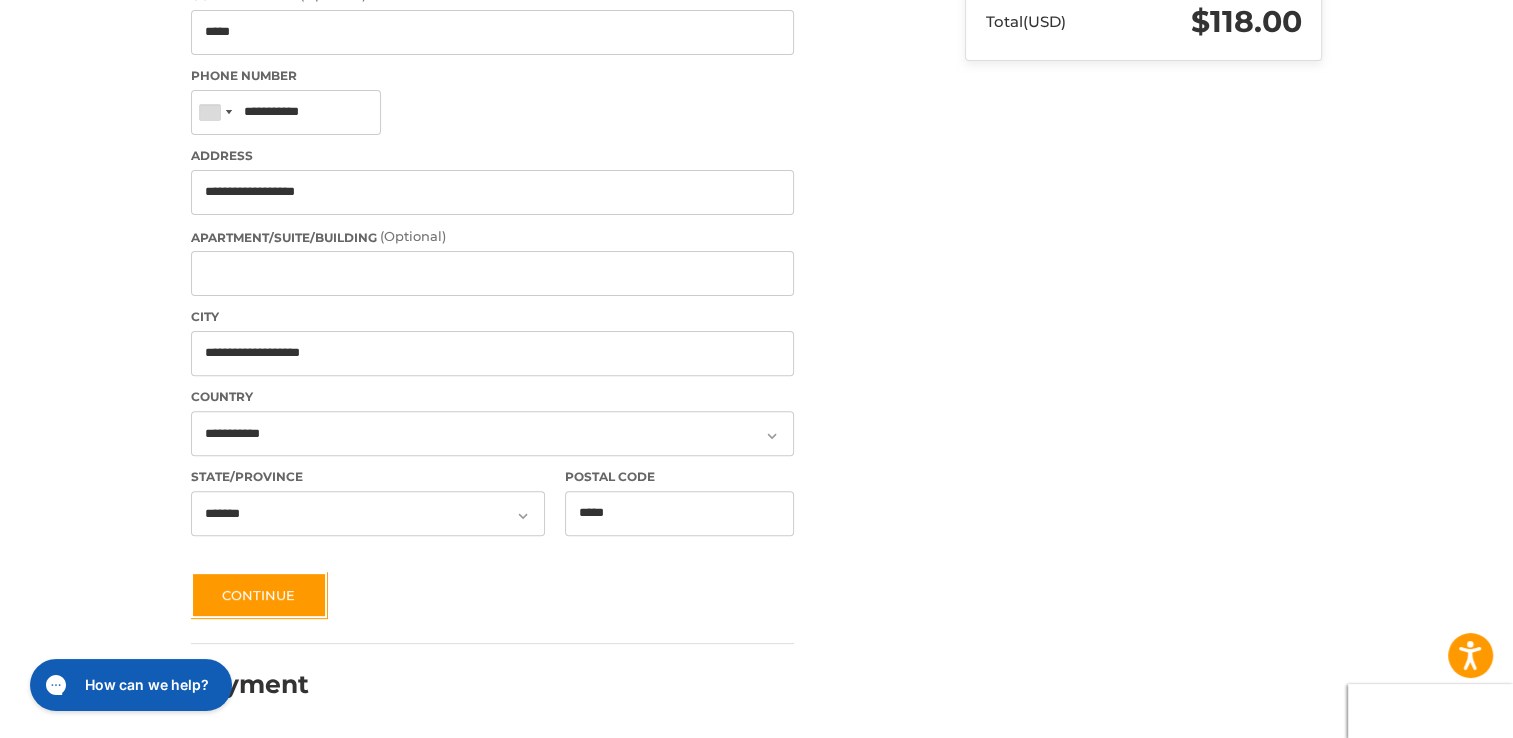 click on "Customer [EMAIL] Edit Shipping [FIRST] [LAST]   [PHONE] [POSTAL_CODE] [STREET_ADDRESS]  [CITY], [STATE],  [STATE],  [POSTAL_CODE] /  United States  UPS® (UPS® Ground) $12.00 Edit Billing Billing Address First Name ** Last Name ******* Company Name   (Optional) ***** Phone Number United States +1 Afghanistan (‫افغانستان‬‎) +93 Albania (Shqipëri) +355 Algeria (‫الجزائر‬‎) +213 American Samoa +1 Andorra +376 Angola +244 Anguilla +1 Antigua and Barbuda +1 Argentina +54 Armenia (Հայաստան) +374 Aruba +297 Ascension Island +247 Australia +61 Austria (Österreich) +43 Azerbaijan (Azərbaycan) +994 Bahamas +1 Bahrain (‫البحرين‬‎) +973 Bangladesh (বাংলাদেশ) +880 Barbados +1 Belarus (Беларусь) +375 Belgium (België) +32 Belize +501 Benin (Bénin) +229 Bermuda +1 Bhutan (འབྲུག) +975 Bolivia +591 Bosnia and Herzegovina (Босна и Херцеговина) +387 Botswana +267 Brazil (Brasil) +55 British Indian Ocean Territory +246 +1 Brunei +673 +359" at bounding box center [757, 145] 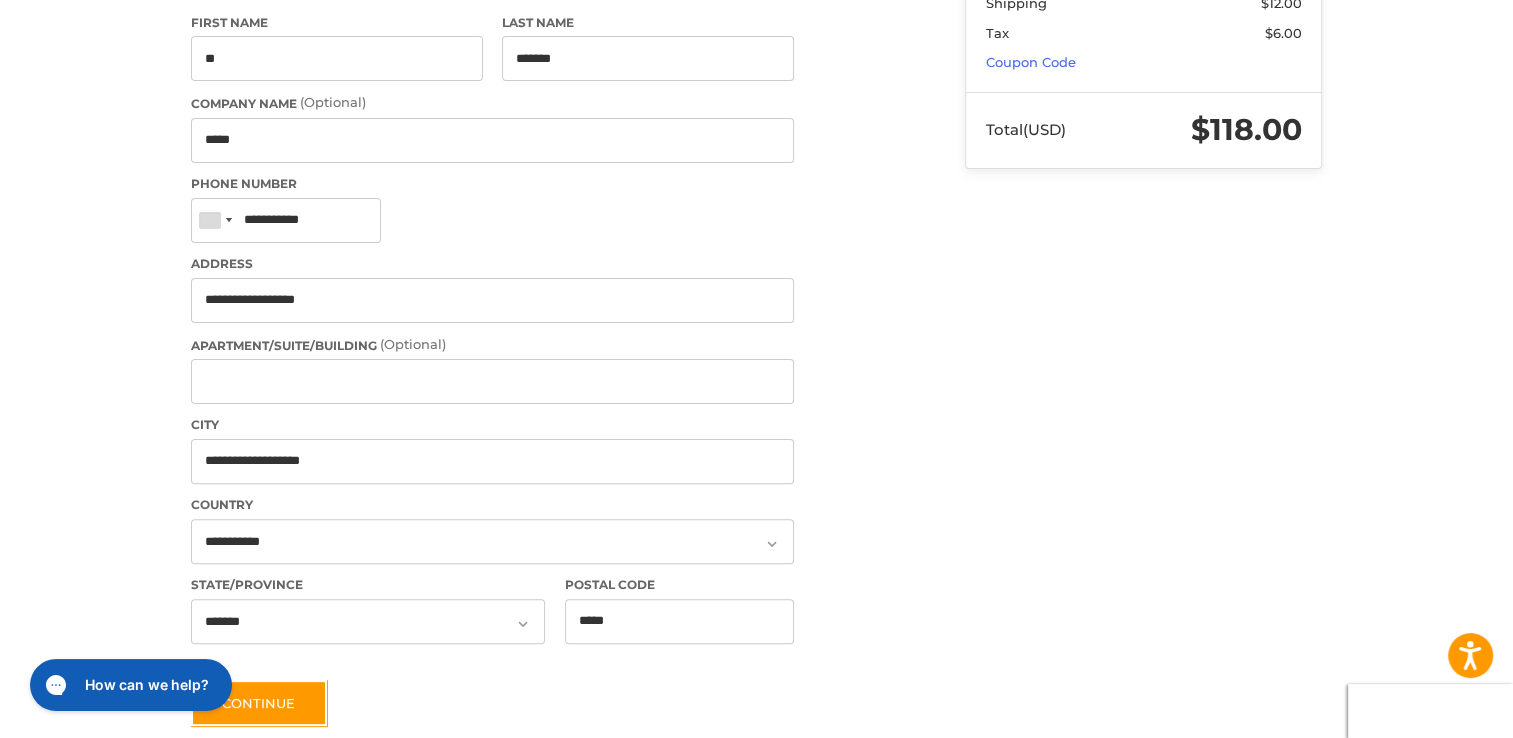 scroll, scrollTop: 608, scrollLeft: 0, axis: vertical 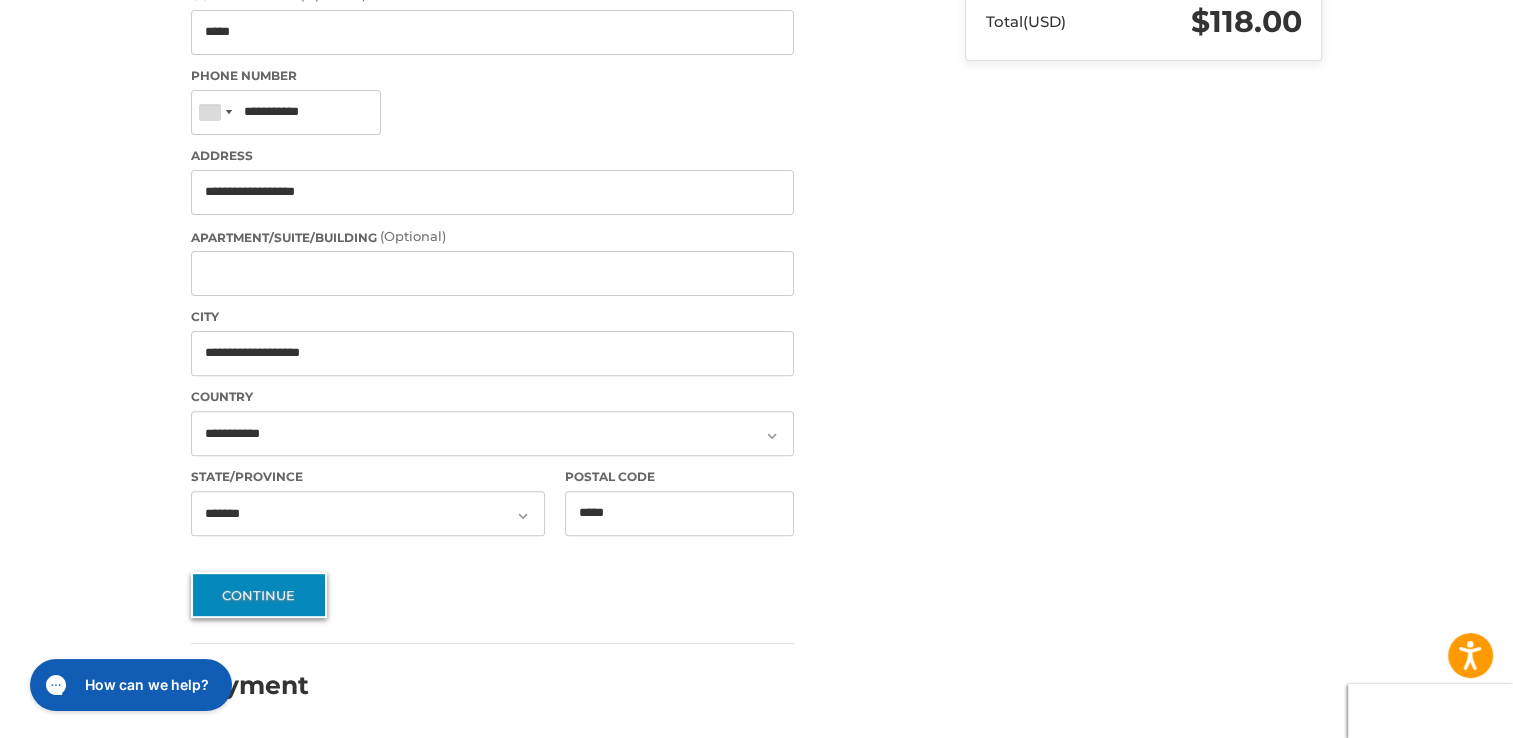 click on "Continue" at bounding box center (259, 595) 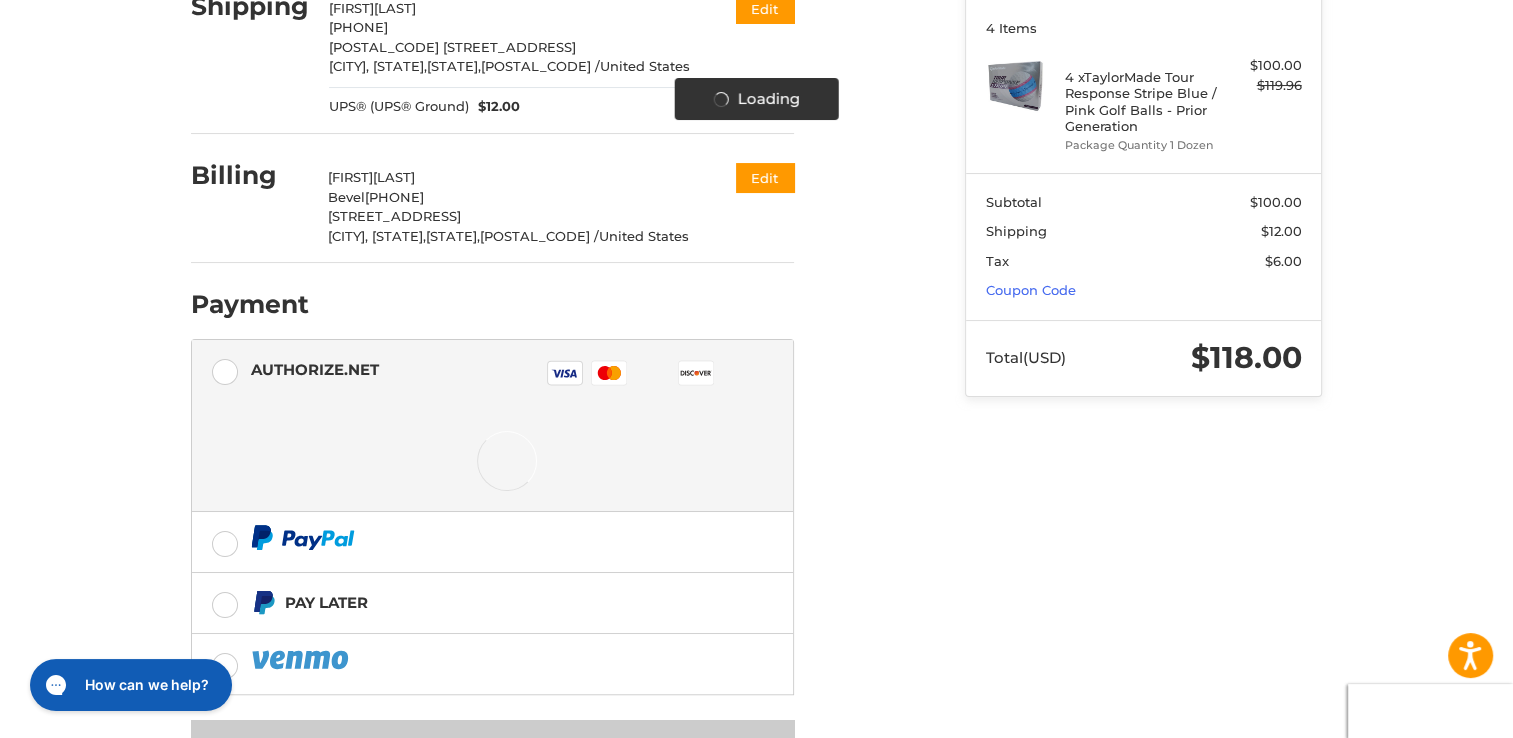 scroll, scrollTop: 353, scrollLeft: 0, axis: vertical 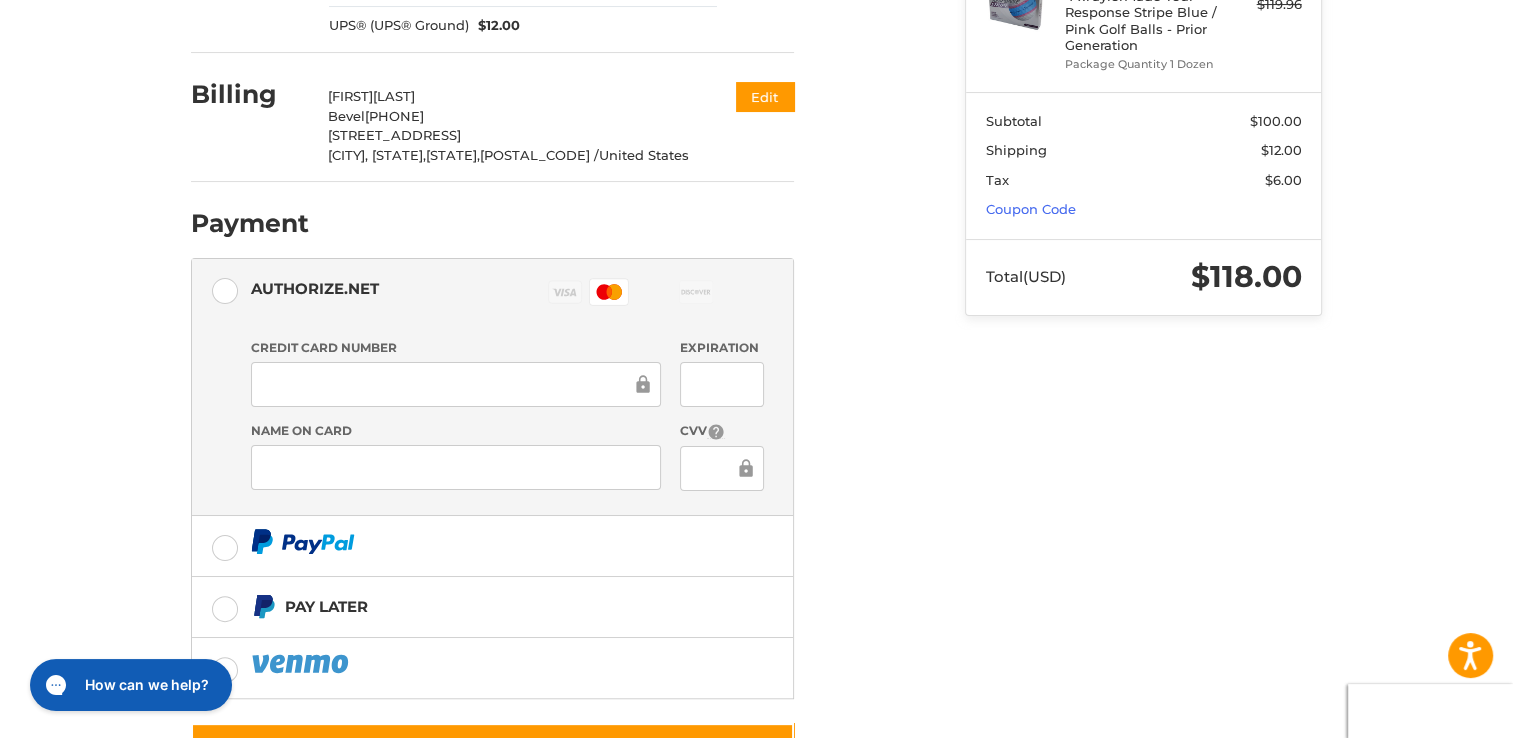 click on "Customer [EMAIL] Edit Shipping [FIRST] [LAST]   [PHONE] [POSTAL_CODE] [STREET_ADDRESS]  [CITY], [STATE],  [STATE],  [POSTAL_CODE] /  United States  UPS® (UPS® Ground) $12.00 Edit Billing [FIRST] [LAST] [LAST]   [PHONE] [STREET_ADDRESS]  [CITY], [STATE],  [STATE],  [POSTAL_CODE] /  United States  Edit Payment Payment Methods Authorize.net Authorize.net Visa Master Amex Discover Diners Club JCB Credit card Credit Card Number Expiration Name on Card CVV Pay Later Redeemable Payments Coupon Code Place Order Order Summary Edit Cart 4 Items 4 x  TaylorMade Tour Response Stripe Blue / Pink Golf Balls - Prior Generation Package Quantity 1 Dozen $100.00 $119.96 Subtotal    $100.00 Shipping    $12.00 Tax    $6.00 Coupon Code Total  (USD)    $118.00" at bounding box center [757, 315] 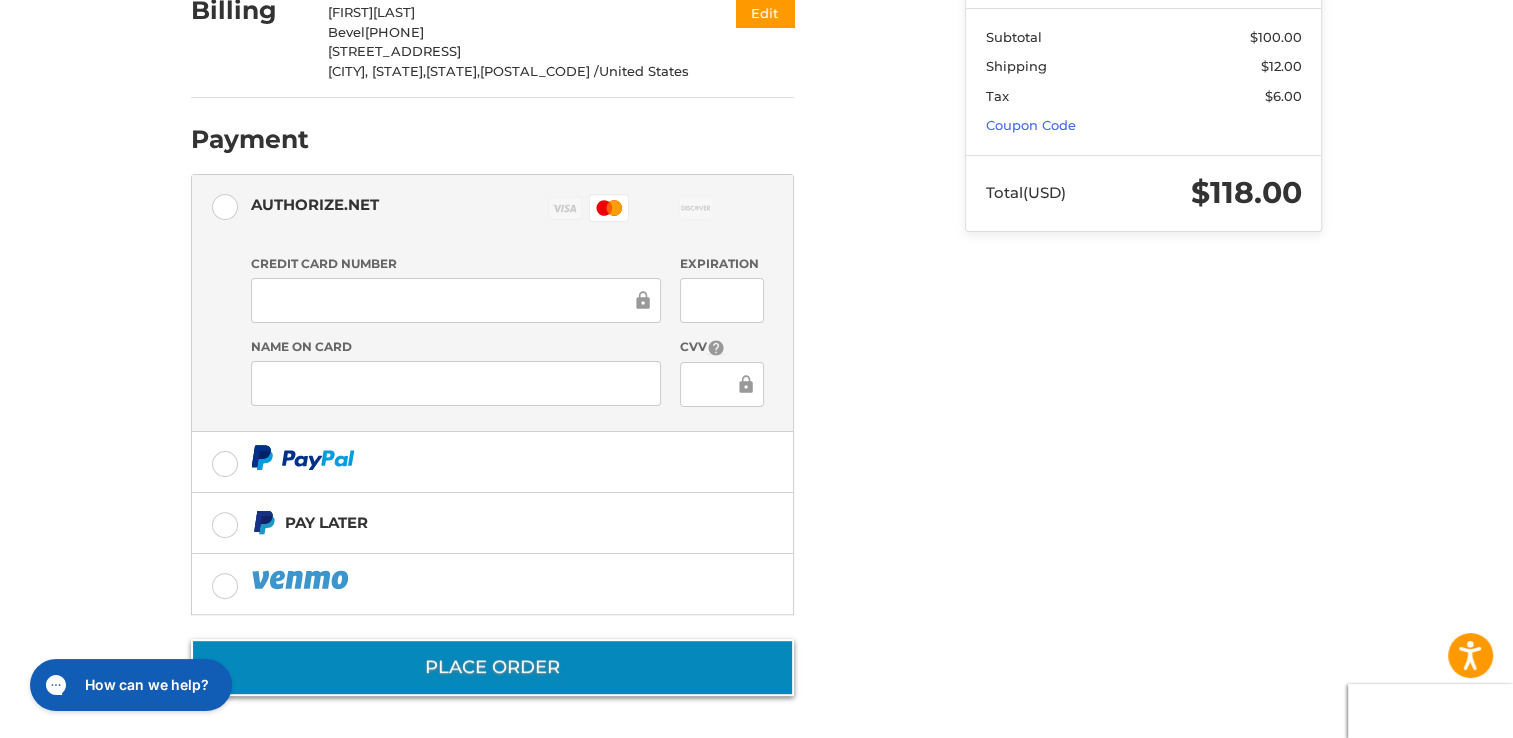 click on "Place Order" at bounding box center (492, 667) 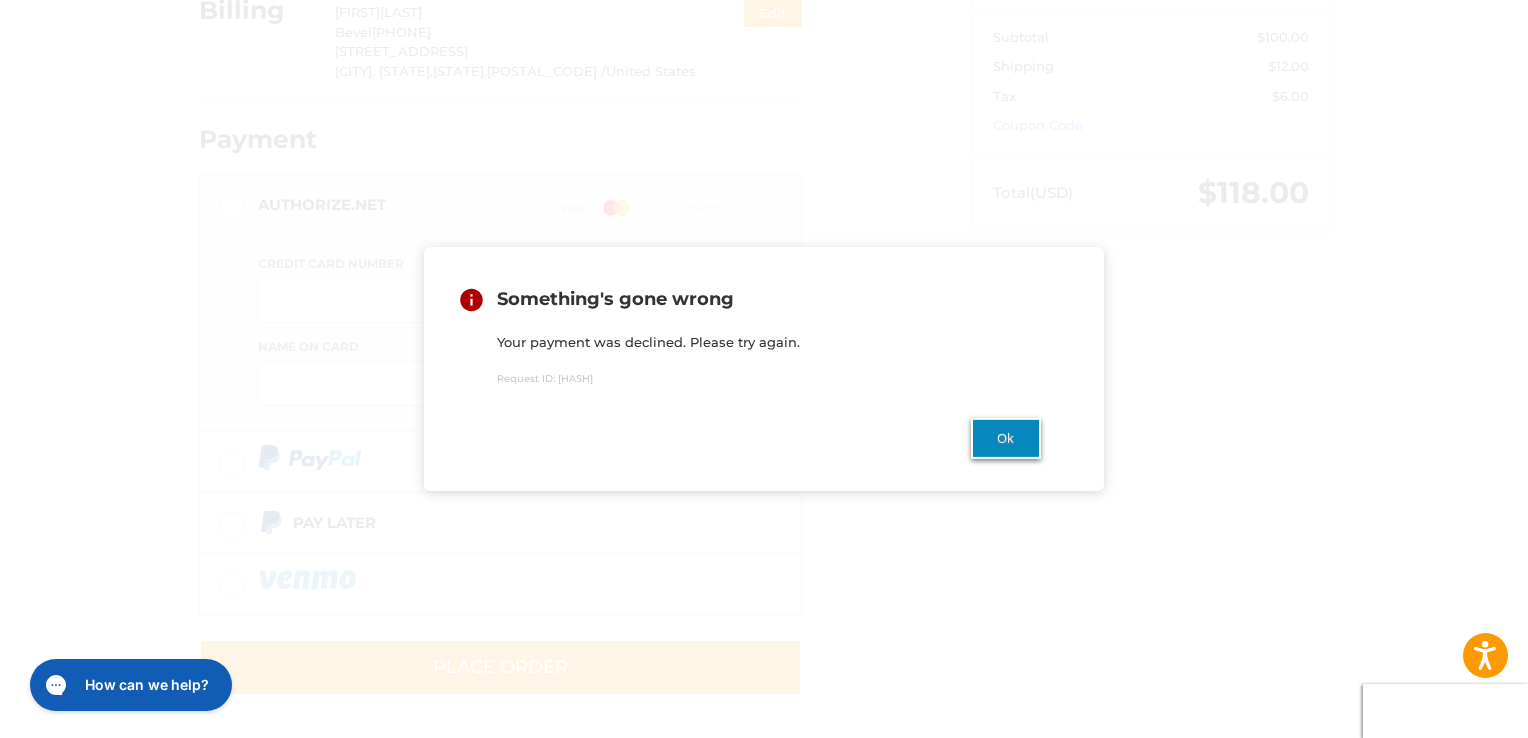 click on "Ok" at bounding box center (1006, 438) 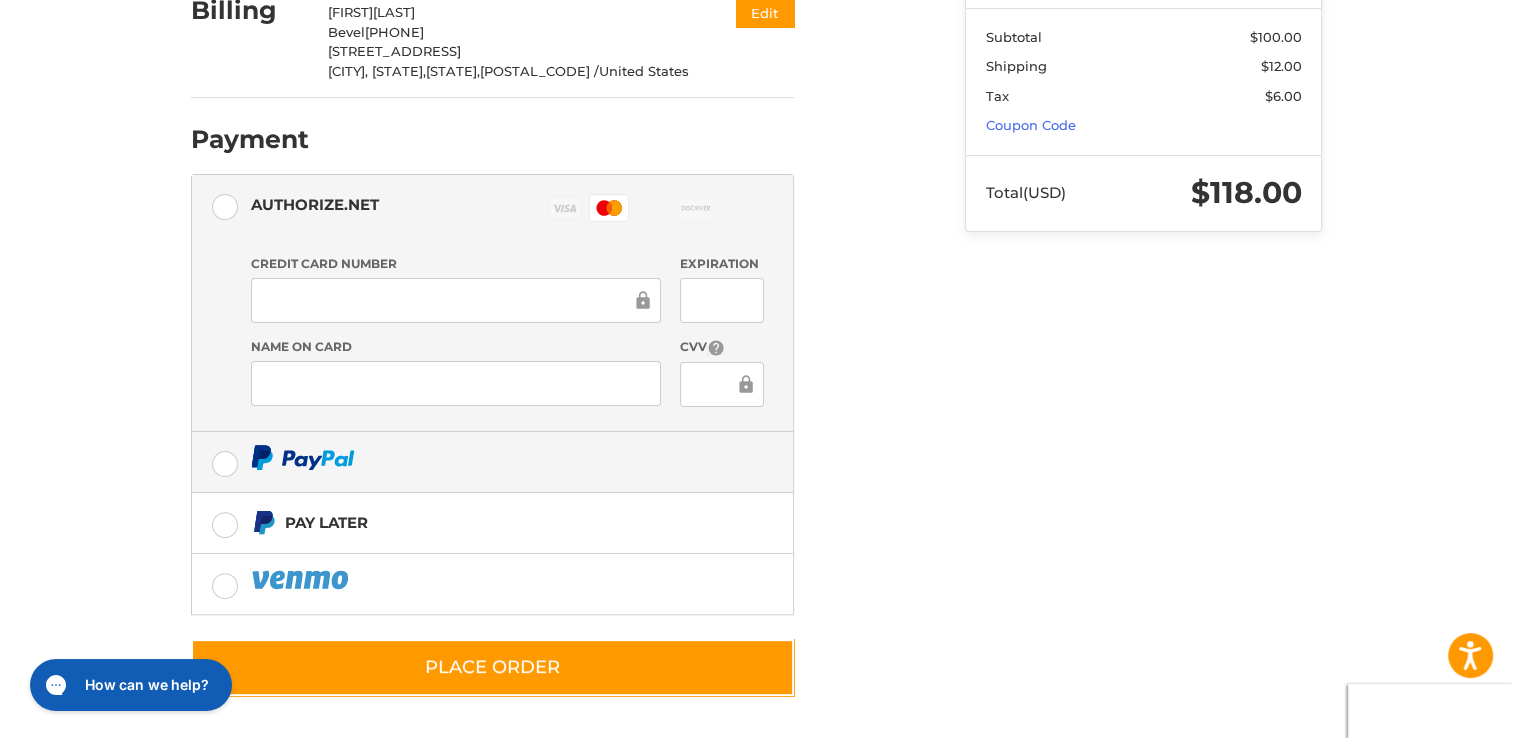 click at bounding box center (303, 457) 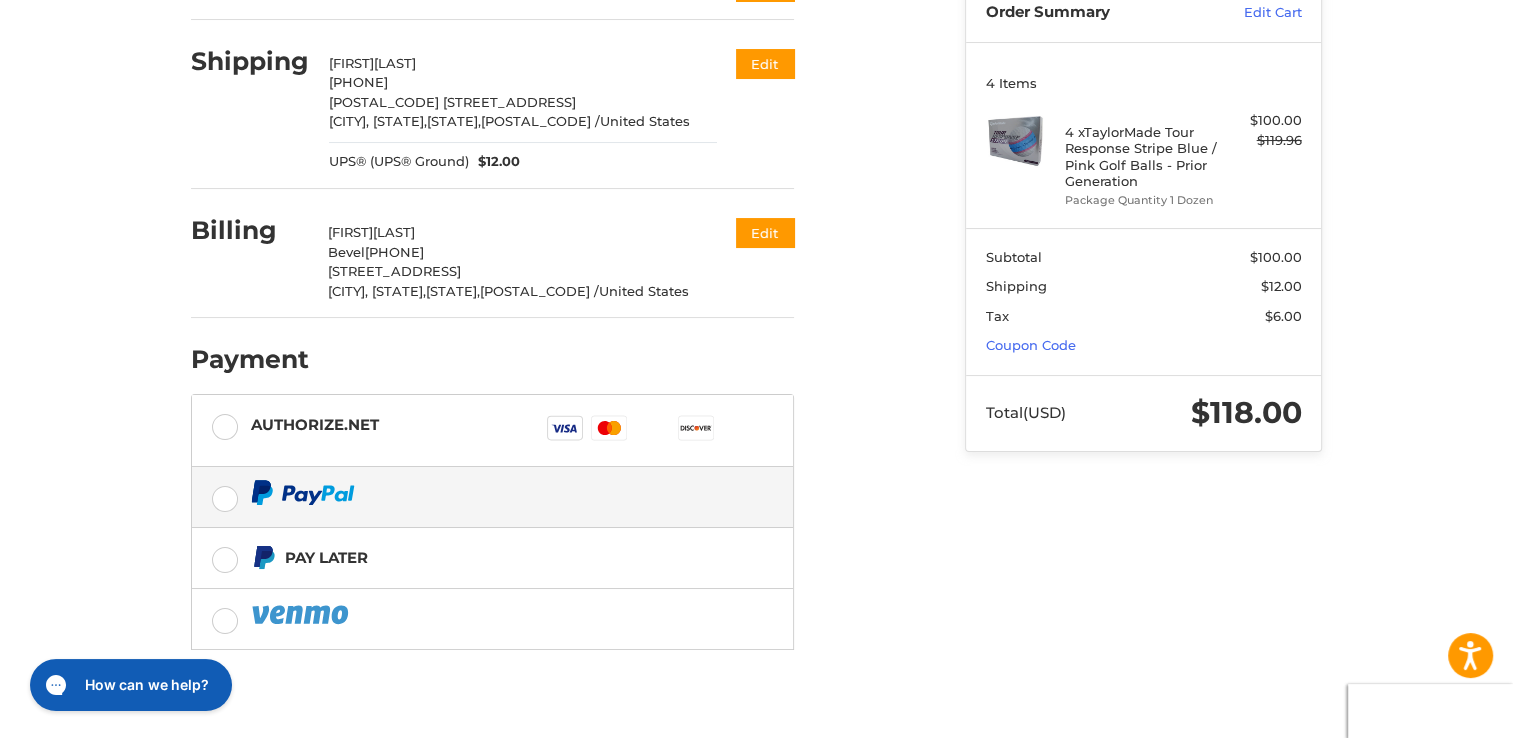 scroll, scrollTop: 255, scrollLeft: 0, axis: vertical 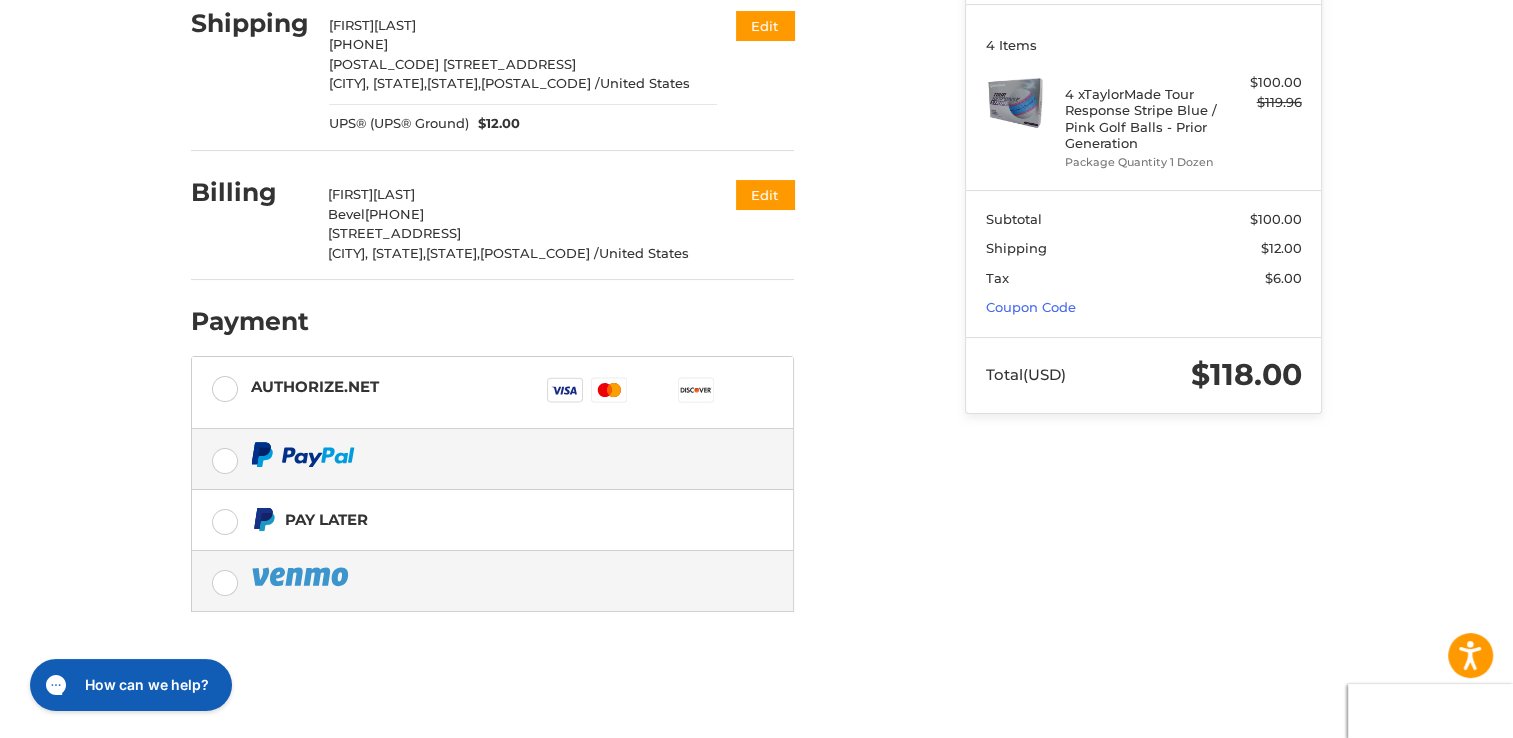 click at bounding box center (492, 581) 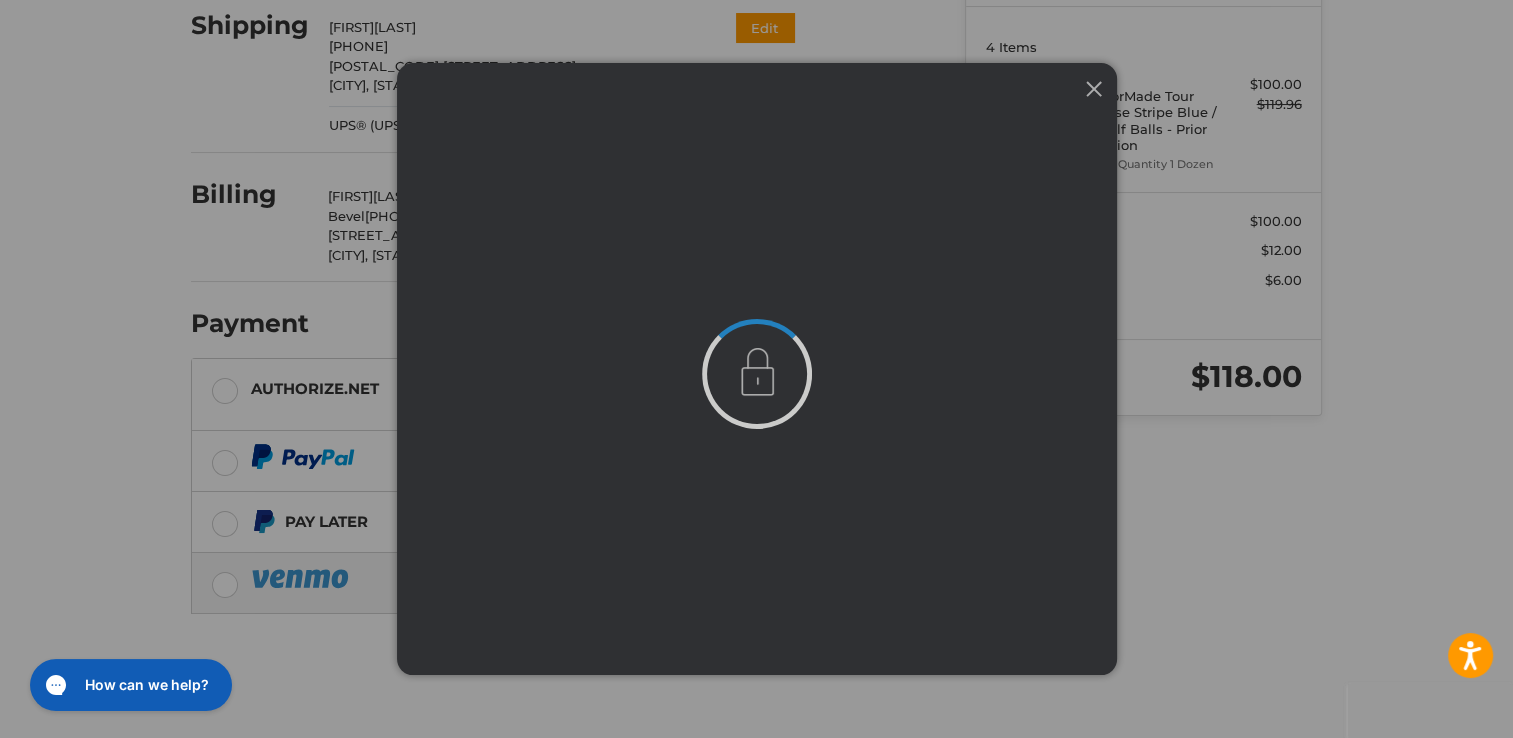 scroll, scrollTop: 0, scrollLeft: 0, axis: both 